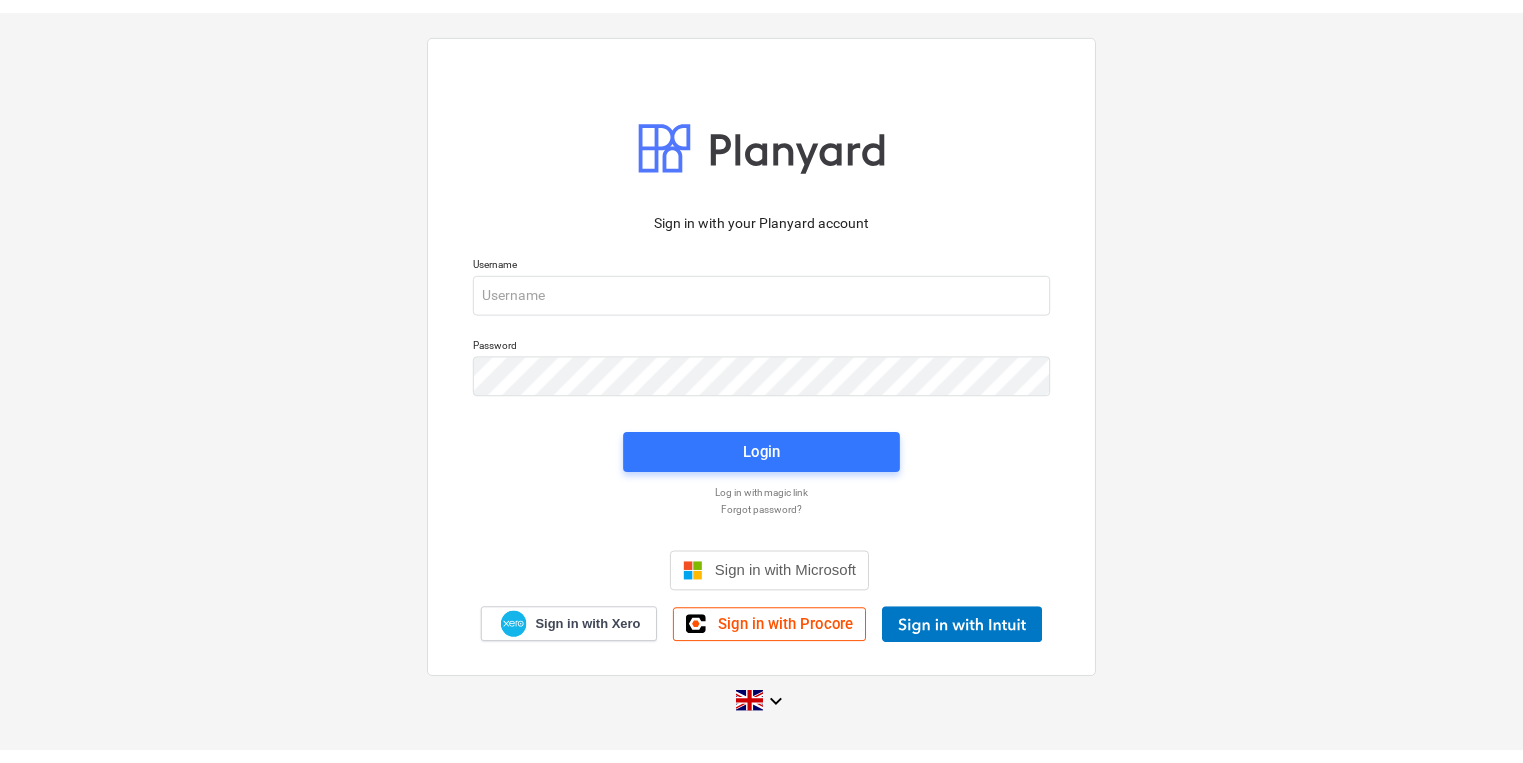 scroll, scrollTop: 0, scrollLeft: 0, axis: both 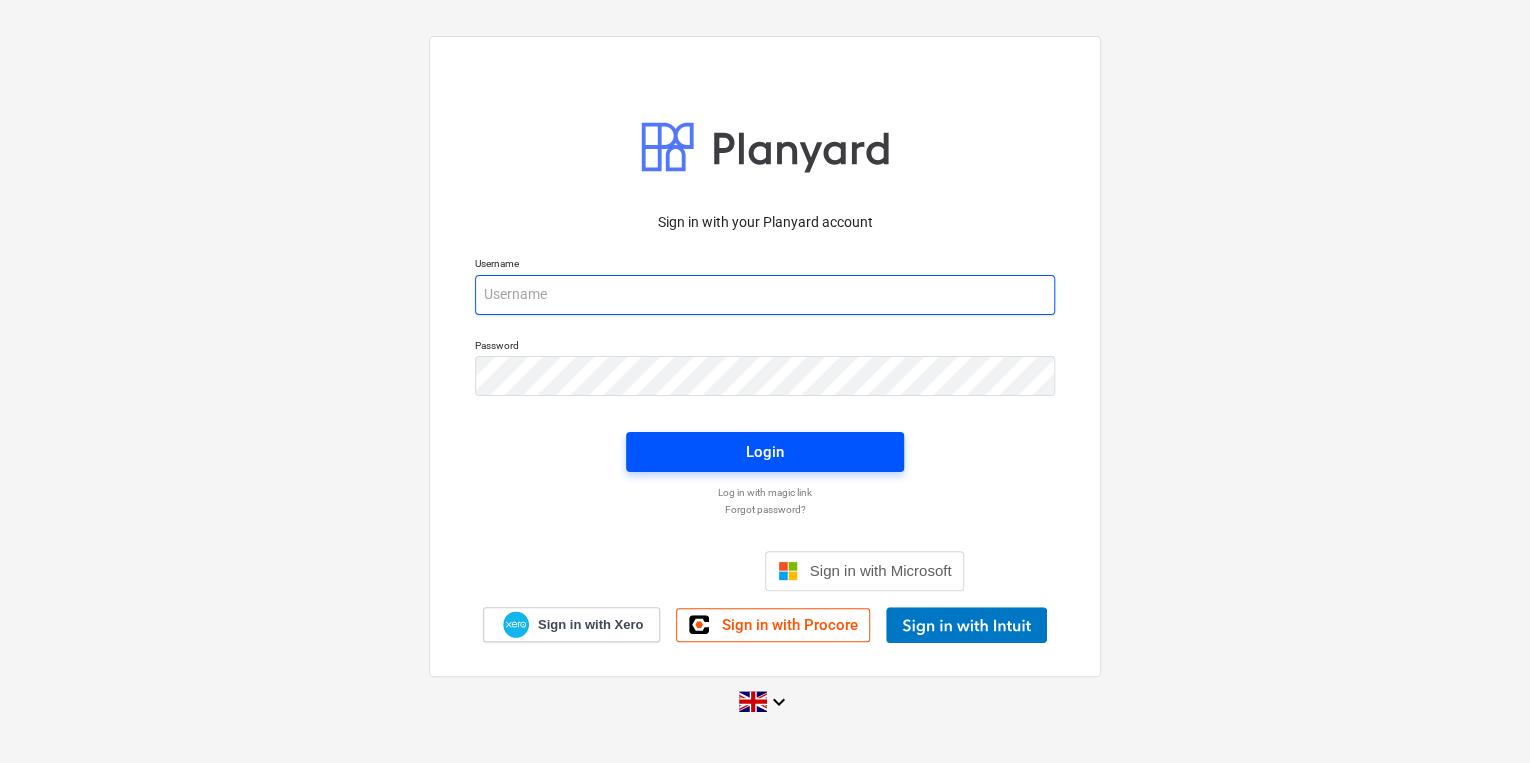 type on "carol.stevens@[EMAIL_DOMAIN]" 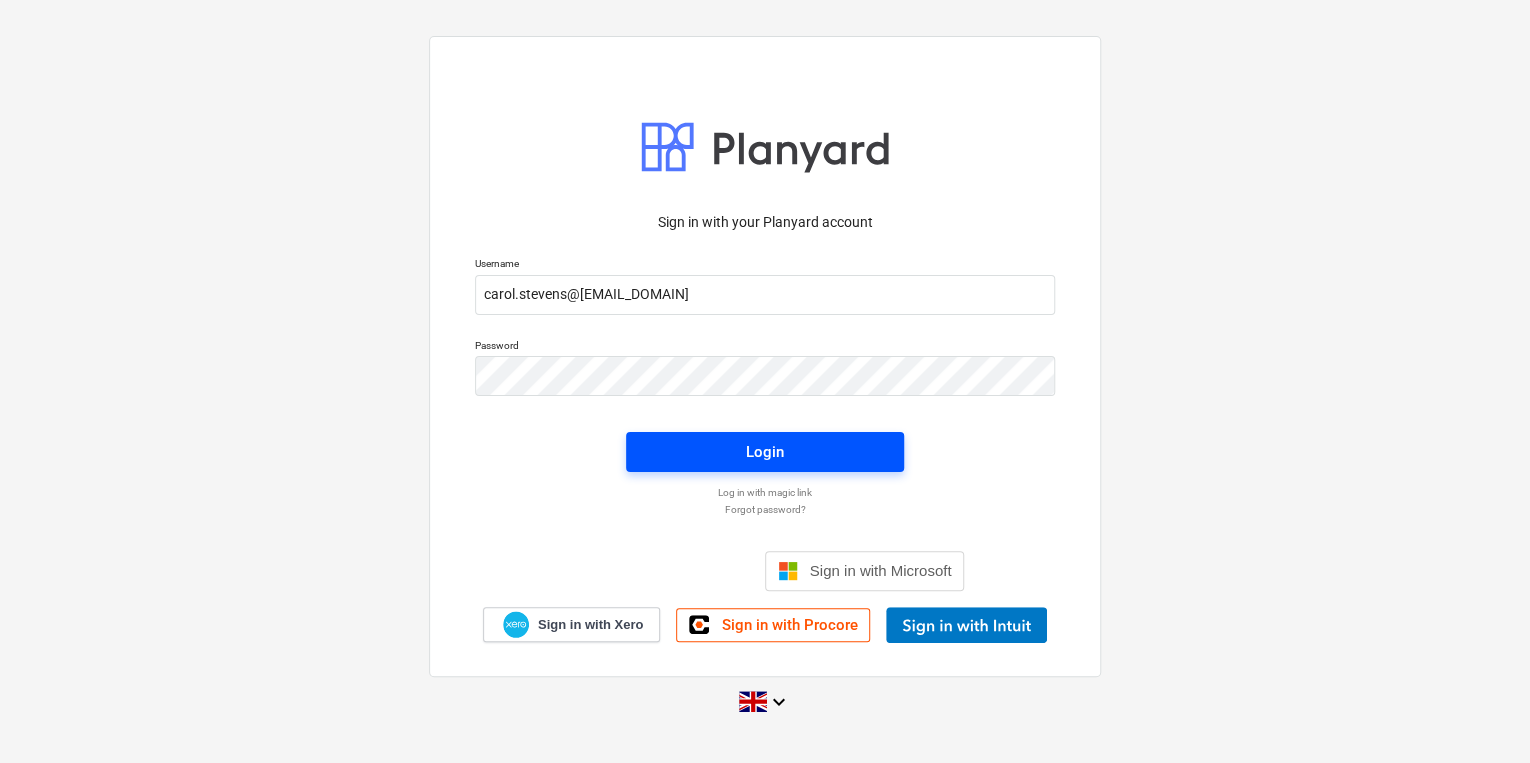click on "Login" at bounding box center (765, 452) 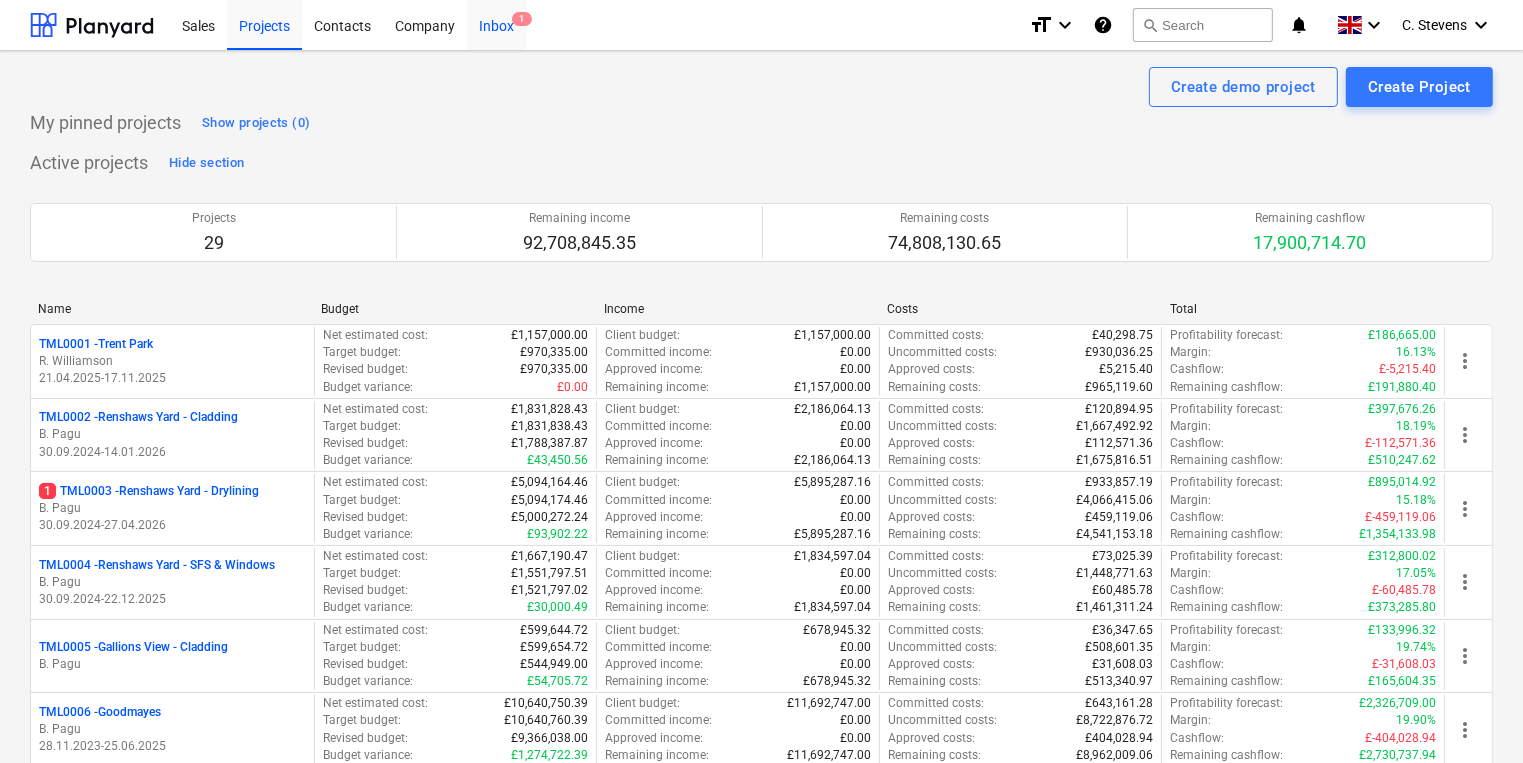 click on "Inbox 1" at bounding box center (496, 24) 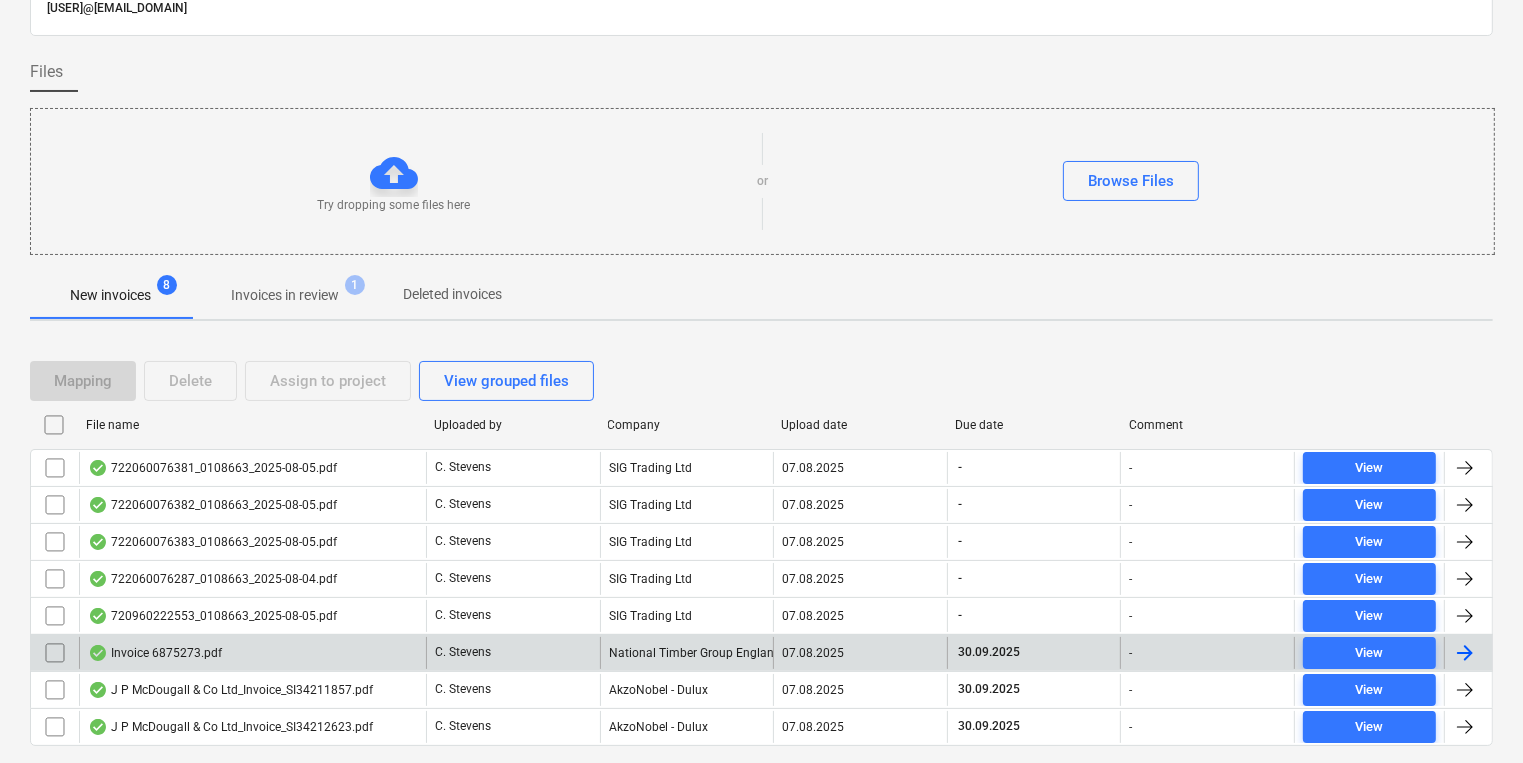 scroll, scrollTop: 158, scrollLeft: 0, axis: vertical 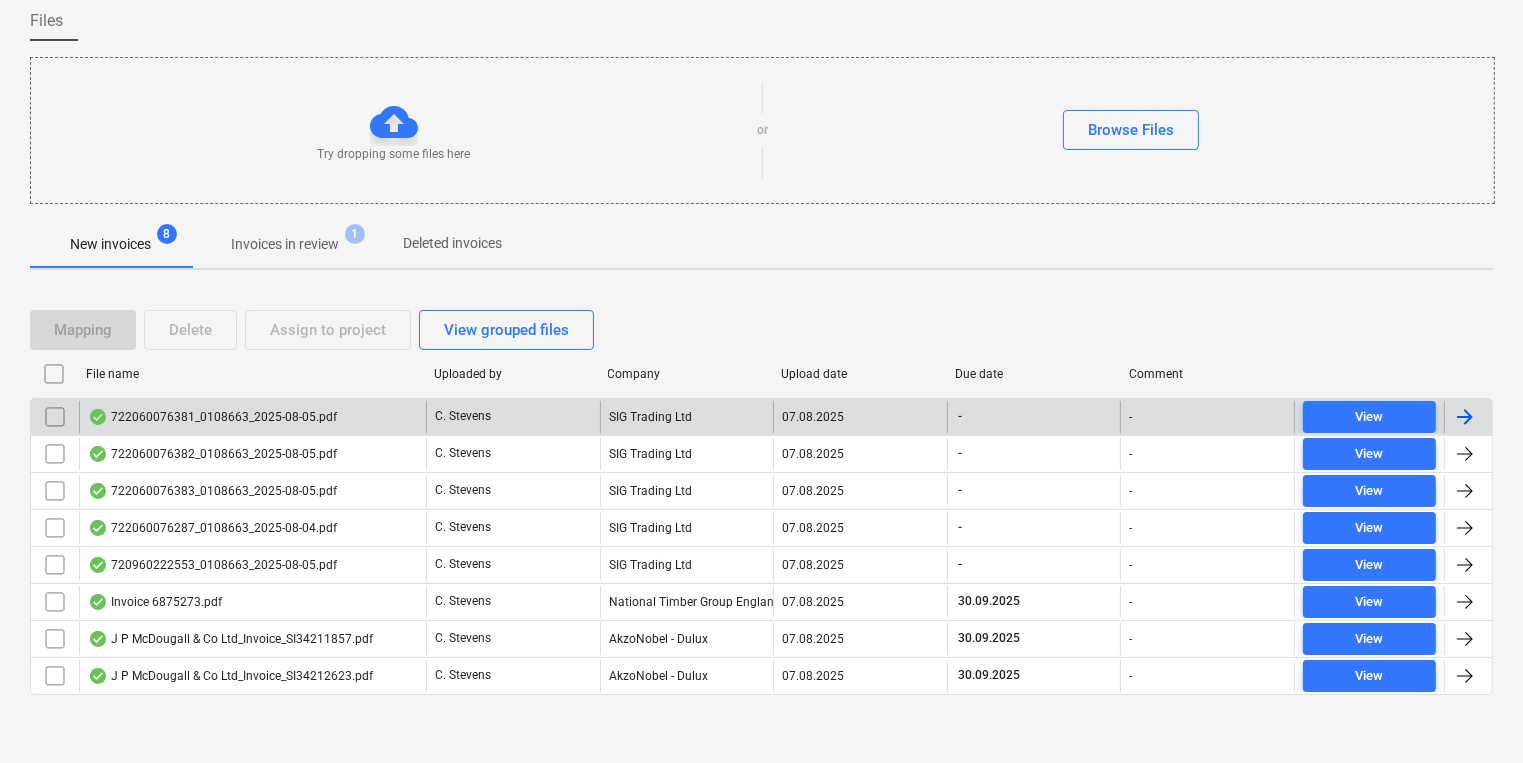 click on "722060076381_0108663_2025-08-05.pdf" at bounding box center (212, 417) 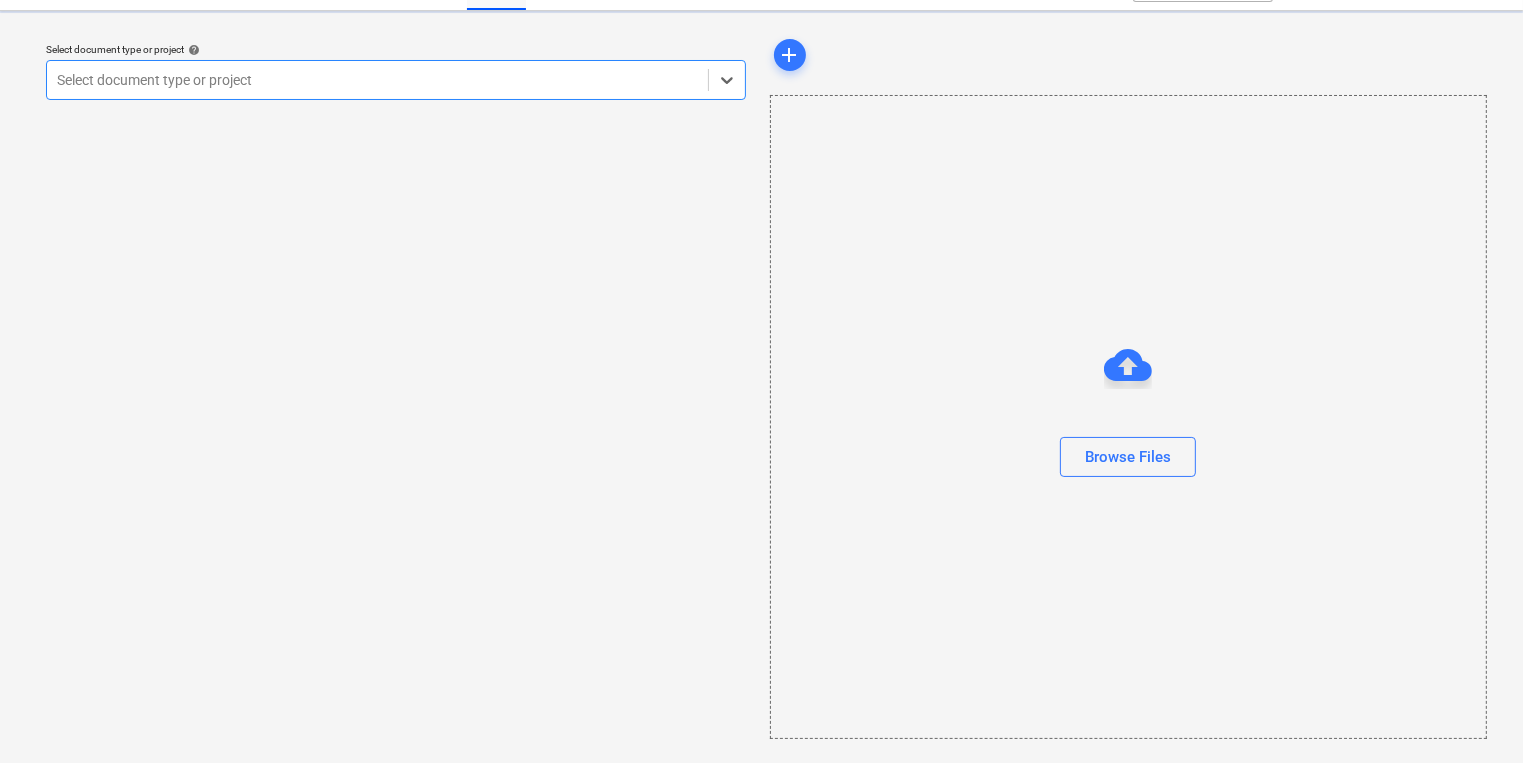 scroll, scrollTop: 0, scrollLeft: 0, axis: both 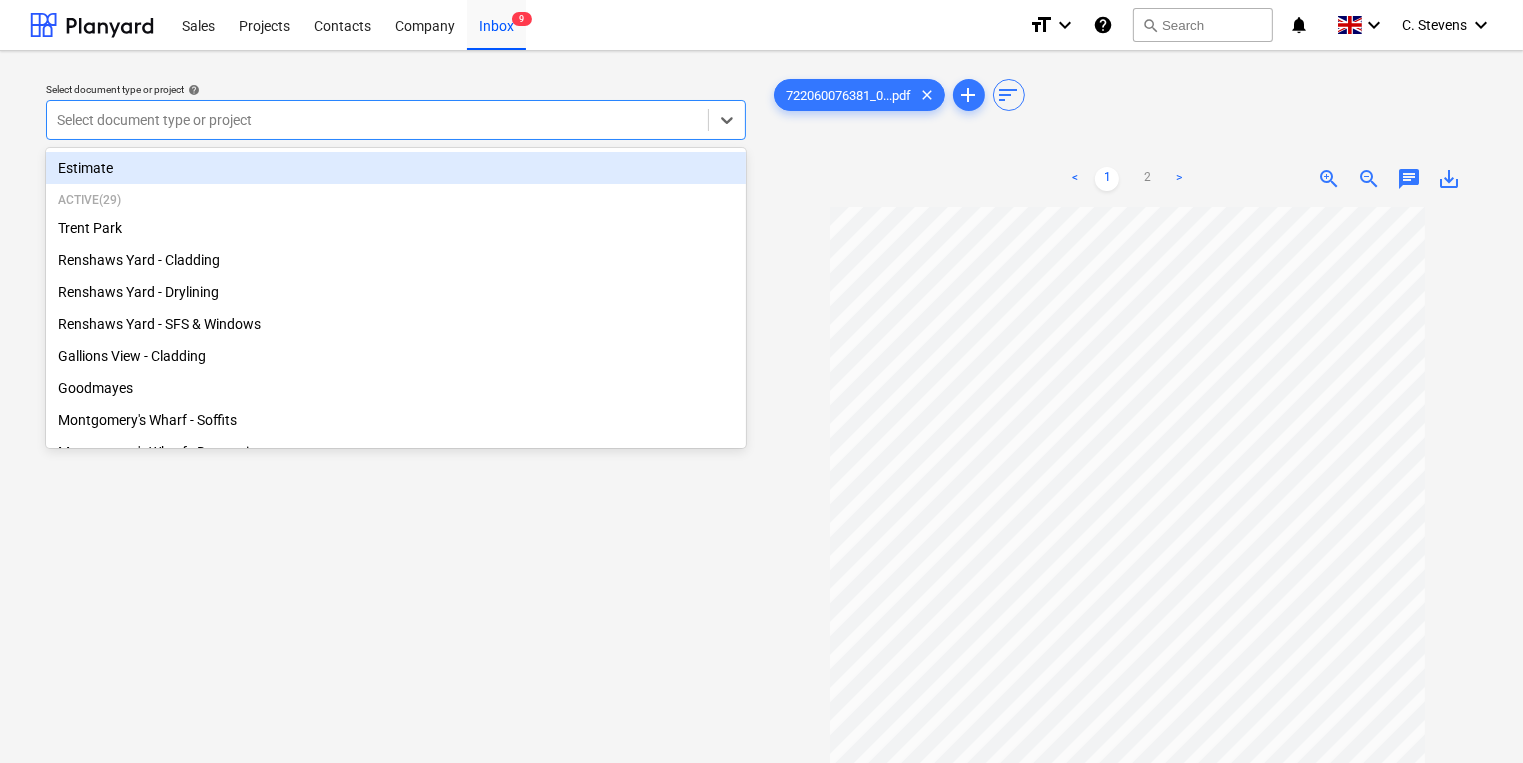 click at bounding box center [377, 120] 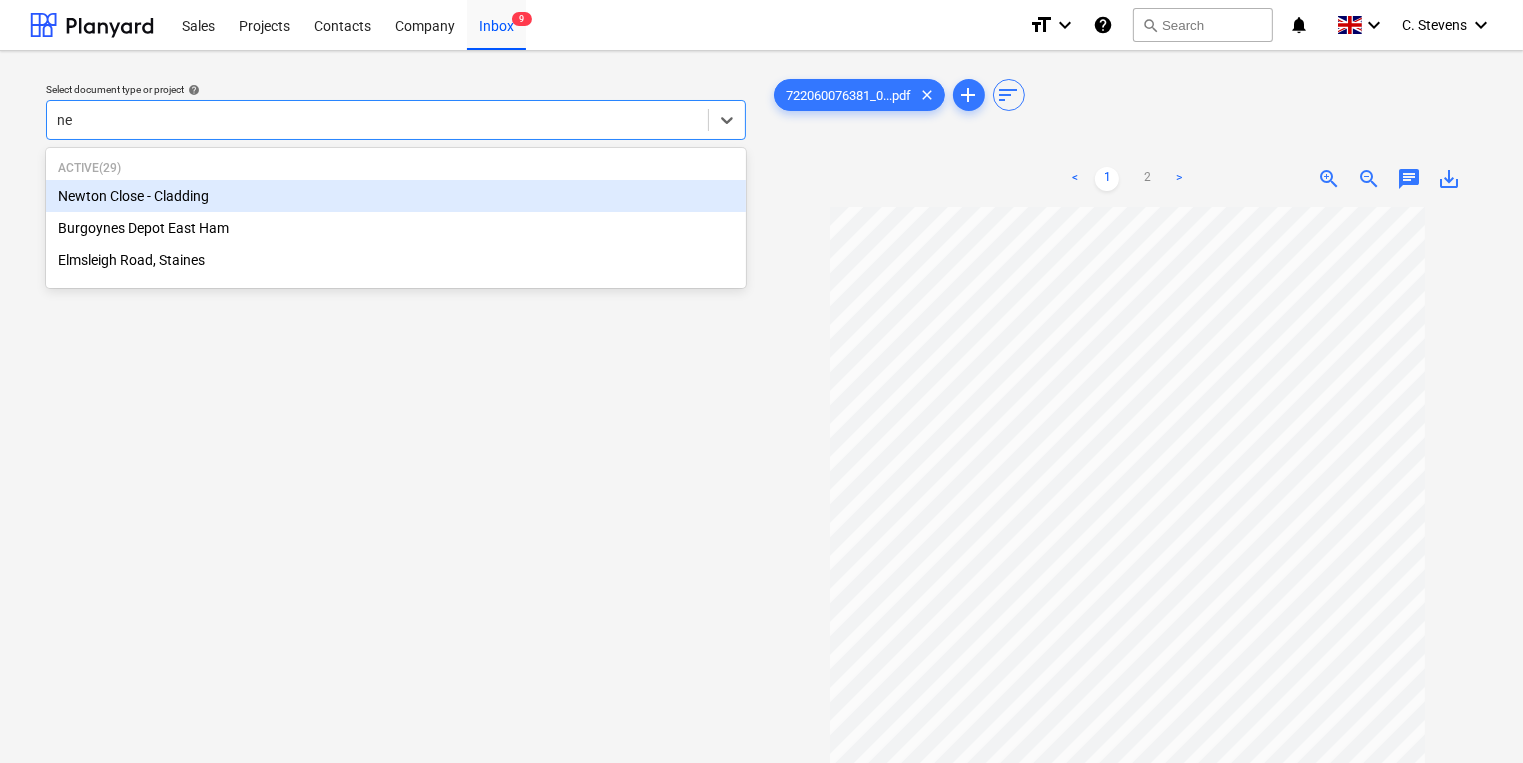 type on "new" 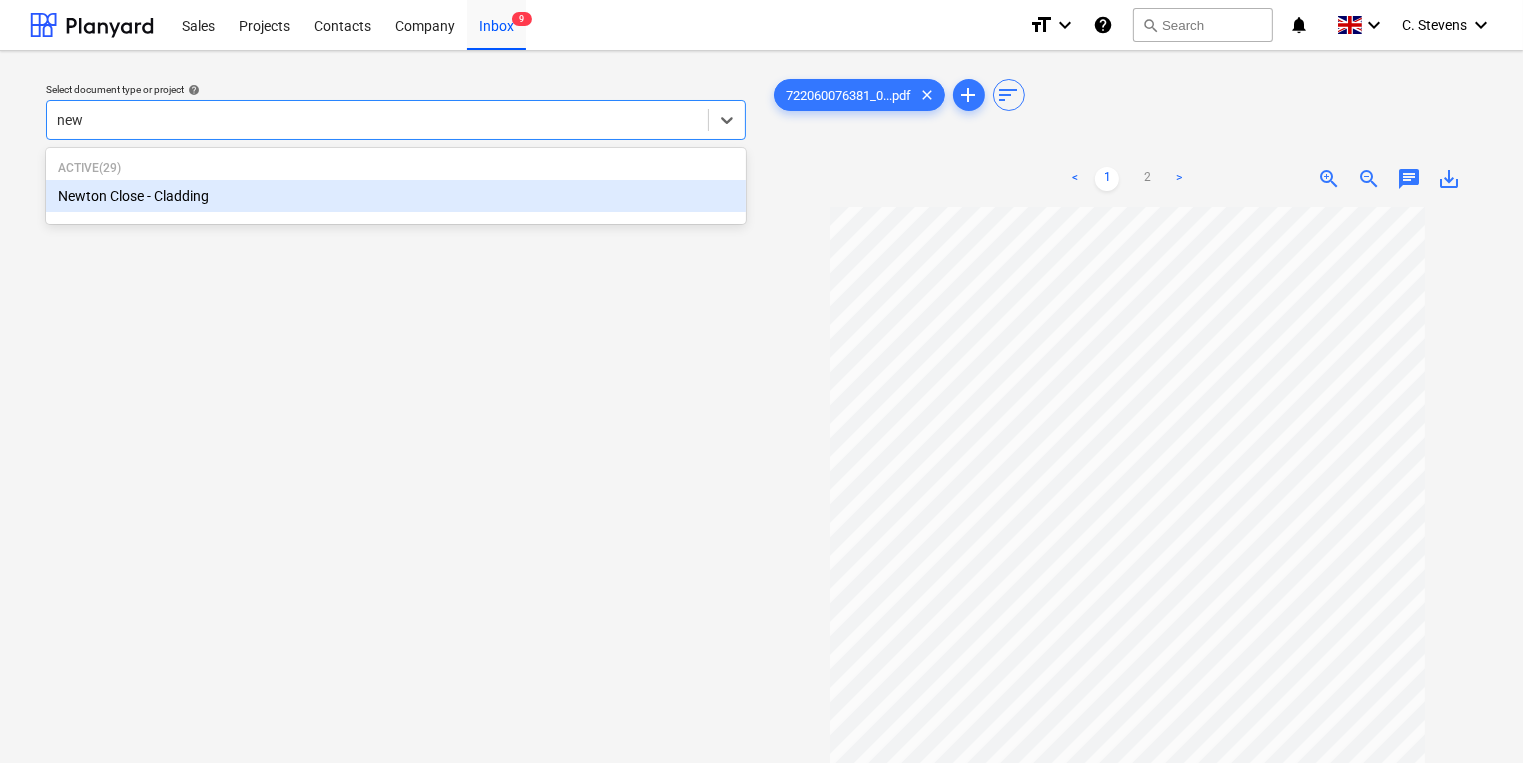 type 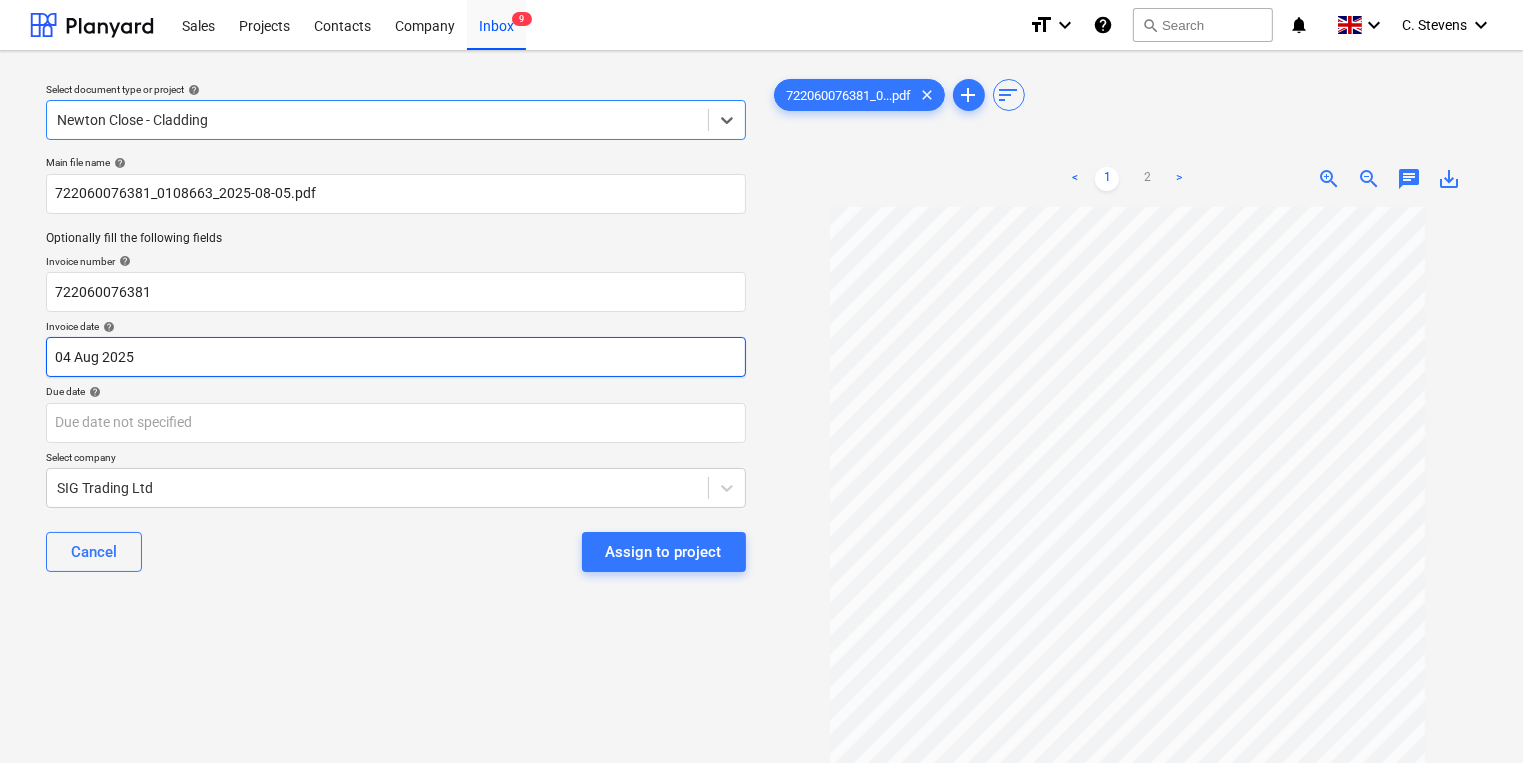 click on "Sales Projects Contacts Company Inbox 9 format_size keyboard_arrow_down help search Search notifications 0 keyboard_arrow_down C. Stevens keyboard_arrow_down Select document type or project help option Newton Close - Cladding, selected.   Select is focused ,type to refine list, press Down to open the menu,  Newton Close - Cladding Main file name help 722060076381_0108663_2025-08-05.pdf Optionally fill the following fields Invoice number help 722060076381 Invoice date help 04 Aug 2025 04.08.2025 Press the down arrow key to interact with the calendar and
select a date. Press the question mark key to get the keyboard shortcuts for changing dates. Due date help Press the down arrow key to interact with the calendar and
select a date. Press the question mark key to get the keyboard shortcuts for changing dates. Select company SIG Trading Ltd   Cancel Assign to project 722060076381_0...pdf clear add sort < 1 2 > zoom_in zoom_out chat 0 save_alt" at bounding box center (761, 381) 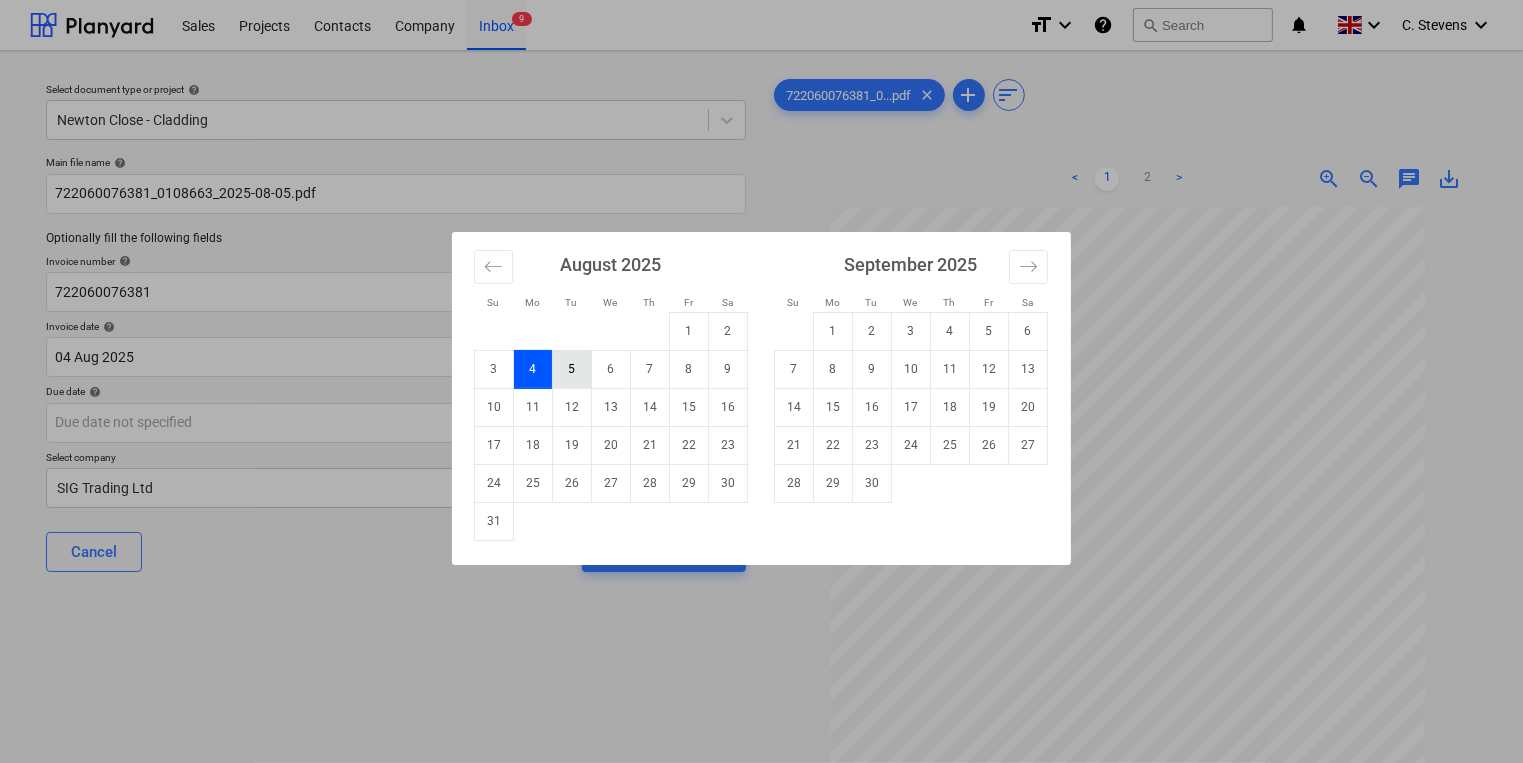 click on "5" at bounding box center (572, 369) 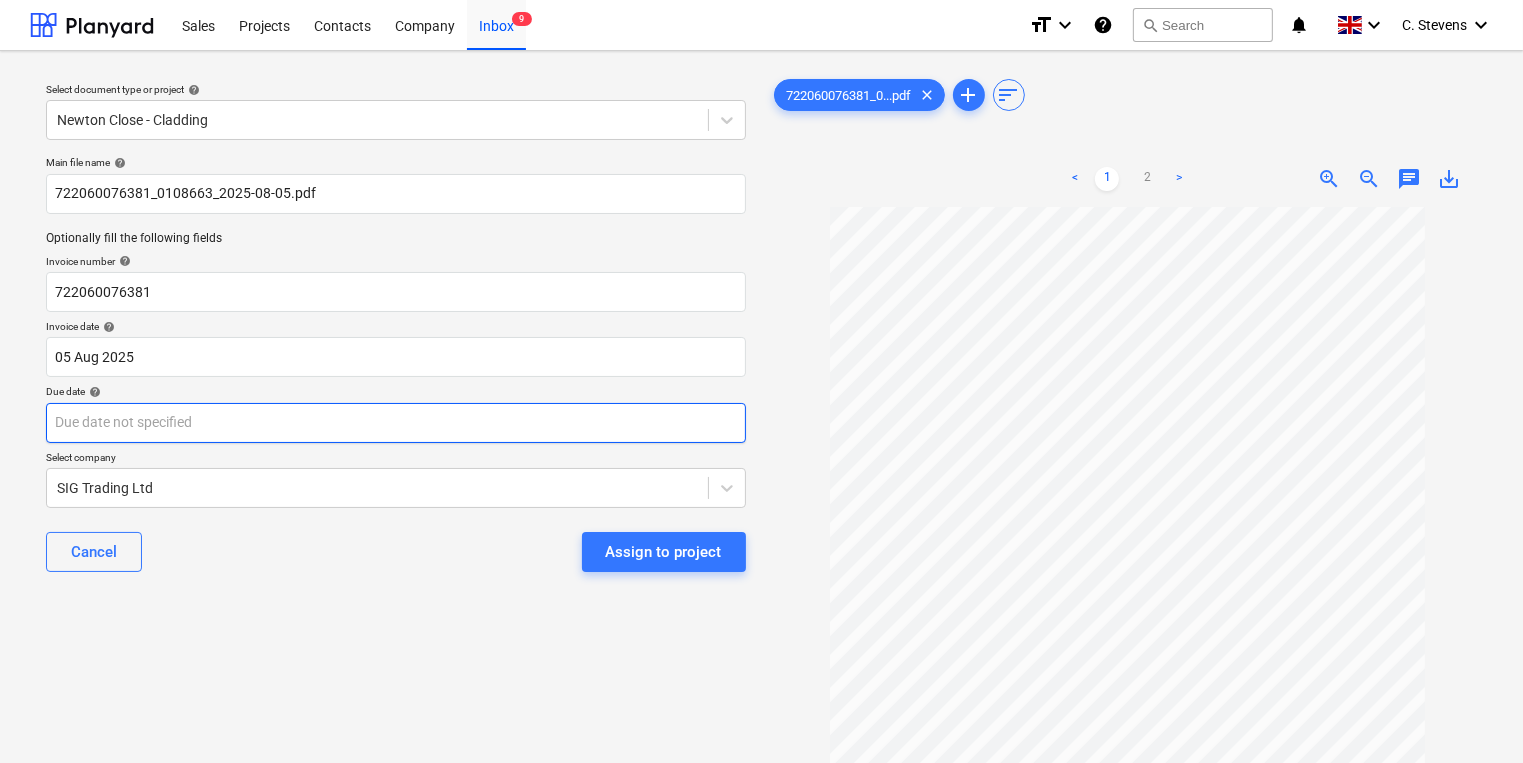 click on "Sales Projects Contacts Company Inbox 9 format_size keyboard_arrow_down help search Search notifications 0 keyboard_arrow_down C. Stevens keyboard_arrow_down Select document type or project help Newton Close - Cladding Main file name help 722060076381_0108663_2025-08-05.pdf Optionally fill the following fields Invoice number help 720076381 Invoice date help 05 Aug 2025 05.08.2025 Press the down arrow key to interact with the calendar and
select a date. Press the question mark key to get the keyboard shortcuts for changing dates. Due date help Press the down arrow key to interact with the calendar and
select a date. Press the question mark key to get the keyboard shortcuts for changing dates. Select company SIG Trading Ltd   Cancel Assign to project 722060076381_0...pdf clear add sort < 1 2 > zoom_in zoom_out chat 0 save_alt" at bounding box center [761, 381] 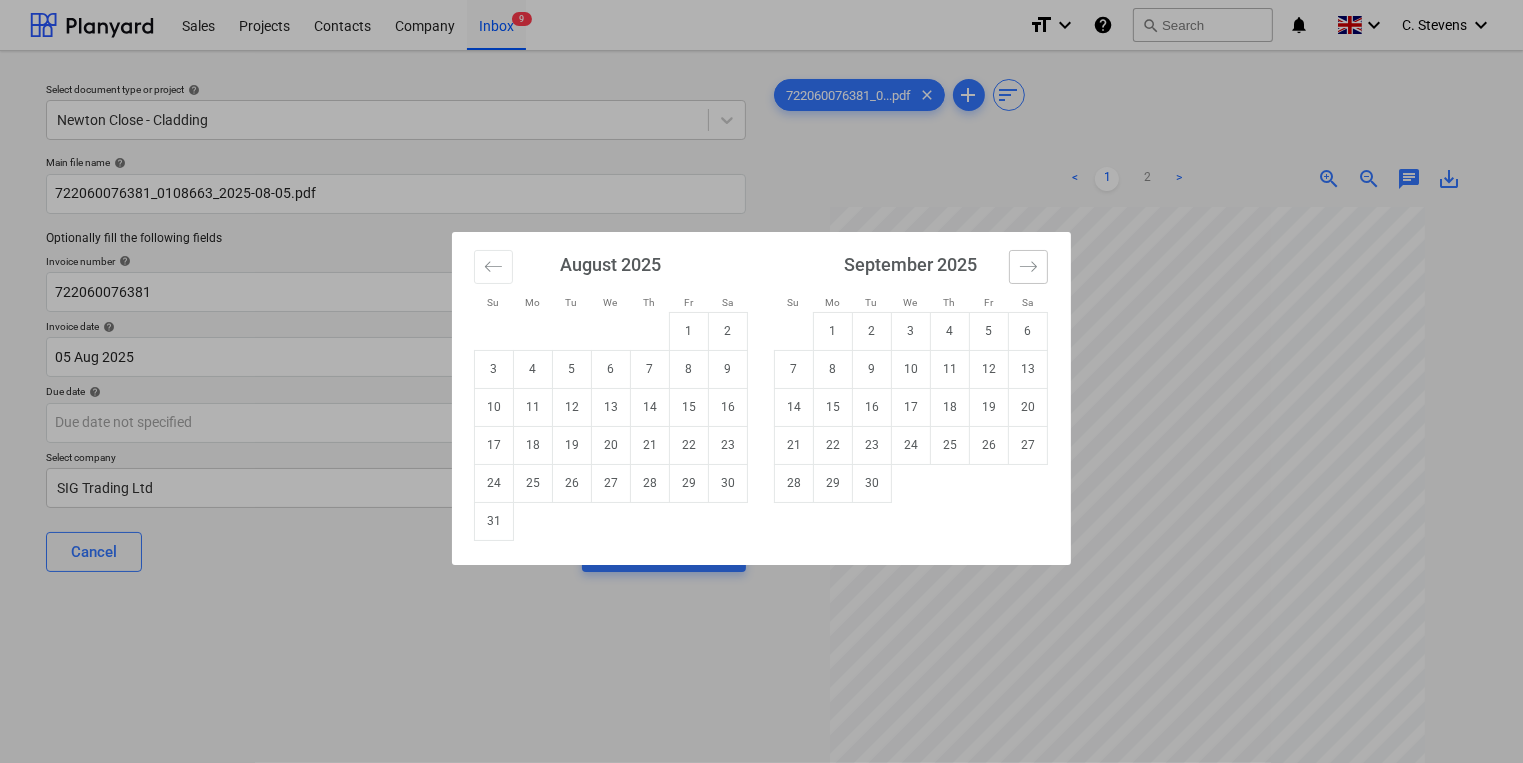 click at bounding box center (1028, 267) 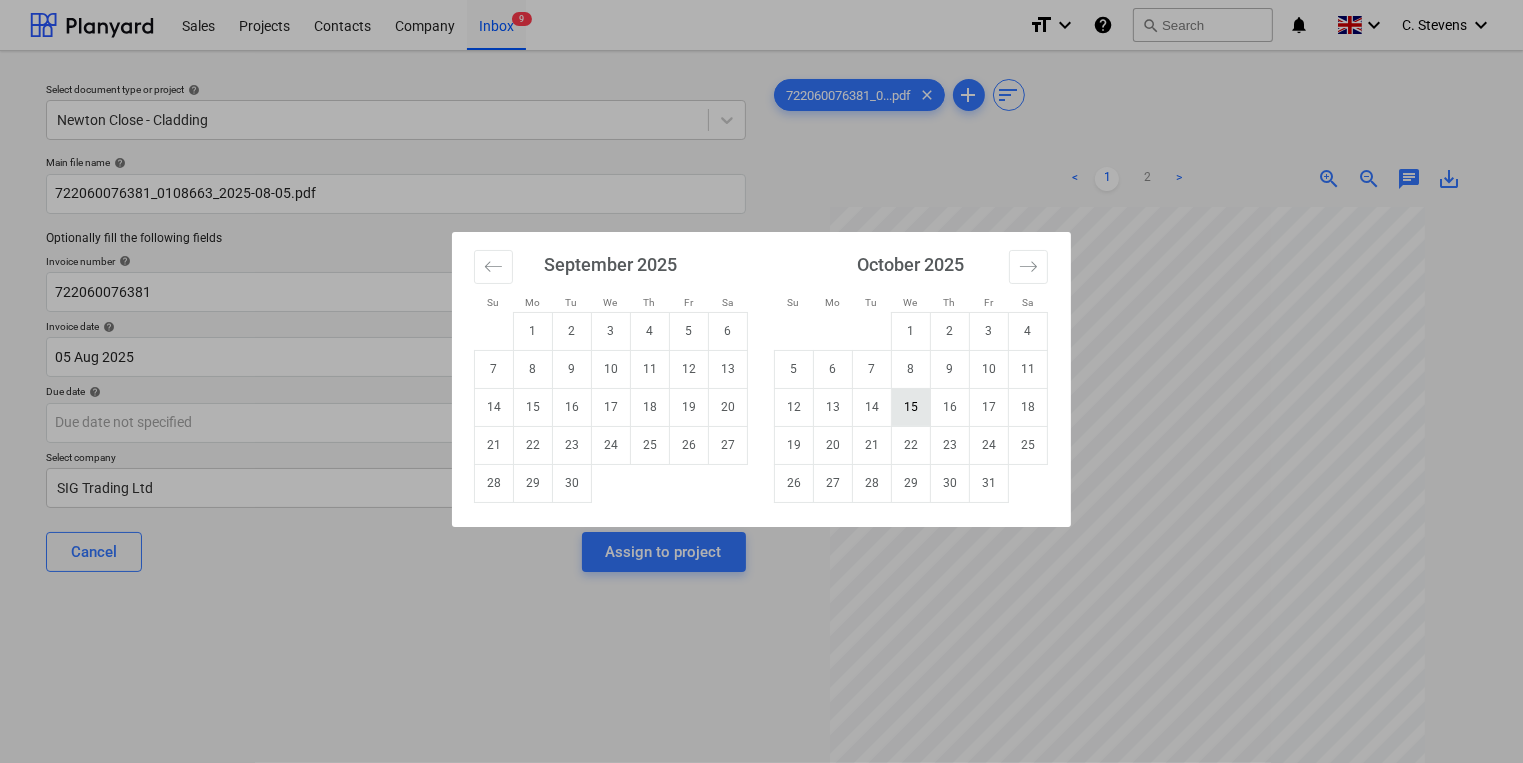 click on "15" at bounding box center (911, 407) 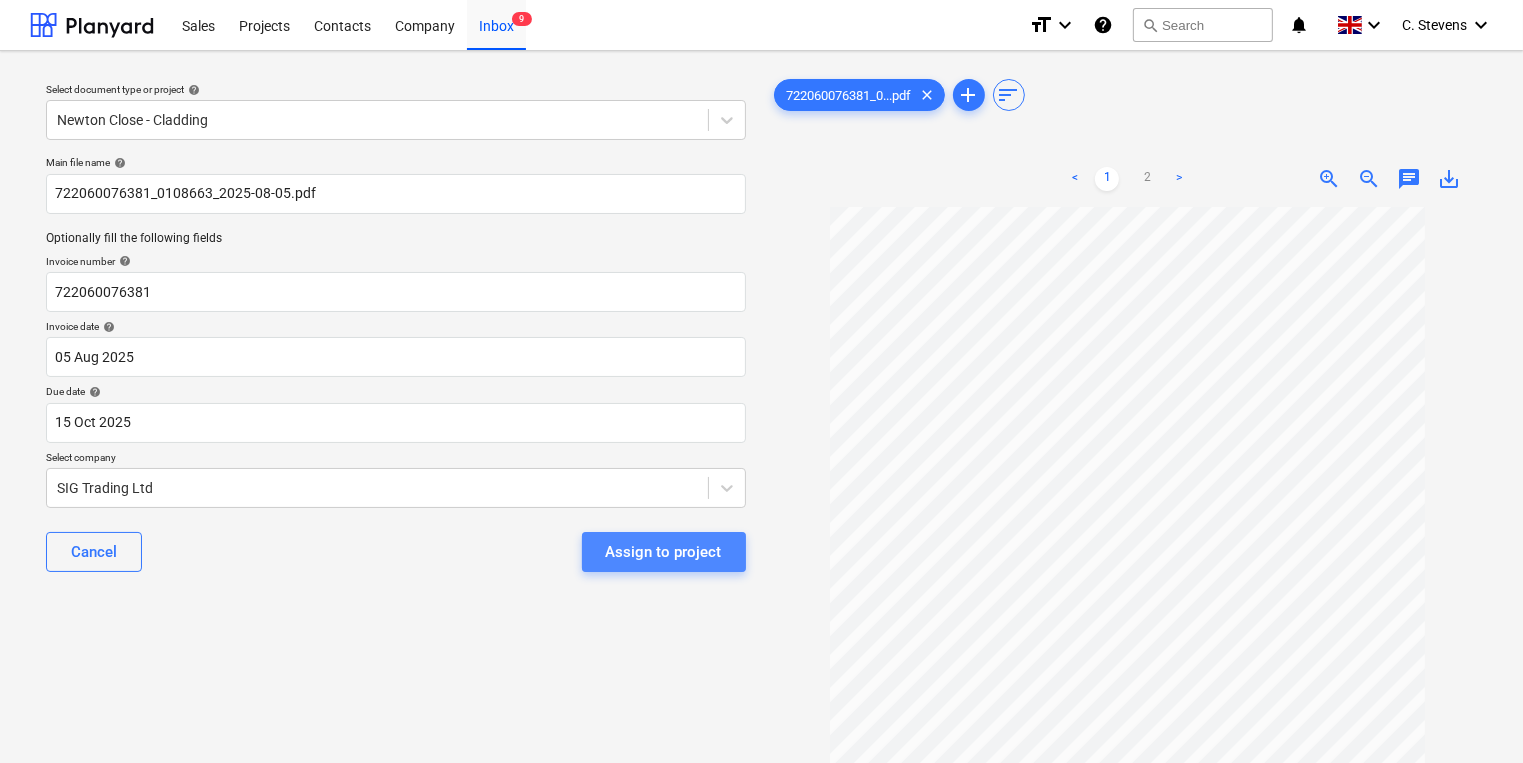click on "Assign to project" at bounding box center [664, 552] 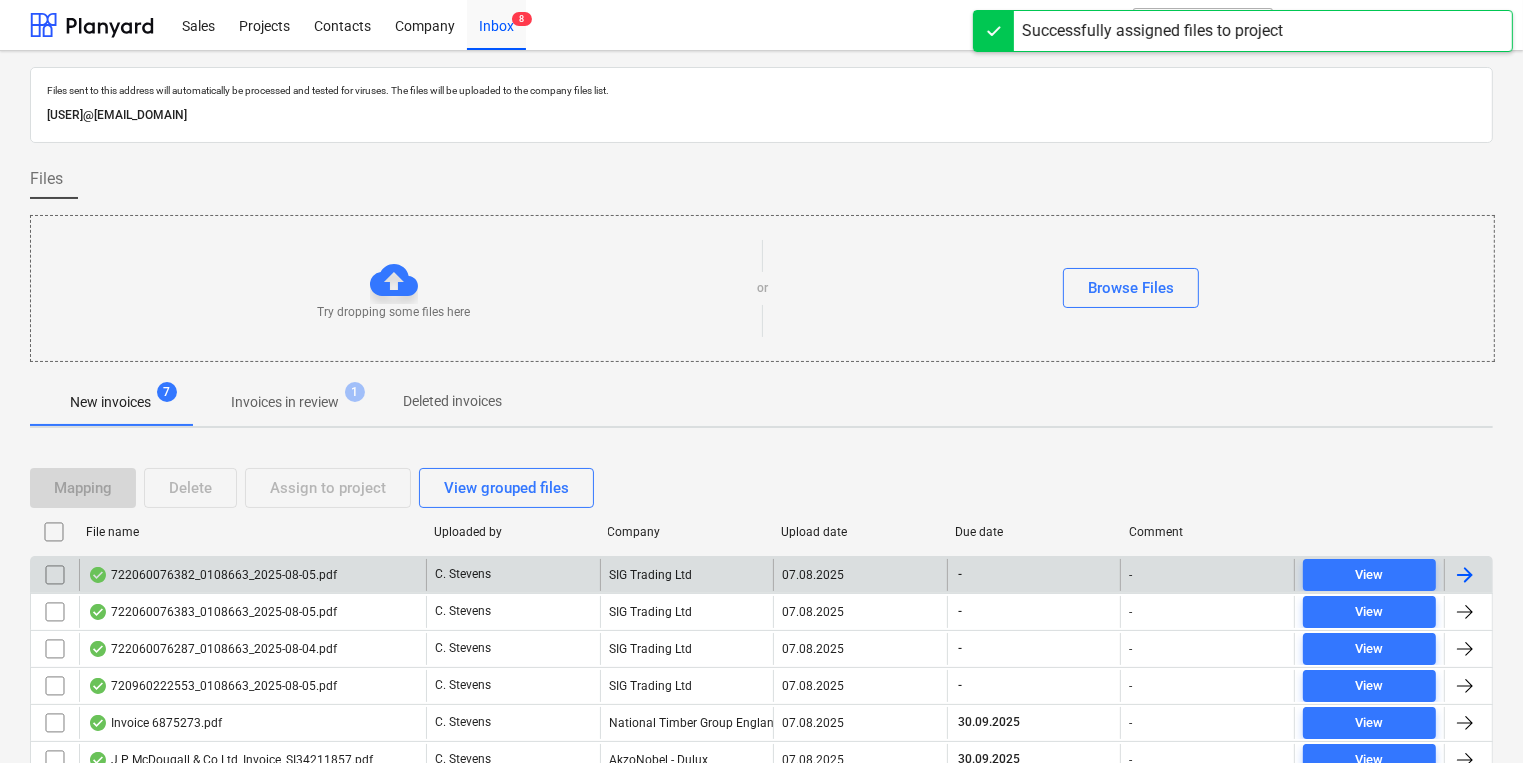 click on "722060076382_0108663_2025-08-05.pdf" at bounding box center (212, 575) 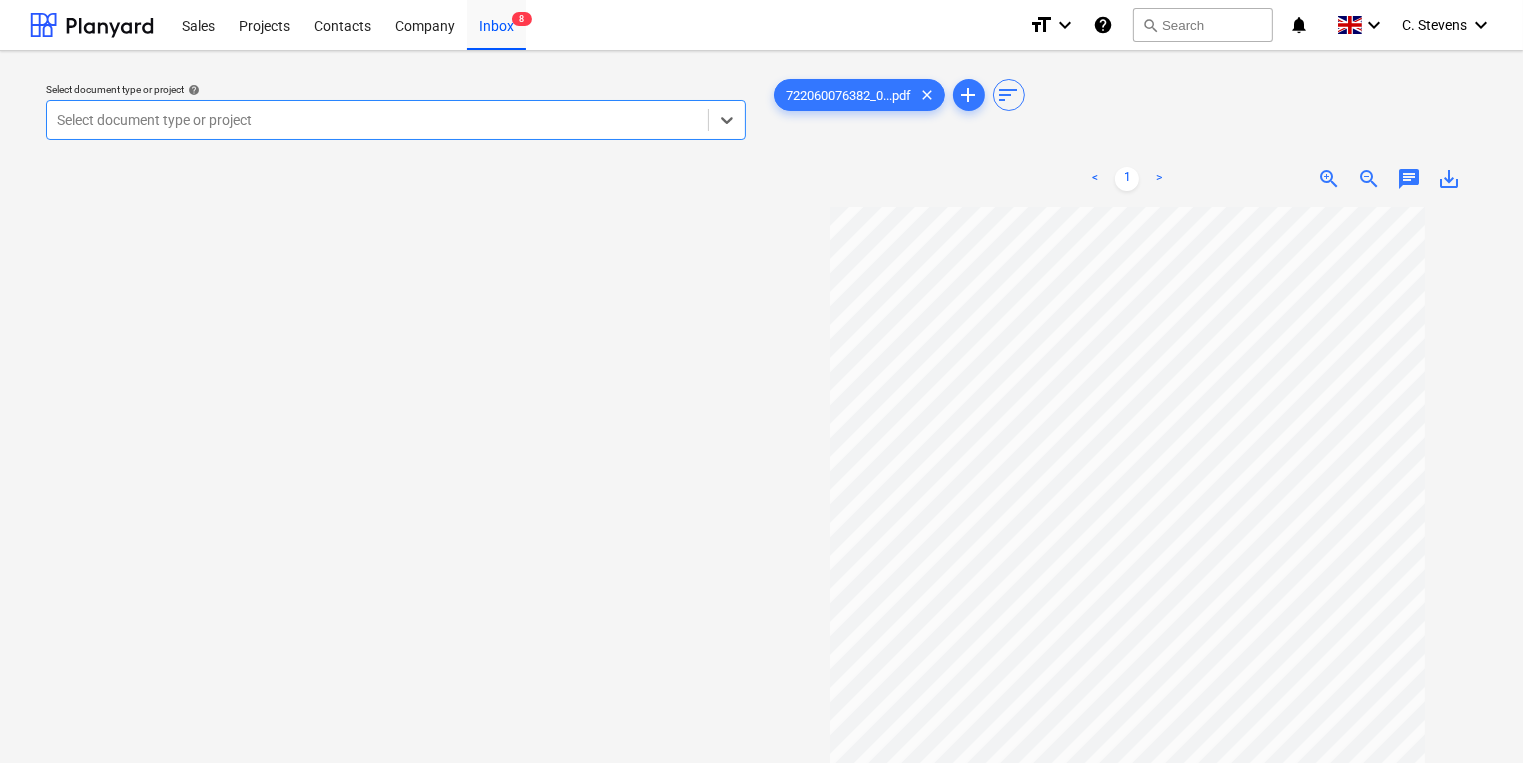 click at bounding box center (377, 120) 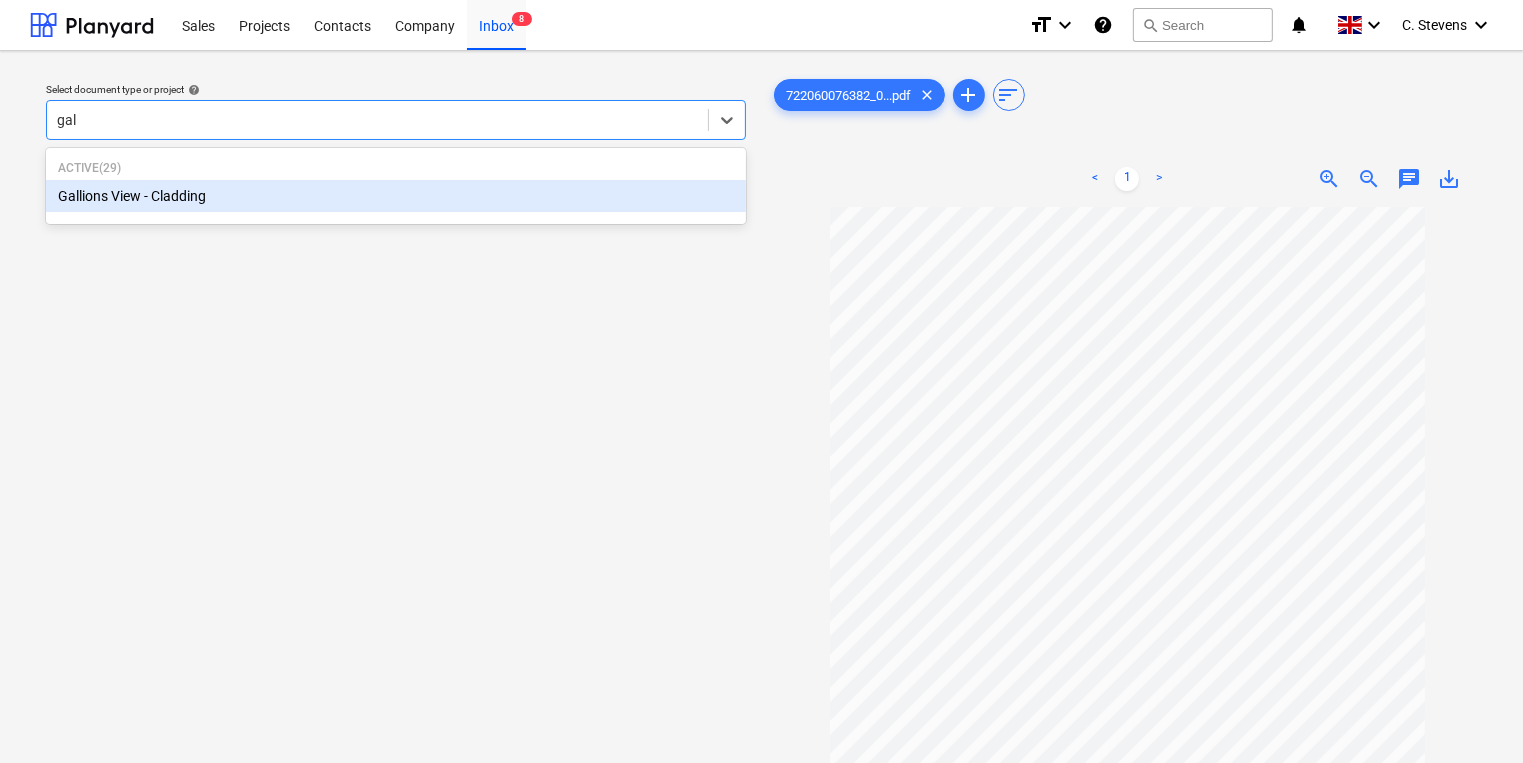 type on "gall" 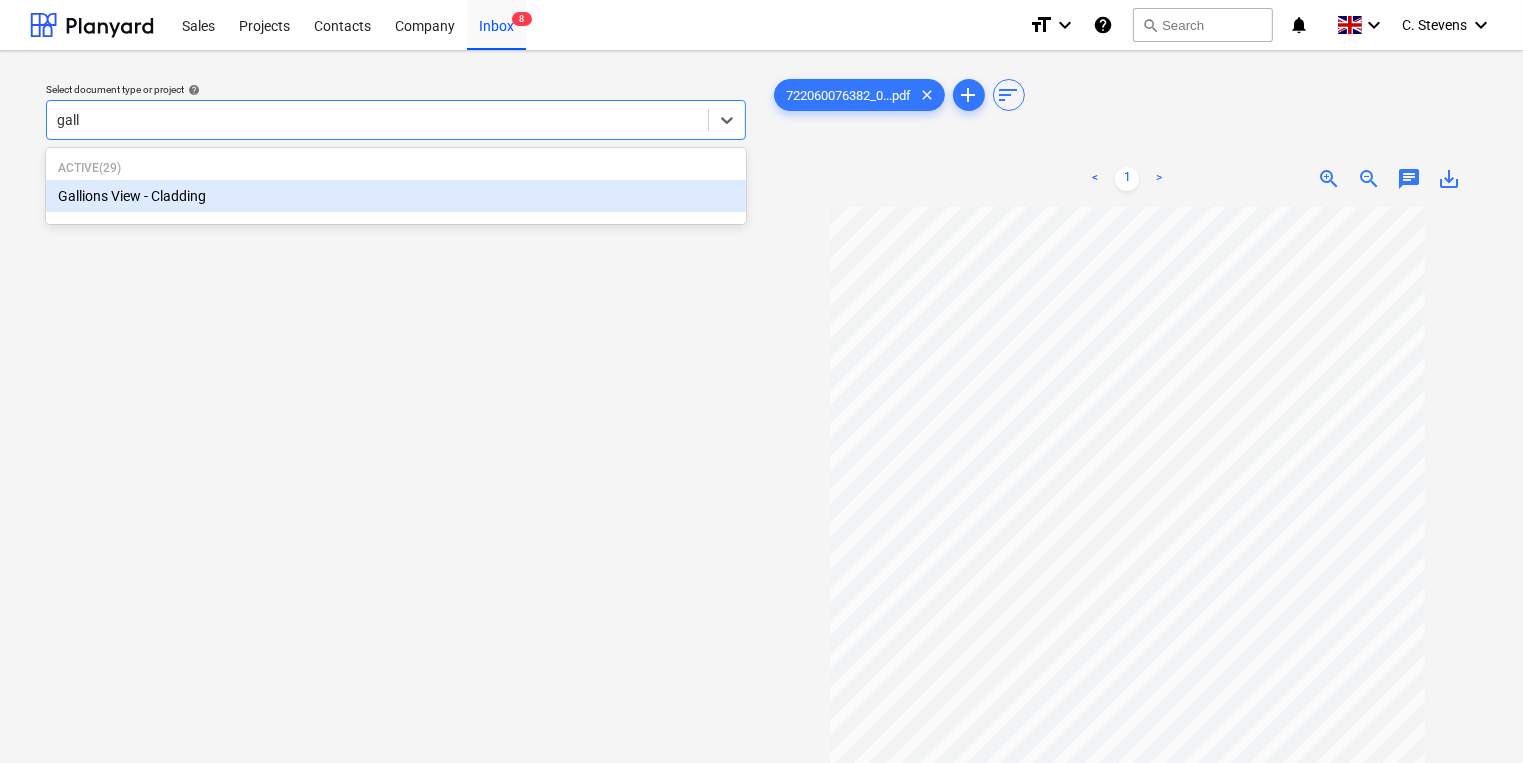type 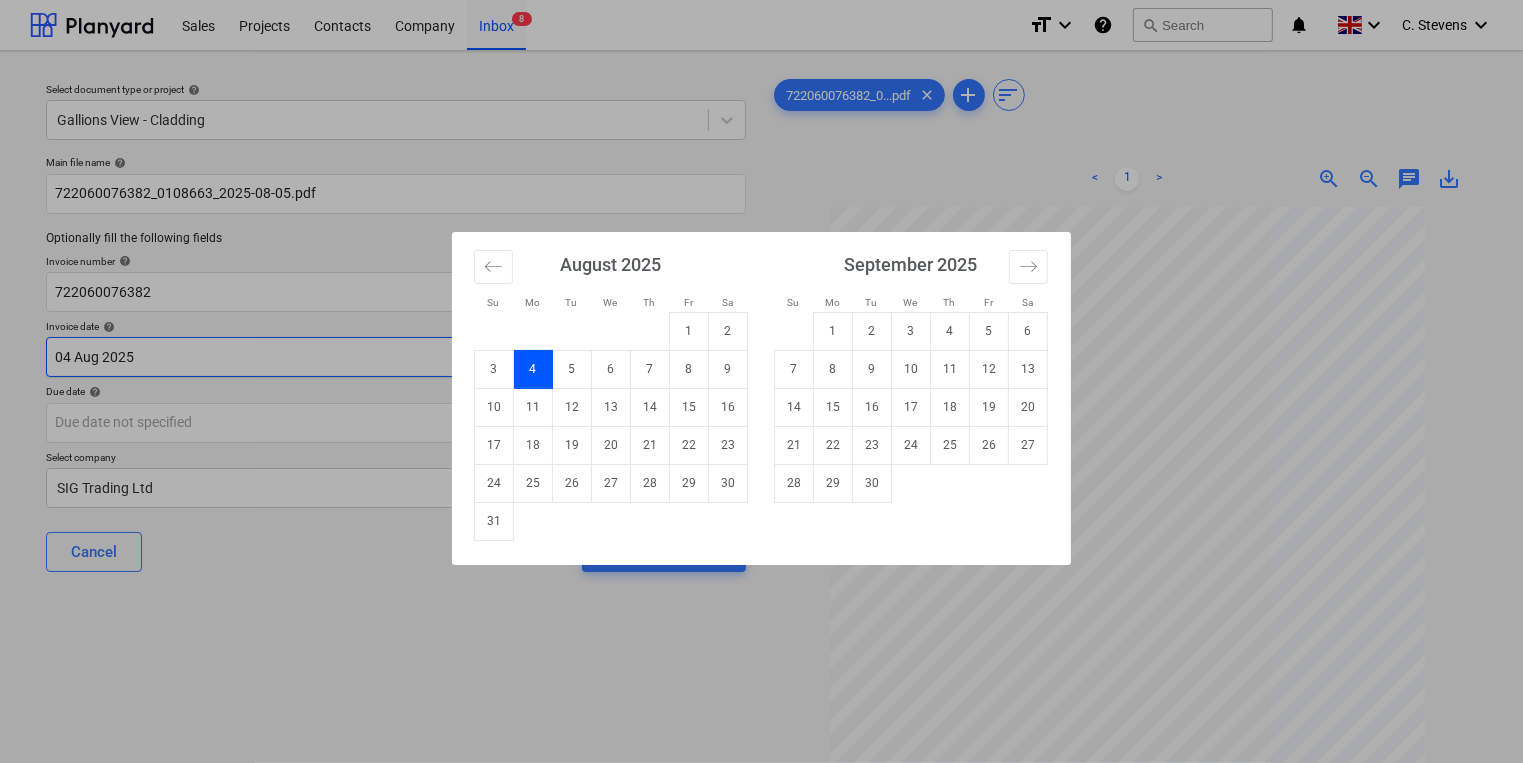 click on "Sales Projects Contacts Company Inbox 8 format_size keyboard_arrow_down help search Search notifications 0 keyboard_arrow_down C. Stevens keyboard_arrow_down Select document type or project help Gallions View - Cladding Main file name help 722060076382_0108663_2025-08-05.pdf Optionally fill the following fields Invoice number help 722060076382 Invoice date help 04 Aug 2025 04.08.2025 Press the down arrow key to interact with the calendar and
select a date. Press the question mark key to get the keyboard shortcuts for changing dates. Due date help Press the down arrow key to interact with the calendar and
select a date. Press the question mark key to get the keyboard shortcuts for changing dates. Select company SIG Trading Ltd   Cancel Assign to project 722060076382_0...pdf clear add sort < 1 > zoom_in zoom_out chat 0 save_alt
Su Mo Tu We Th Fr Sa Su Mo Tu We Th Fr Sa July 2025 1 2 3 4 5 6 7 8 9 10 11 12 13 14 15 16 17 18 19 20 21 22 23 24 25 26 27 28 29 30 31 August 2025 1 2 3 4 5 6 7 8" at bounding box center [761, 381] 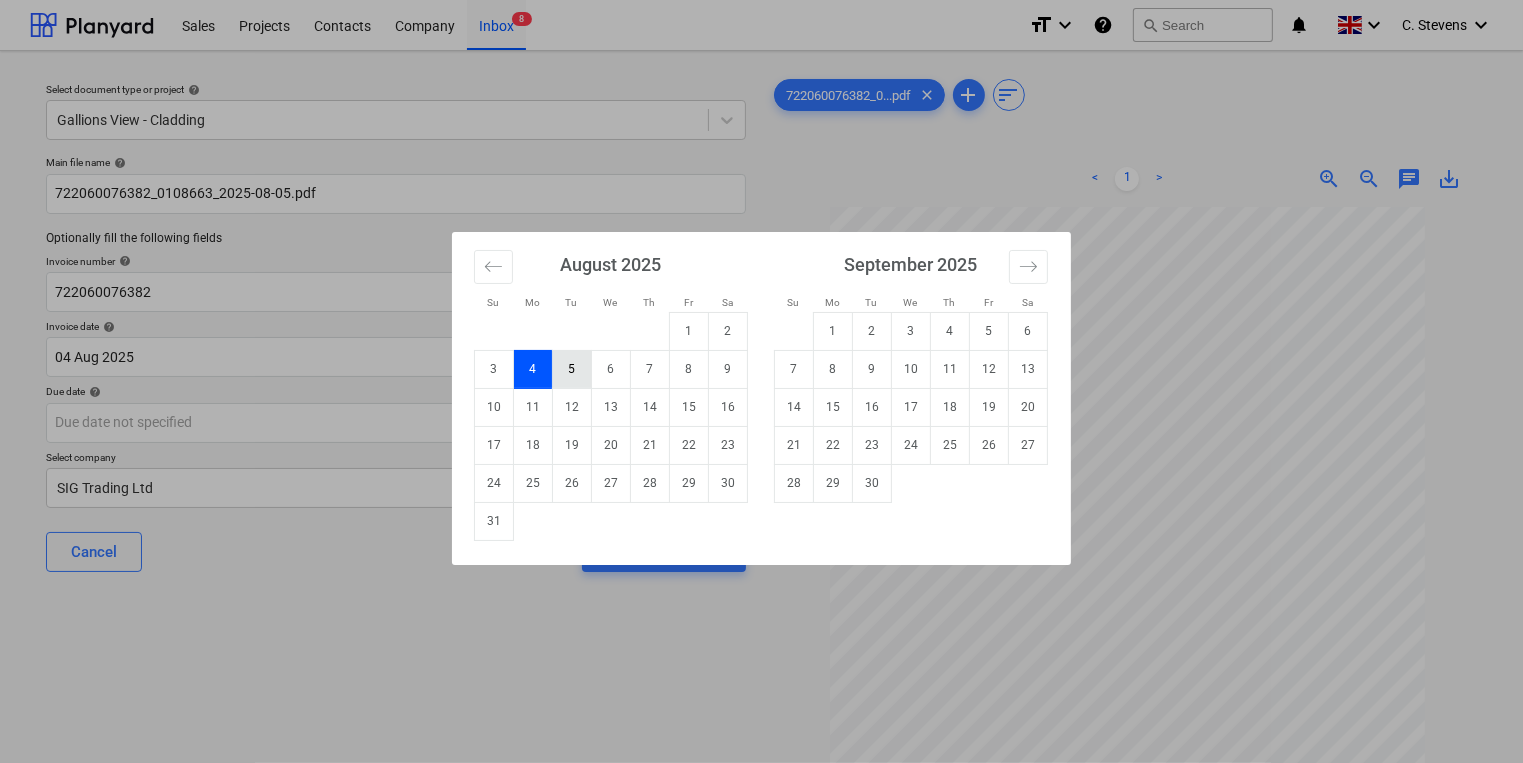 click on "5" at bounding box center (572, 369) 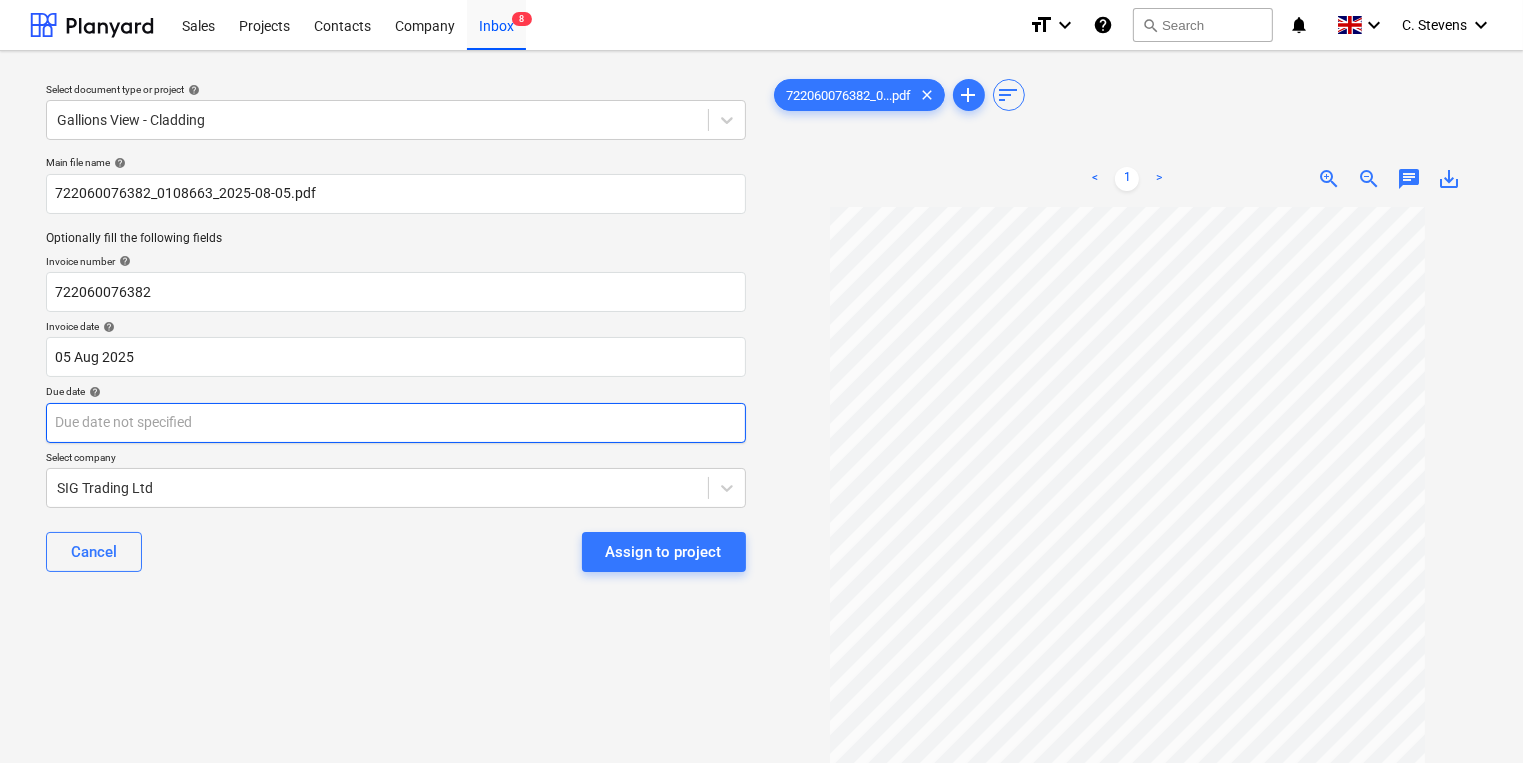 click on "Sales Projects Contacts Company Inbox 8 format_size keyboard_arrow_down help search Search notifications 0 keyboard_arrow_down C. Stevens keyboard_arrow_down Select document type or project help Gallions View - Cladding Main file name help 722060076382_0108663_2025-08-05.pdf Optionally fill the following fields Invoice number help 722060076382 Invoice date help 05 Aug 2025 05.08.2025 Press the down arrow key to interact with the calendar and
select a date. Press the question mark key to get the keyboard shortcuts for changing dates. Due date help Press the down arrow key to interact with the calendar and
select a date. Press the question mark key to get the keyboard shortcuts for changing dates. Select company SIG Trading Ltd   Cancel Assign to project 722060076382_0...pdf clear add sort < 1 > zoom_in zoom_out chat 0 save_alt" at bounding box center (761, 381) 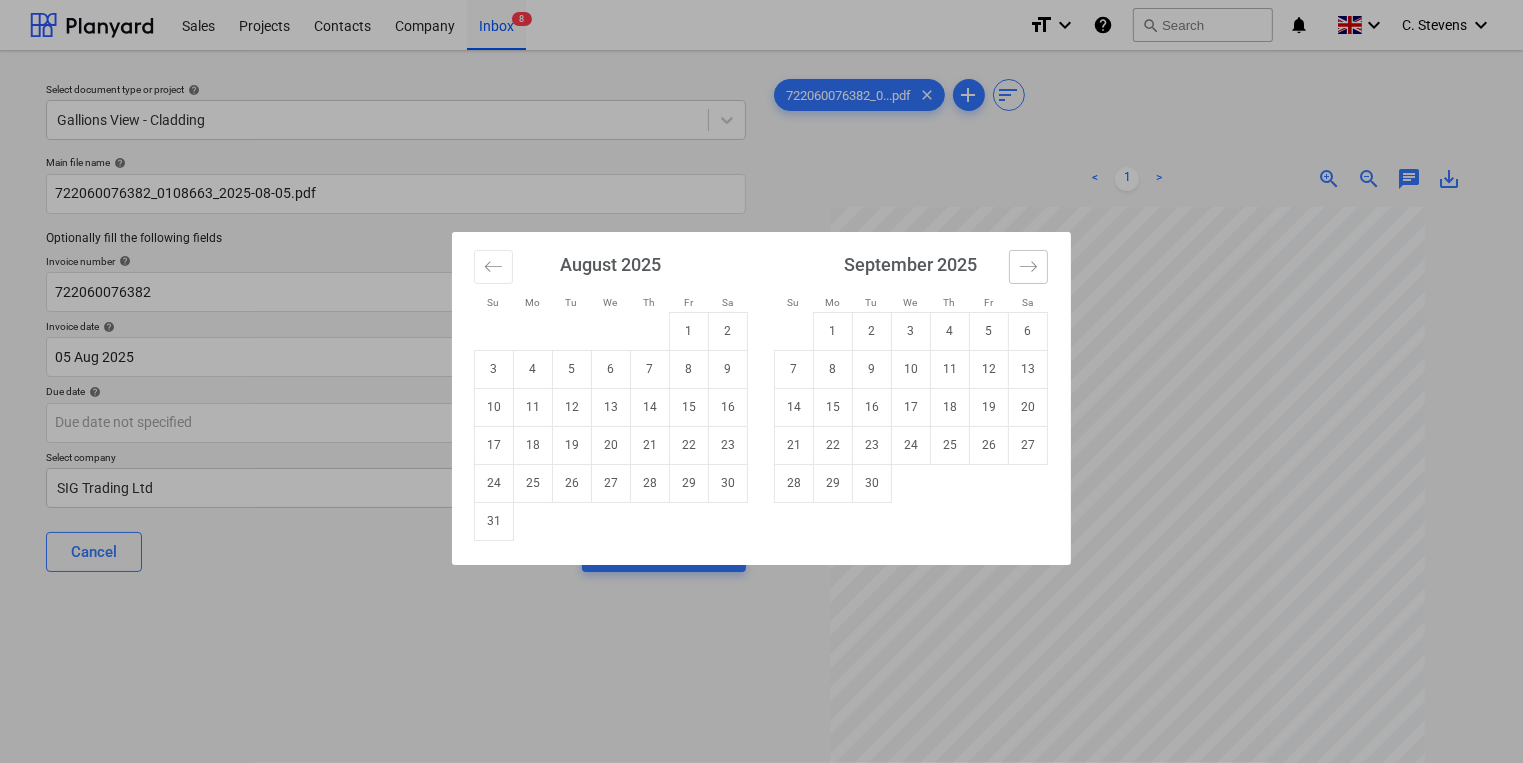 click at bounding box center (1028, 267) 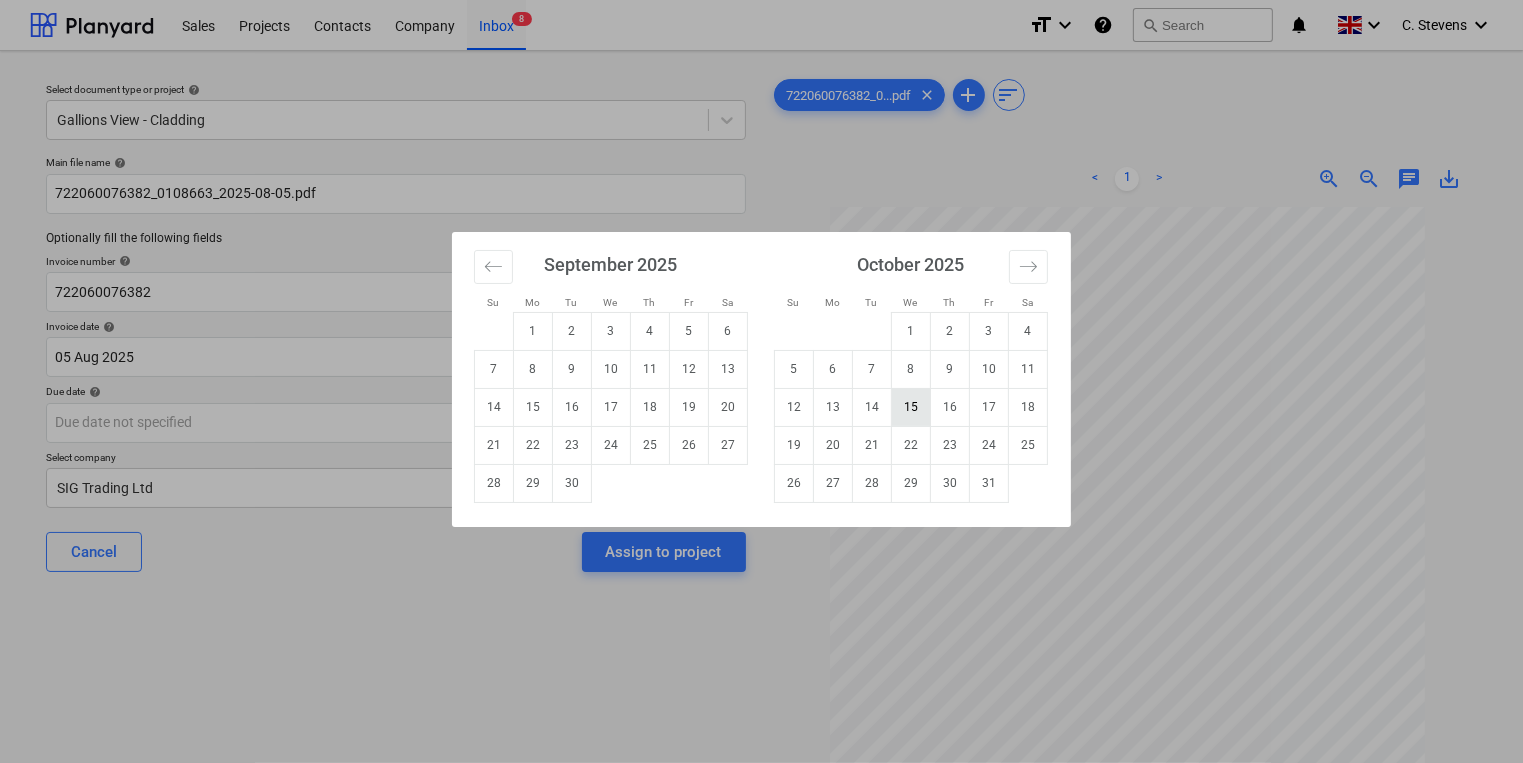 click on "15" at bounding box center (911, 407) 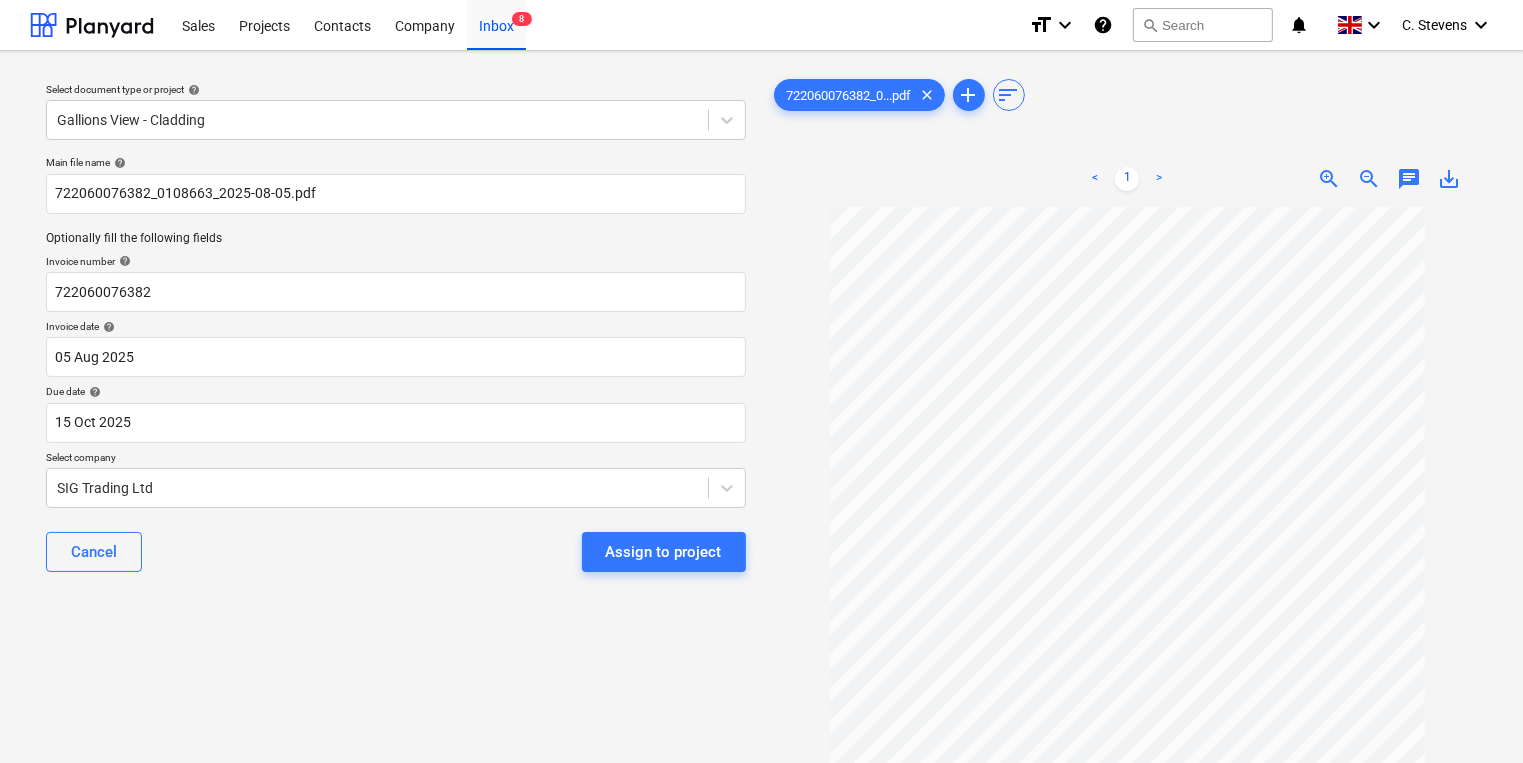 click on "Assign to project" at bounding box center [664, 552] 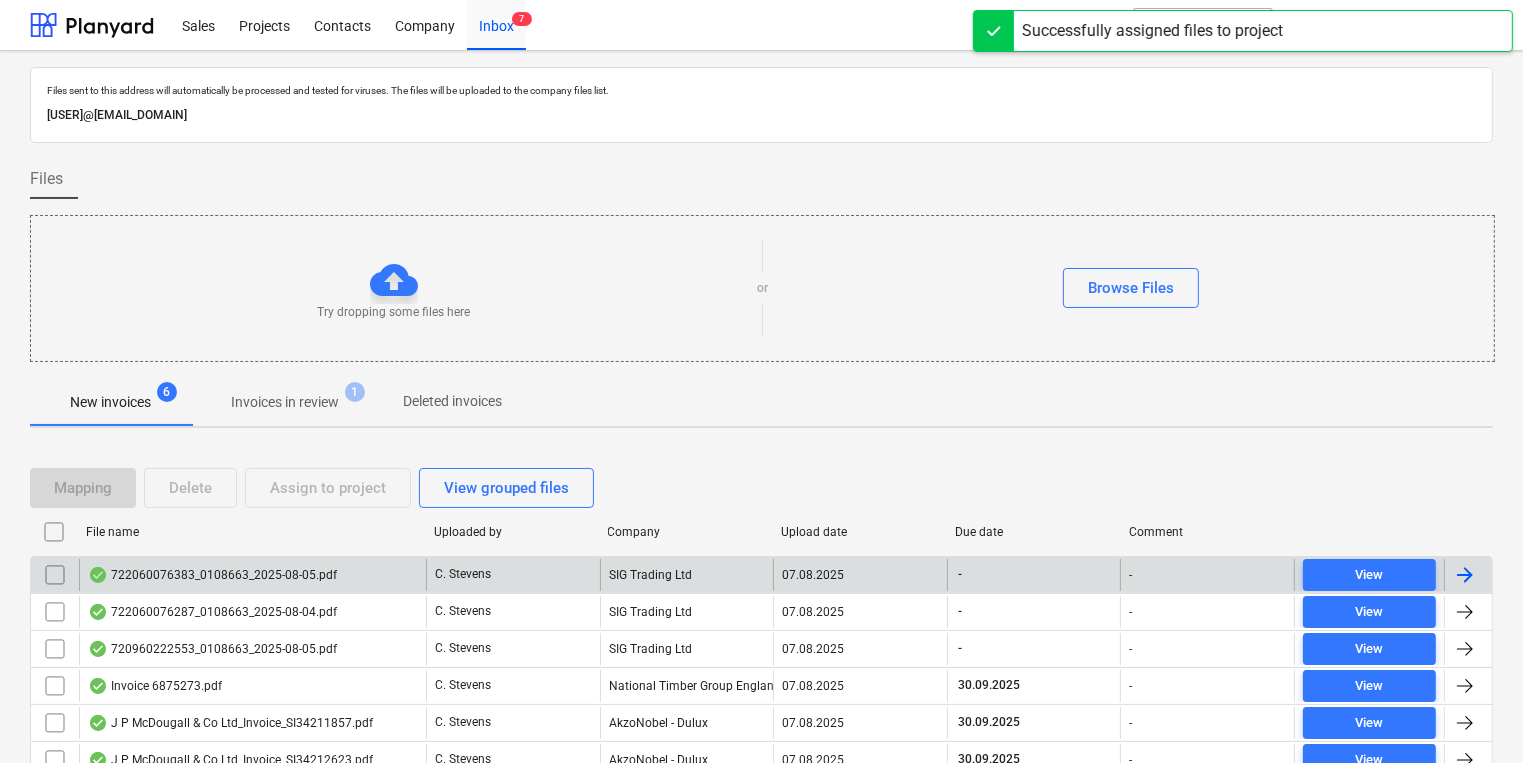 click on "722060076383_0108663_2025-08-05.pdf" at bounding box center (252, 575) 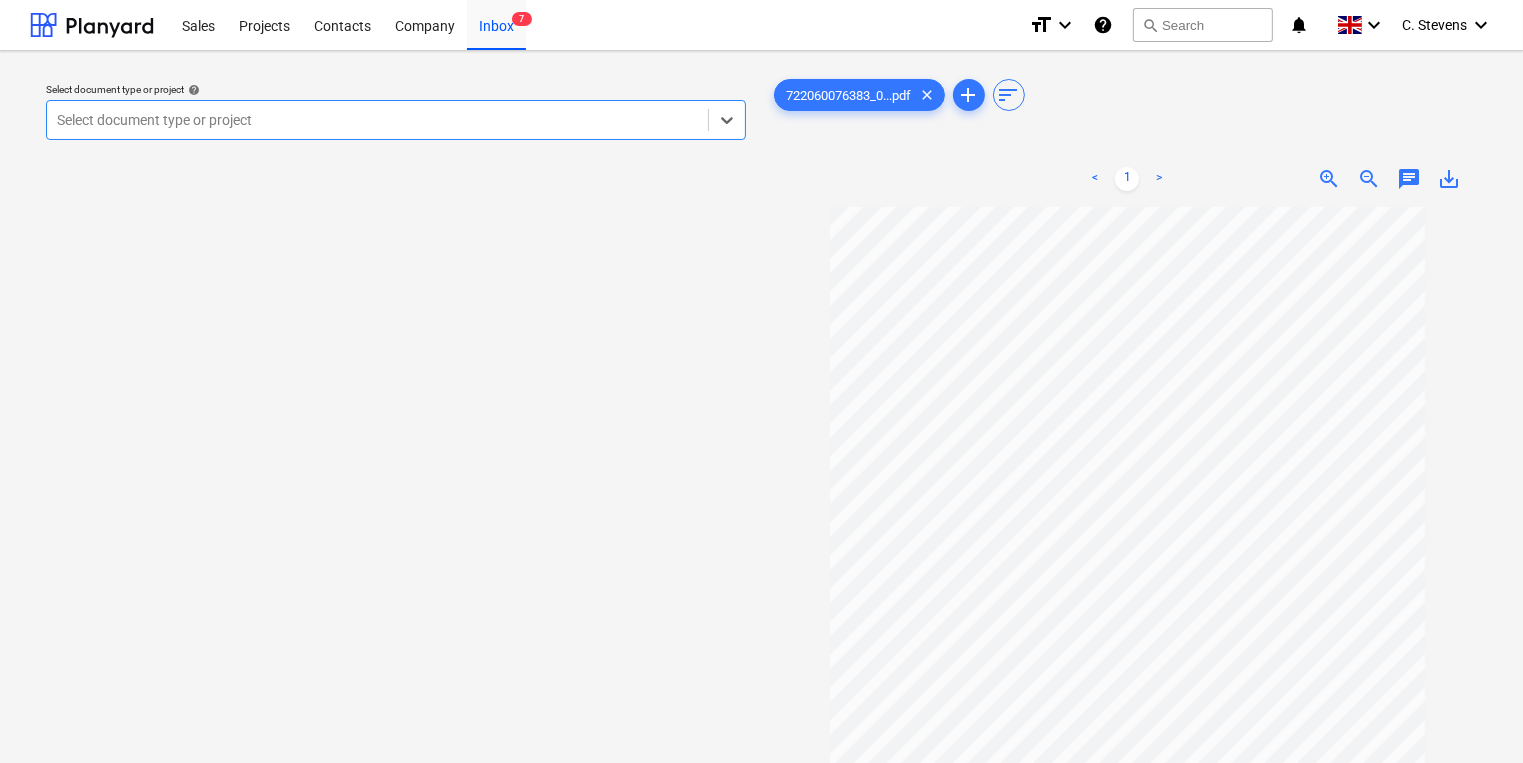 click on "Select document type or project help" at bounding box center (396, 89) 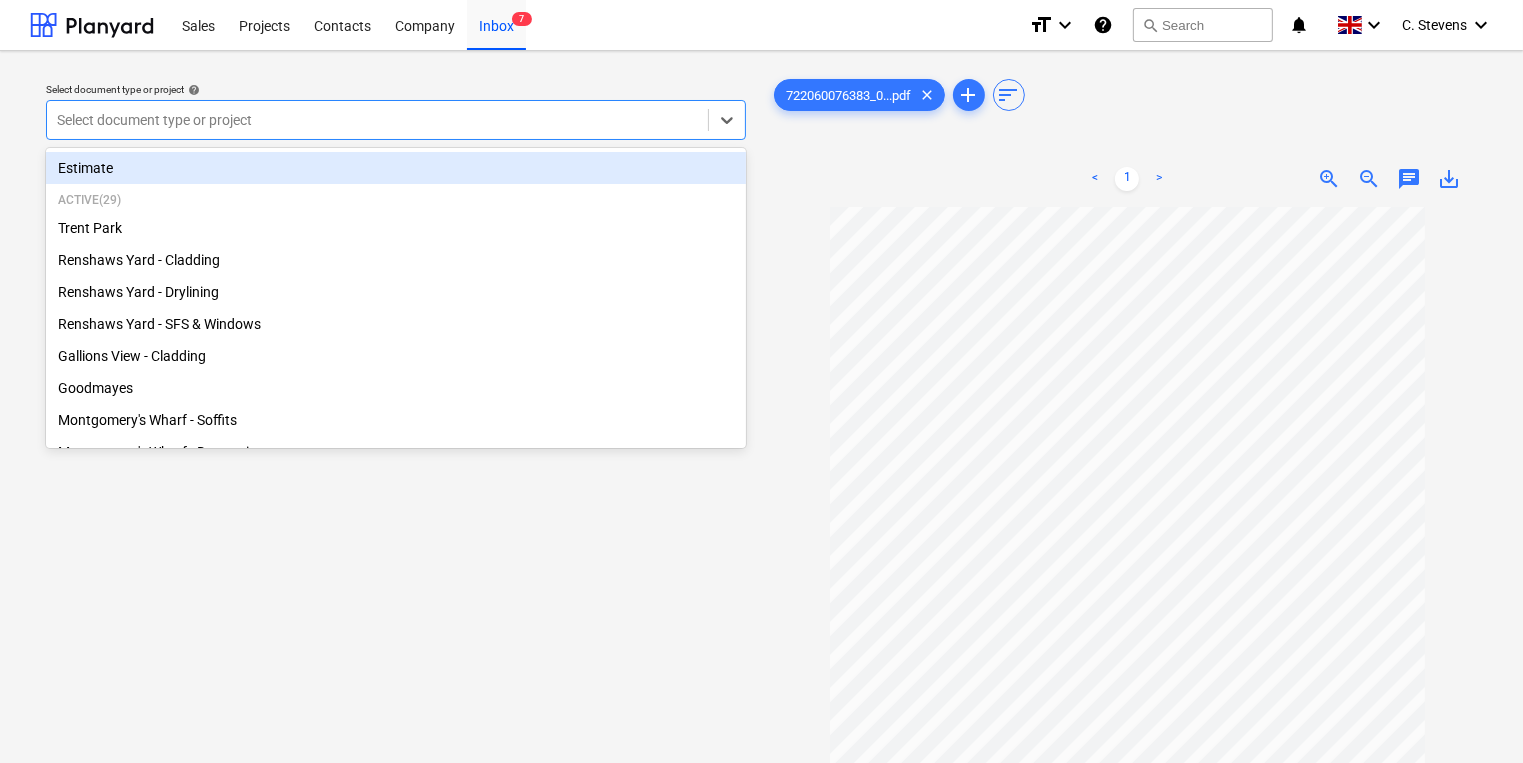 click at bounding box center [377, 120] 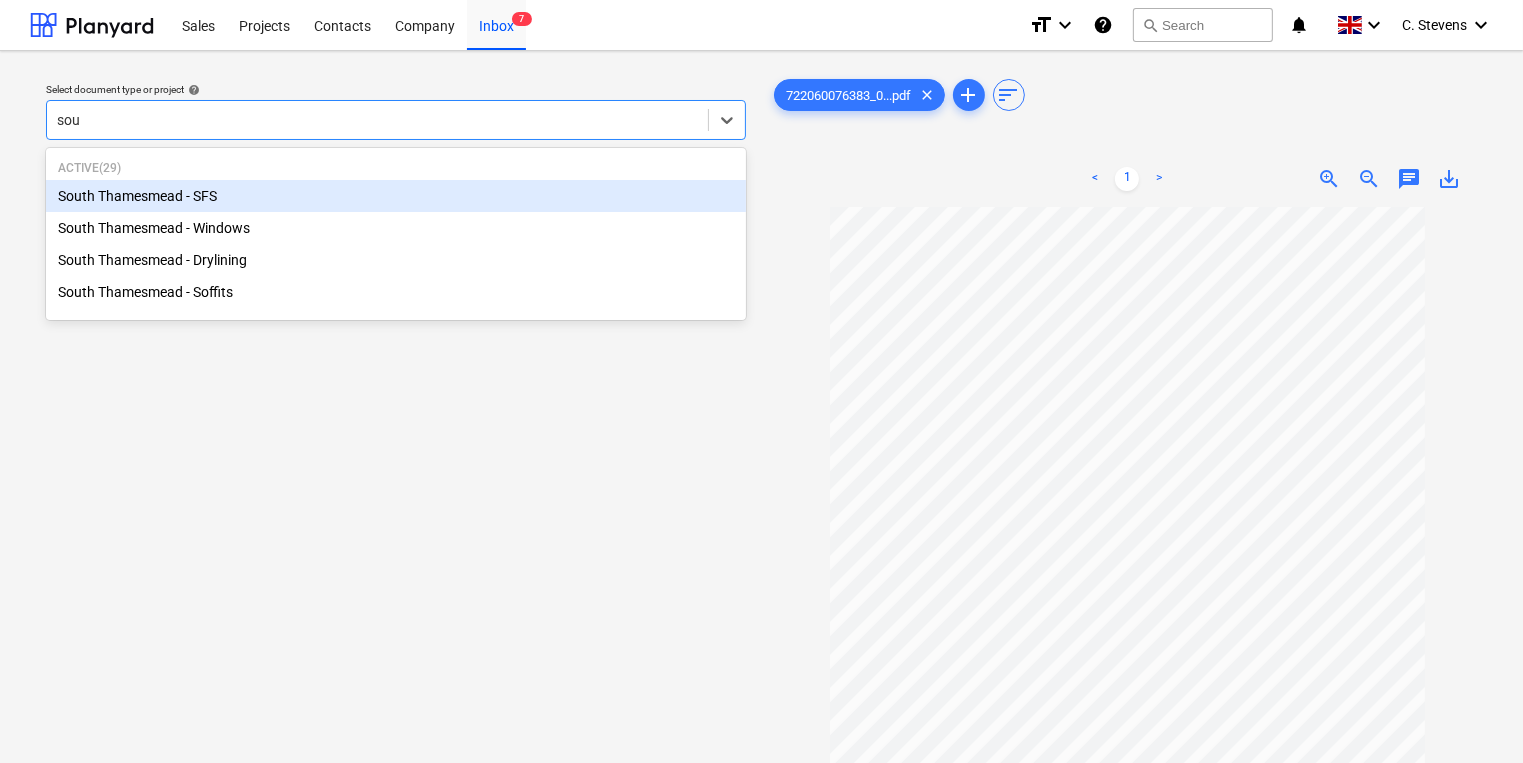 type on "sout" 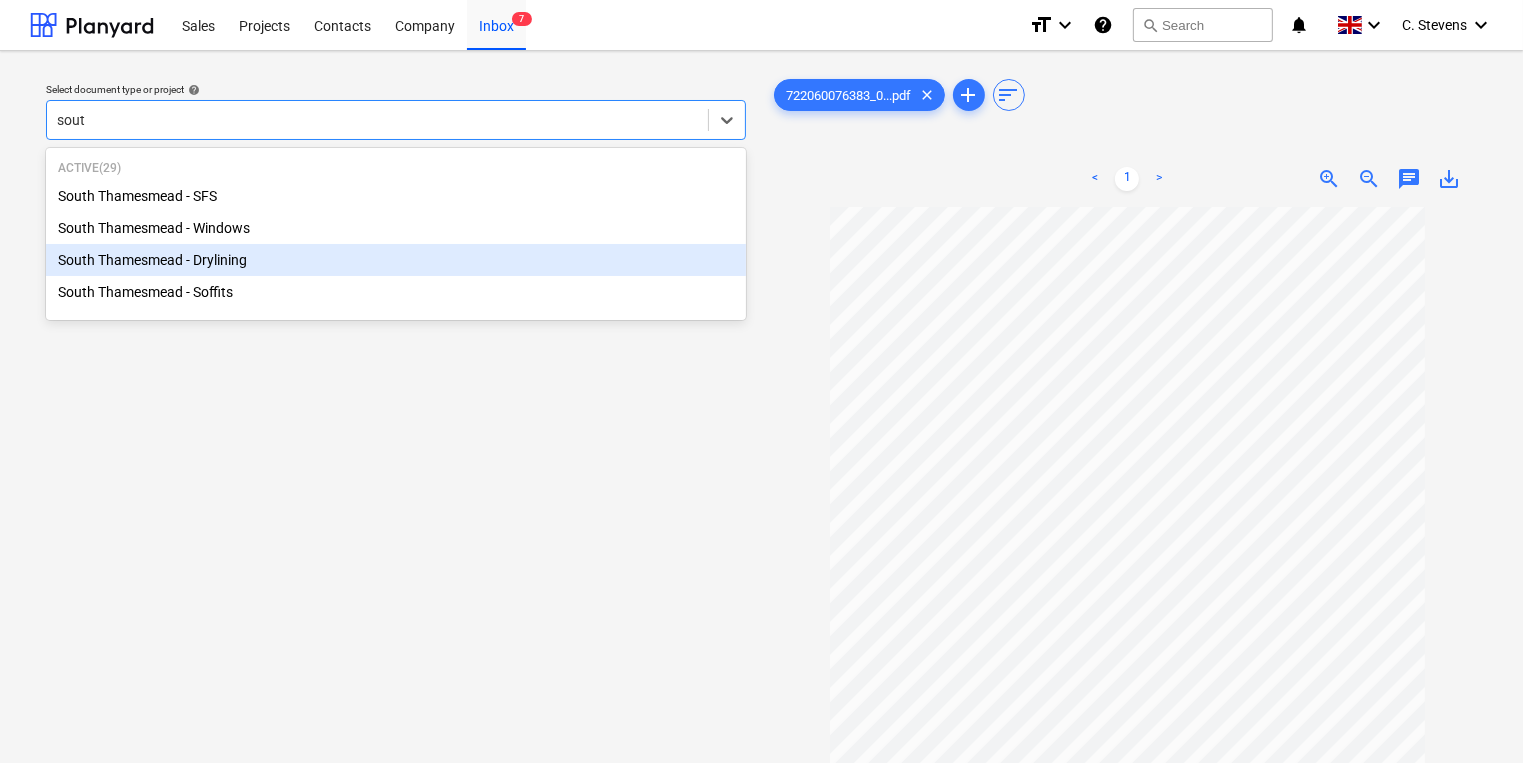 type 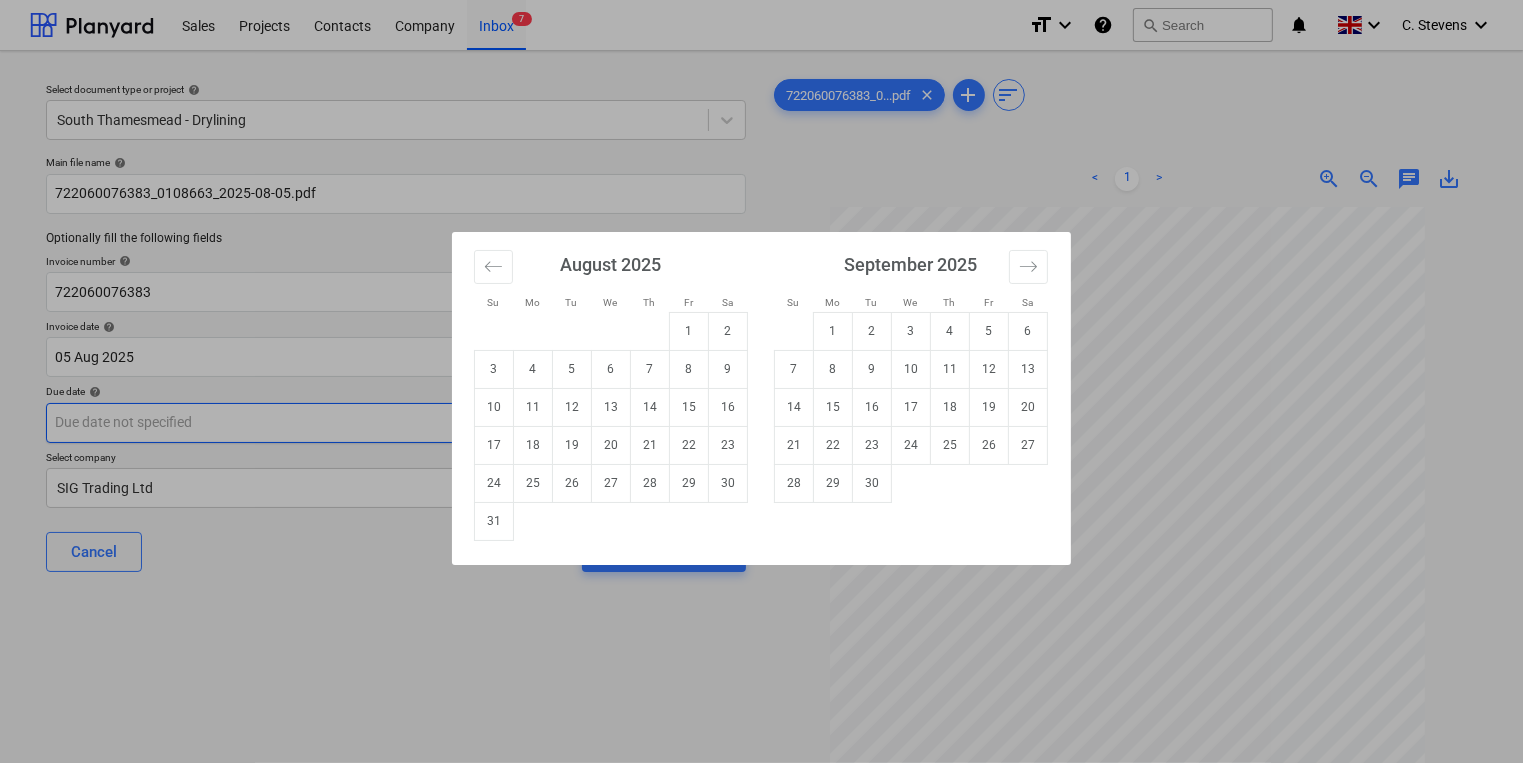 click on "Sales Projects Contacts Company Inbox 7 format_size keyboard_arrow_down help search Search notifications 0 keyboard_arrow_down C. Stevens keyboard_arrow_down Select document type or project help South Thamesmead - Drylining Main file name help 722060076383_0108663_2025-08-05.pdf Optionally fill the following fields Invoice number help 722060076383 Invoice date help 05 Aug 2025 05.08.2025 Press the down arrow key to interact with the calendar and
select a date. Press the question mark key to get the keyboard shortcuts for changing dates. Due date help Press the down arrow key to interact with the calendar and
select a date. Press the question mark key to get the keyboard shortcuts for changing dates. Select company SIG Trading Ltd   Cancel Assign to project 722060076383_0...pdf clear add sort < 1 > zoom_in zoom_out chat 0 save_alt
Su Mo Tu We Th Fr Sa Su Mo Tu We Th Fr Sa July 2025 1 2 3 4 5 6 7 8 9 10 11 12 13 14 15 16 17 18 19 20 21 22 23 24 25 26 27 28 29 30 31 August 2025 1 2 3 4 5" at bounding box center (761, 381) 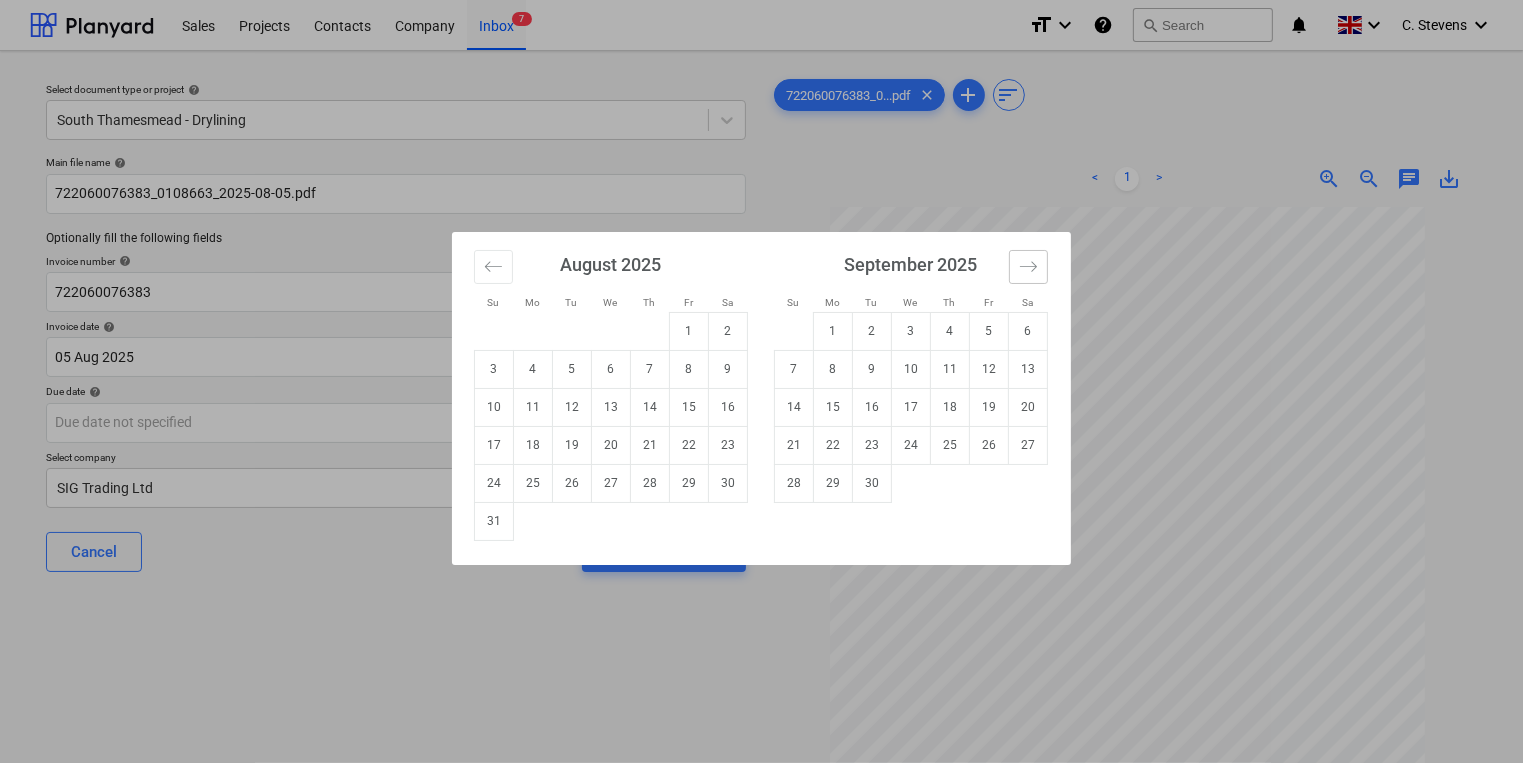 click 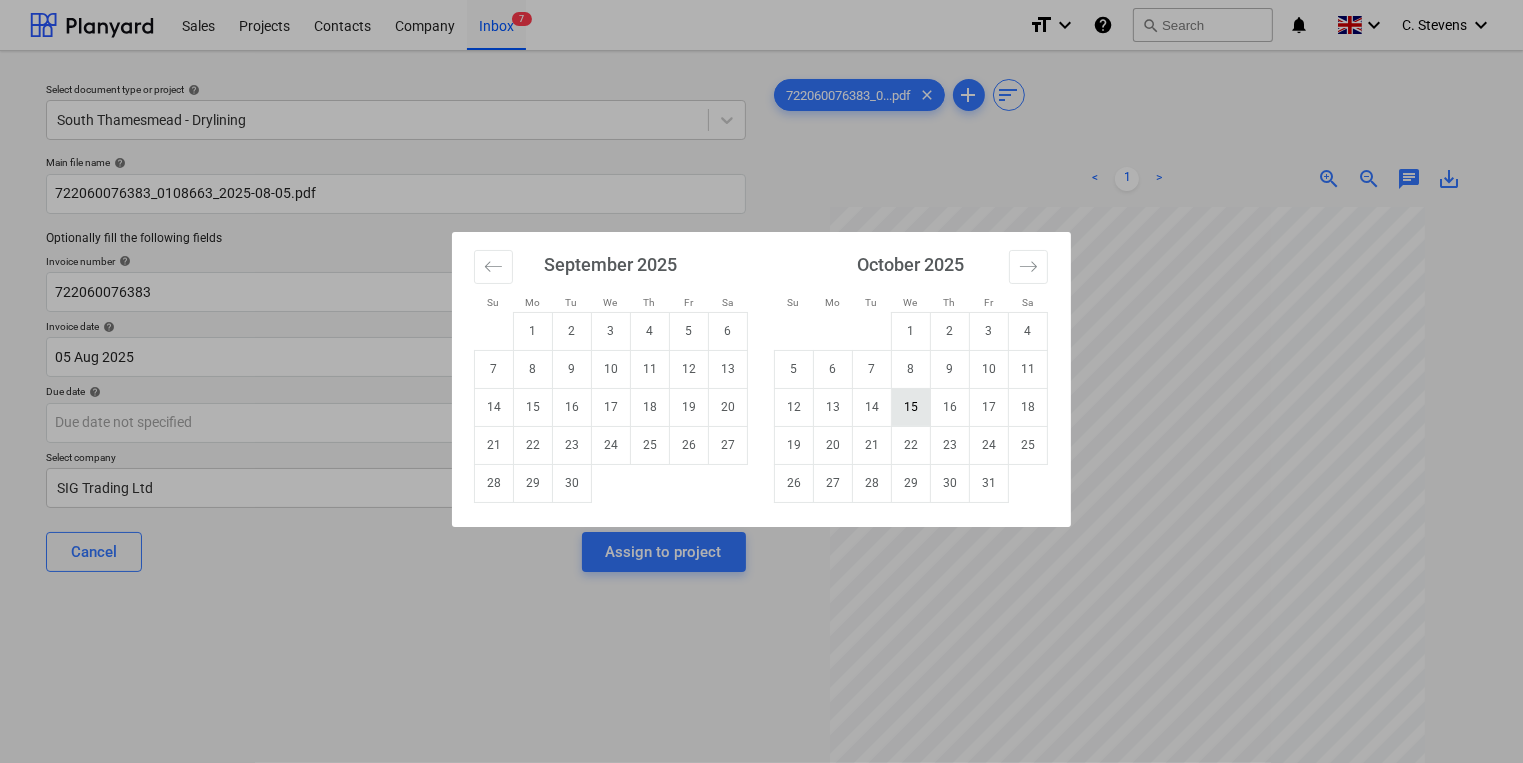 click on "15" at bounding box center (911, 407) 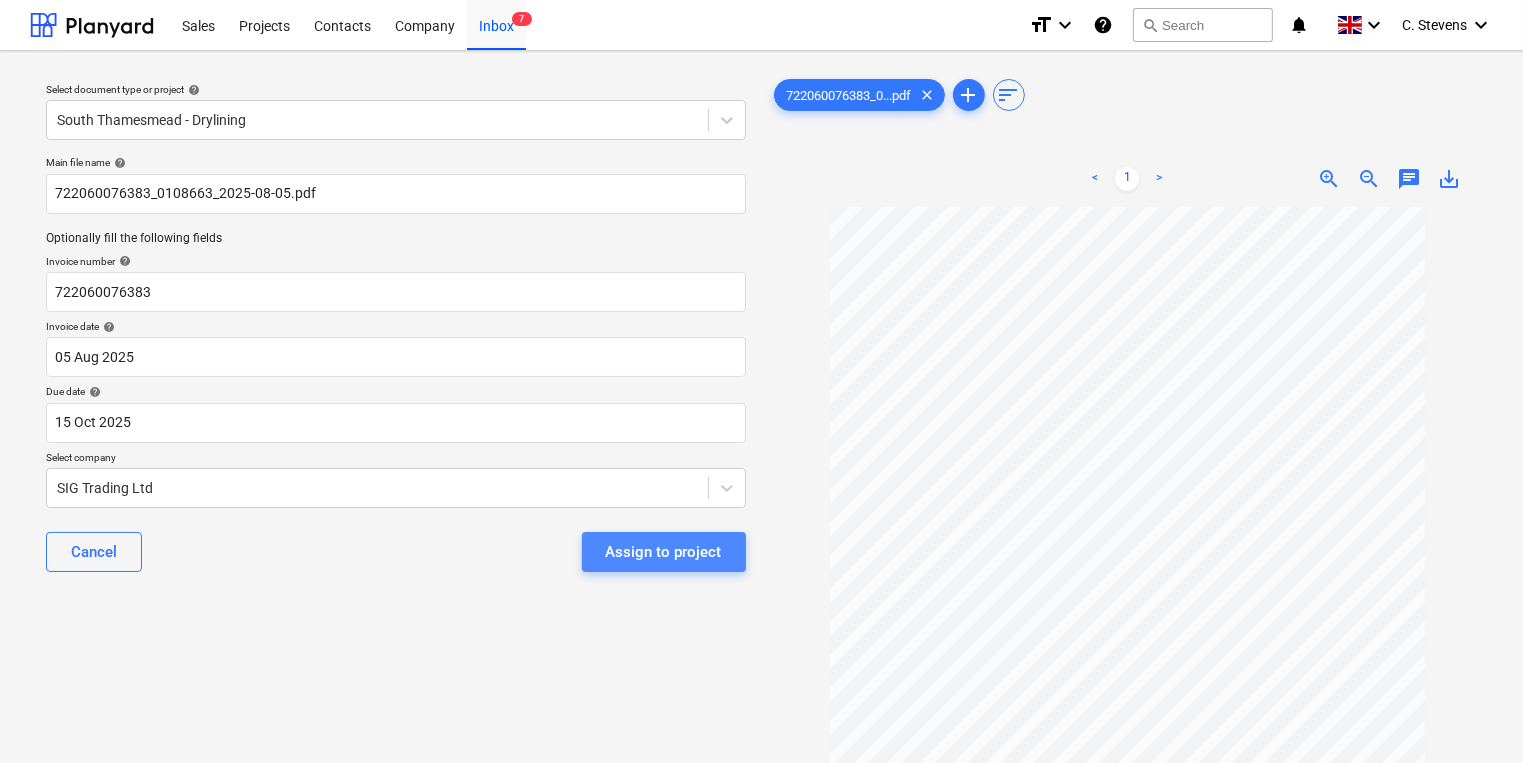 click on "Assign to project" at bounding box center (664, 552) 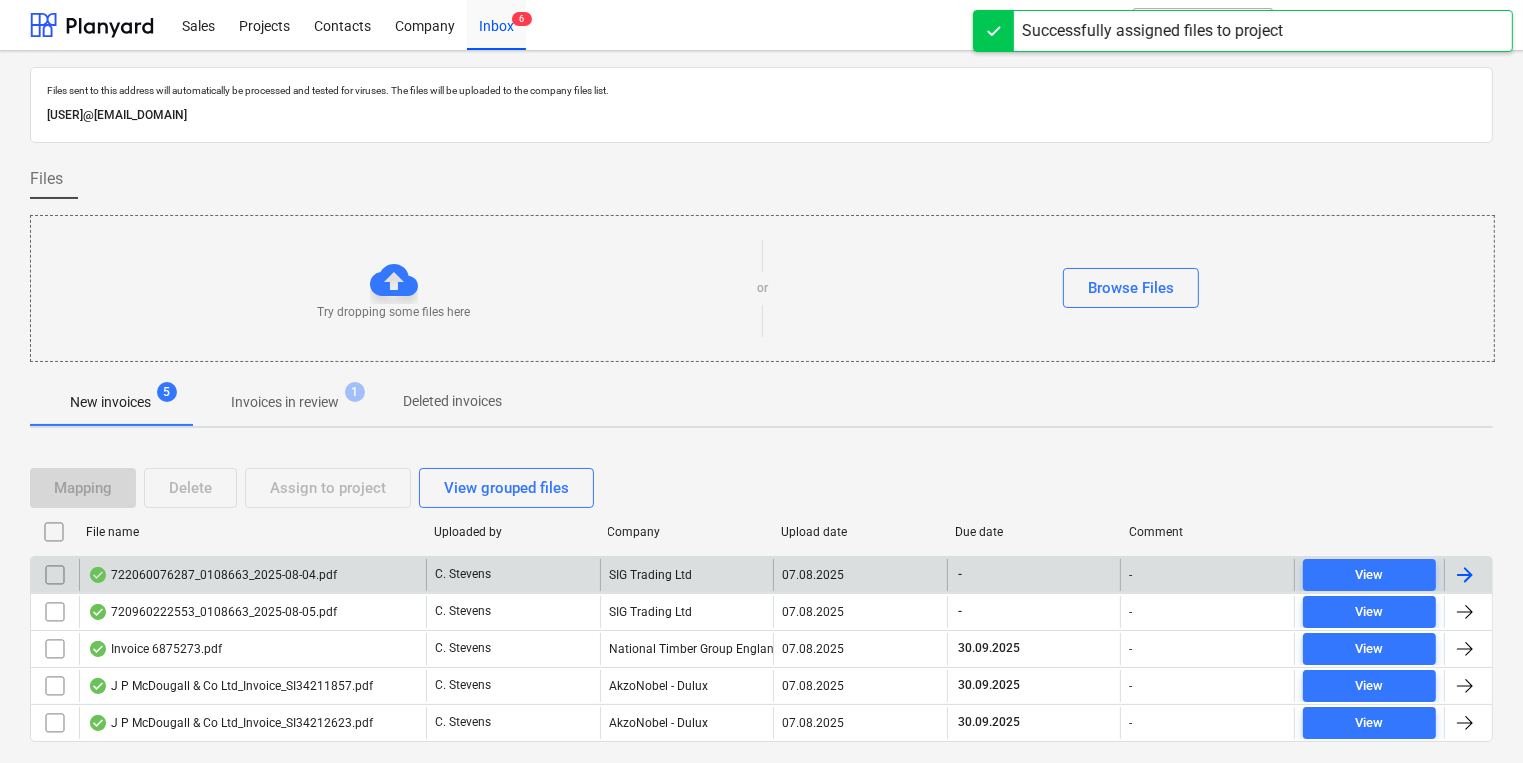 click on "722060076287_0108663_2025-08-04.pdf" at bounding box center (252, 575) 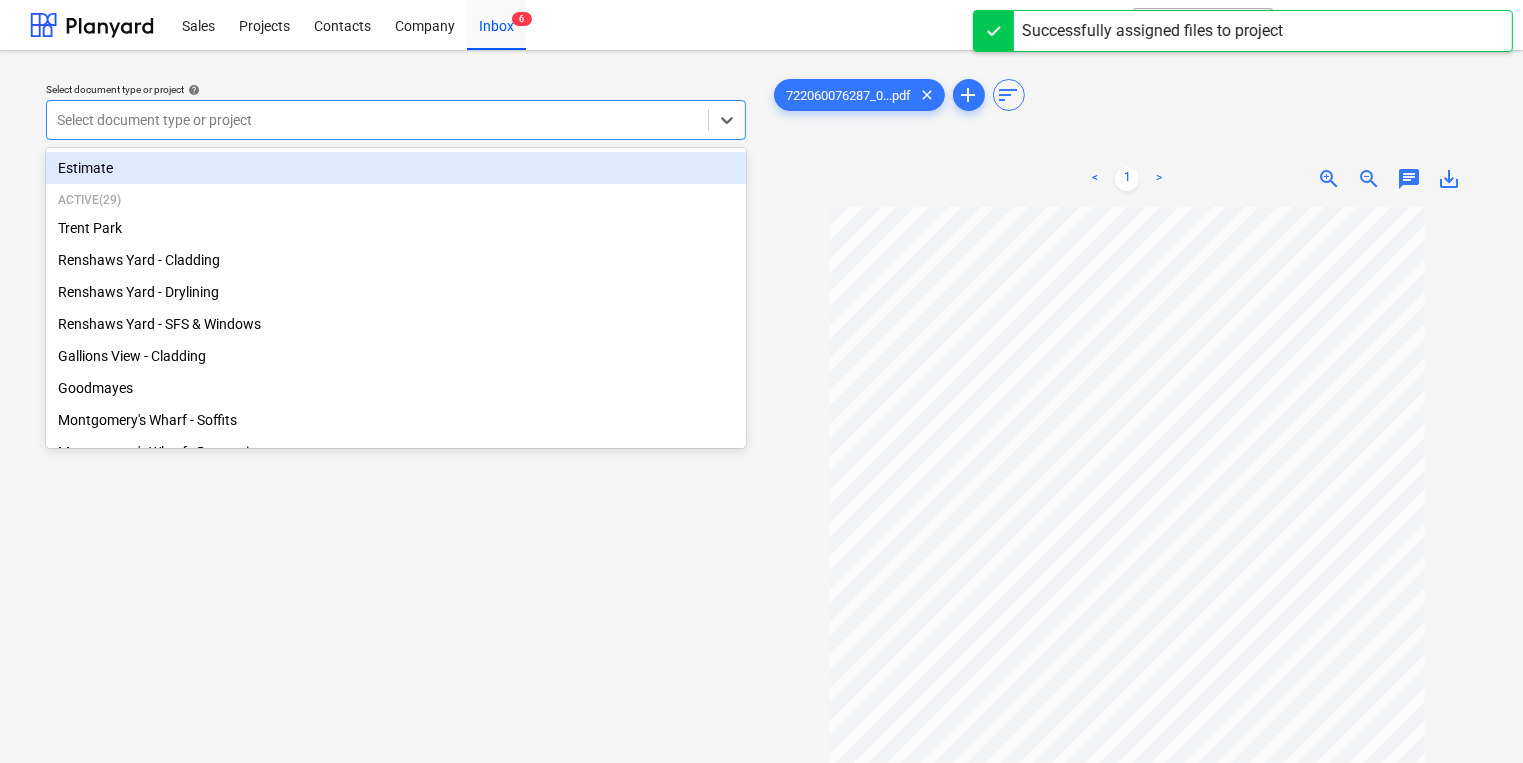 click at bounding box center [377, 120] 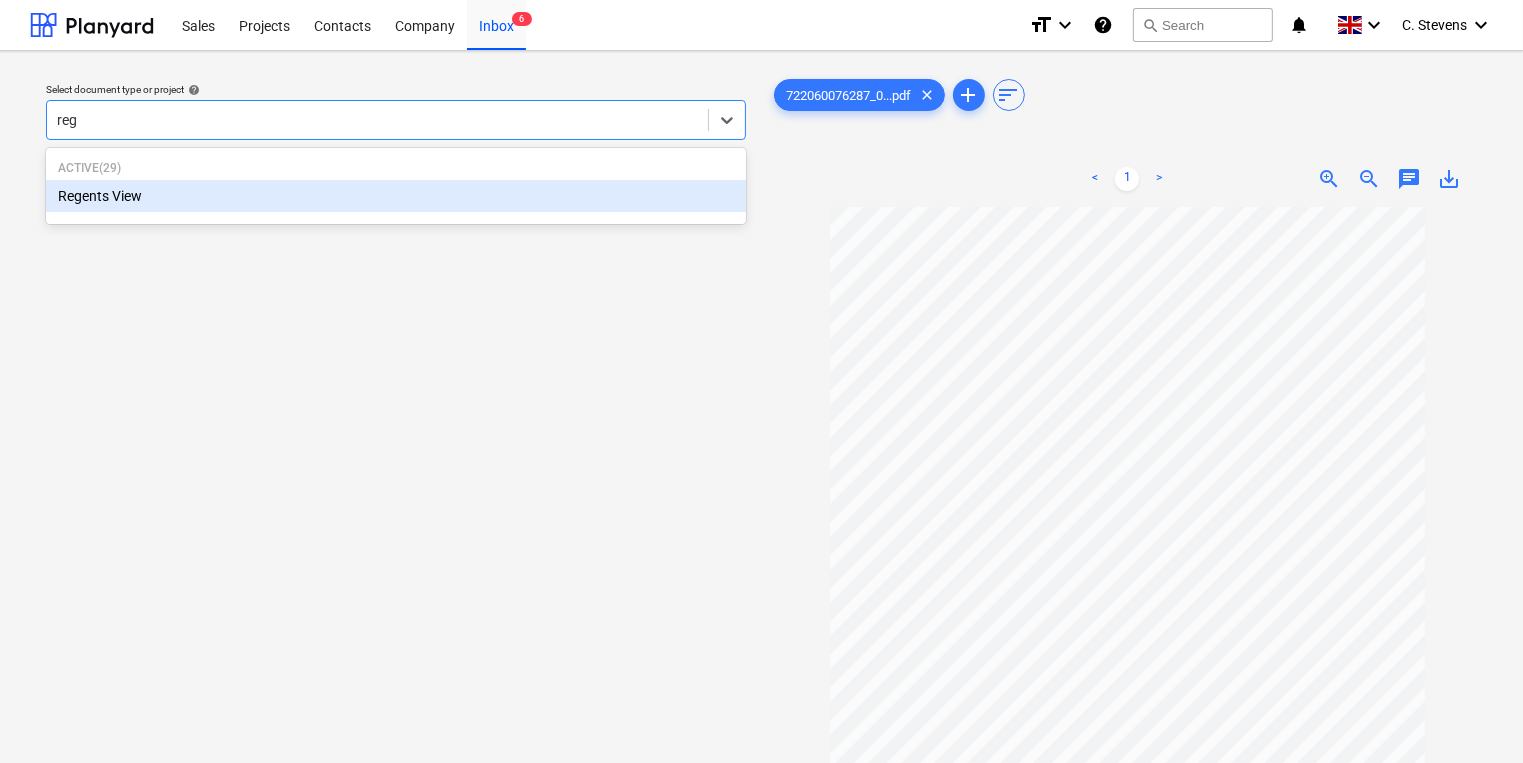 type on "rege" 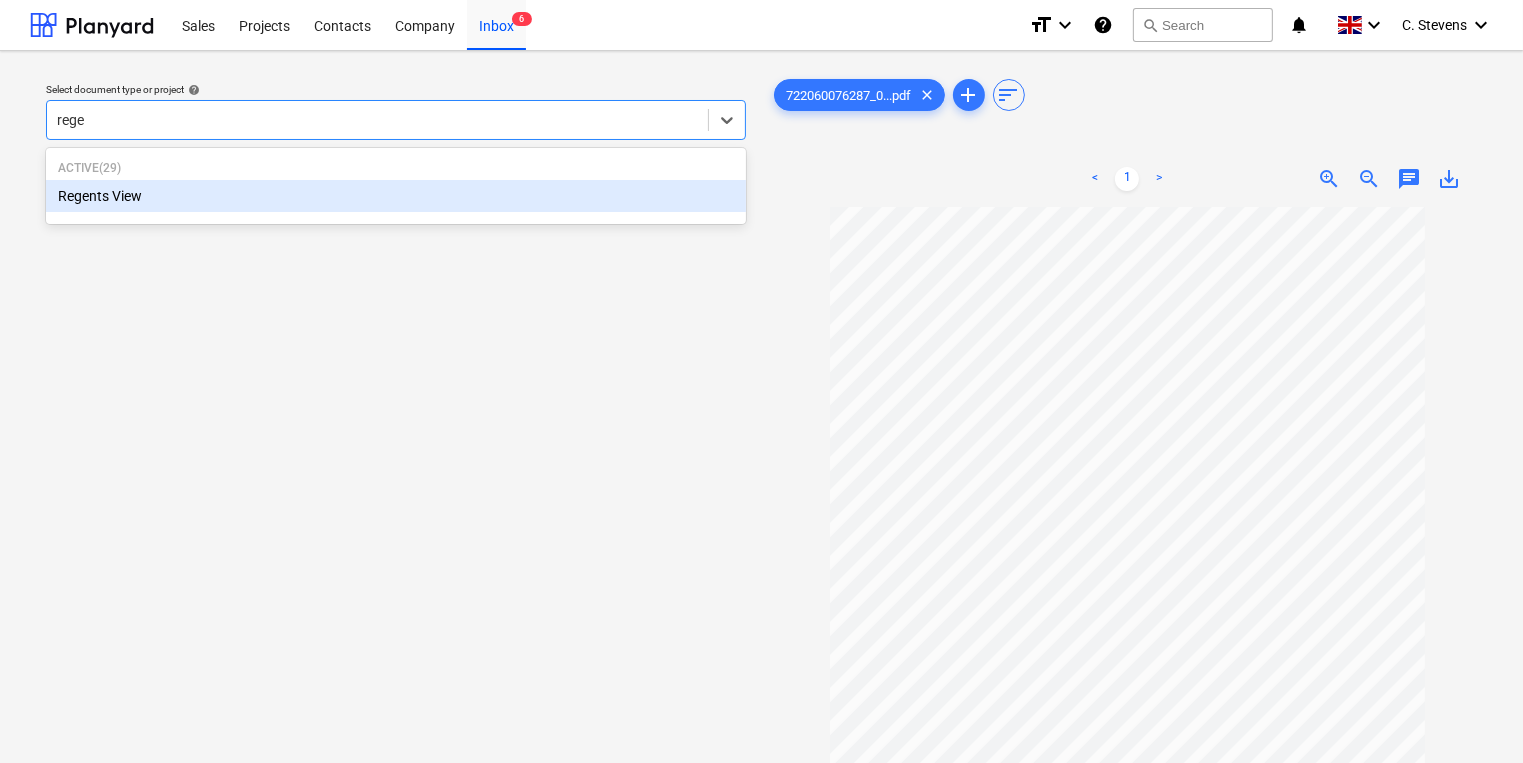 type 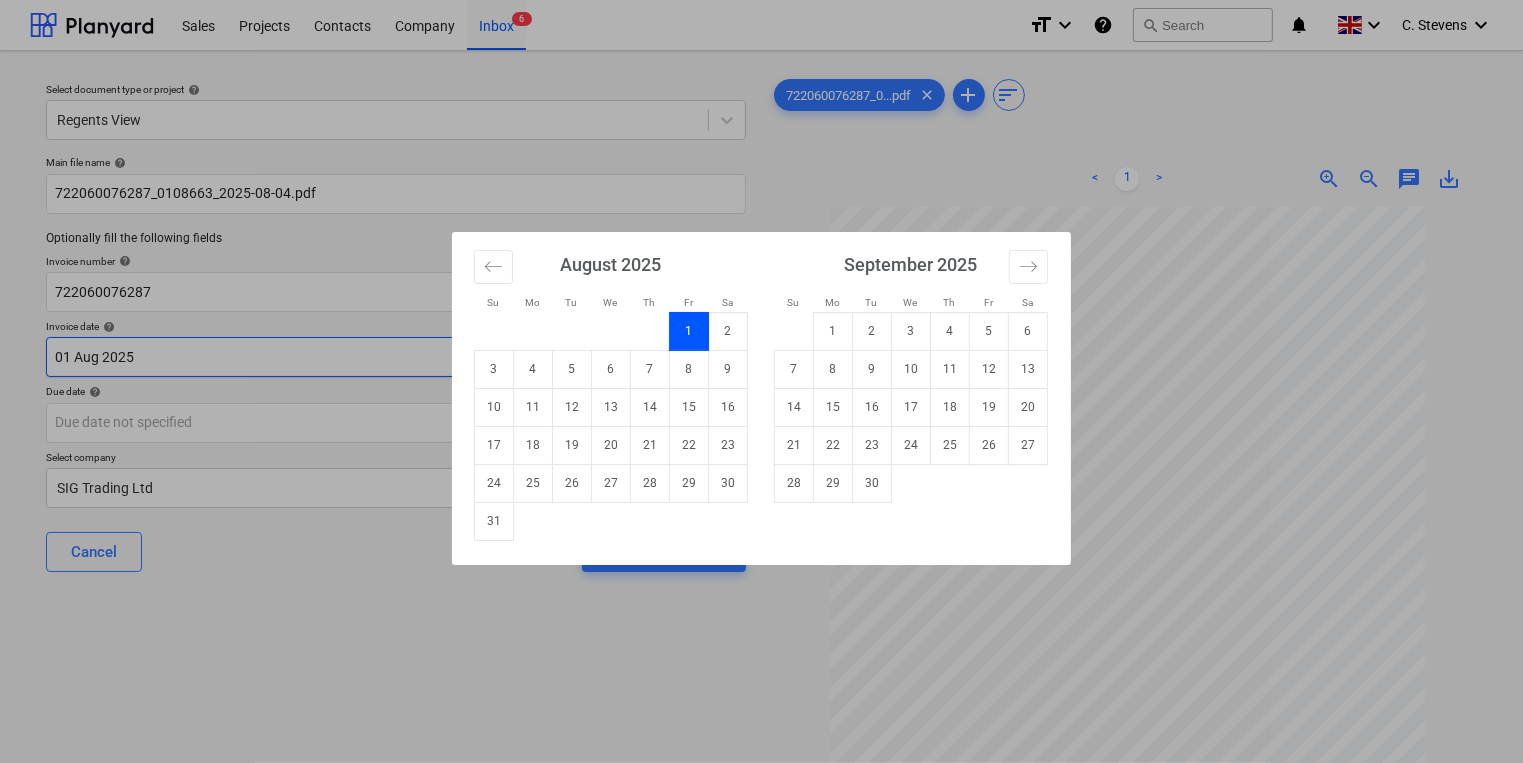 click on "Sales Projects Contacts Company Inbox 6 format_size keyboard_arrow_down help search Search notifications 0 keyboard_arrow_down C. Stevens keyboard_arrow_down Select document type or project help Regents View Main file name help 722060076287_0108663_2025-08-04.pdf Optionally fill the following fields Invoice number help 722060076287 Invoice date help 01 Aug 2025 01.08.2025 Press the down arrow key to interact with the calendar and
select a date. Press the question mark key to get the keyboard shortcuts for changing dates. Due date help Press the down arrow key to interact with the calendar and
select a date. Press the question mark key to get the keyboard shortcuts for changing dates. Select company SIG Trading Ltd   Cancel Assign to project 722060076287_0...pdf clear add sort < 1 > zoom_in zoom_out chat 0 save_alt
Su Mo Tu We Th Fr Sa Su Mo Tu We Th Fr Sa July 2025 1 2 3 4 5 6 7 8 9 10 11 12 13 14 15 16 17 18 19 20 21 22 23 24 25 26 27 28 29 30 31 August 2025 1 2 3 4 5 6 7 8 9 10 11 12 1" at bounding box center (761, 381) 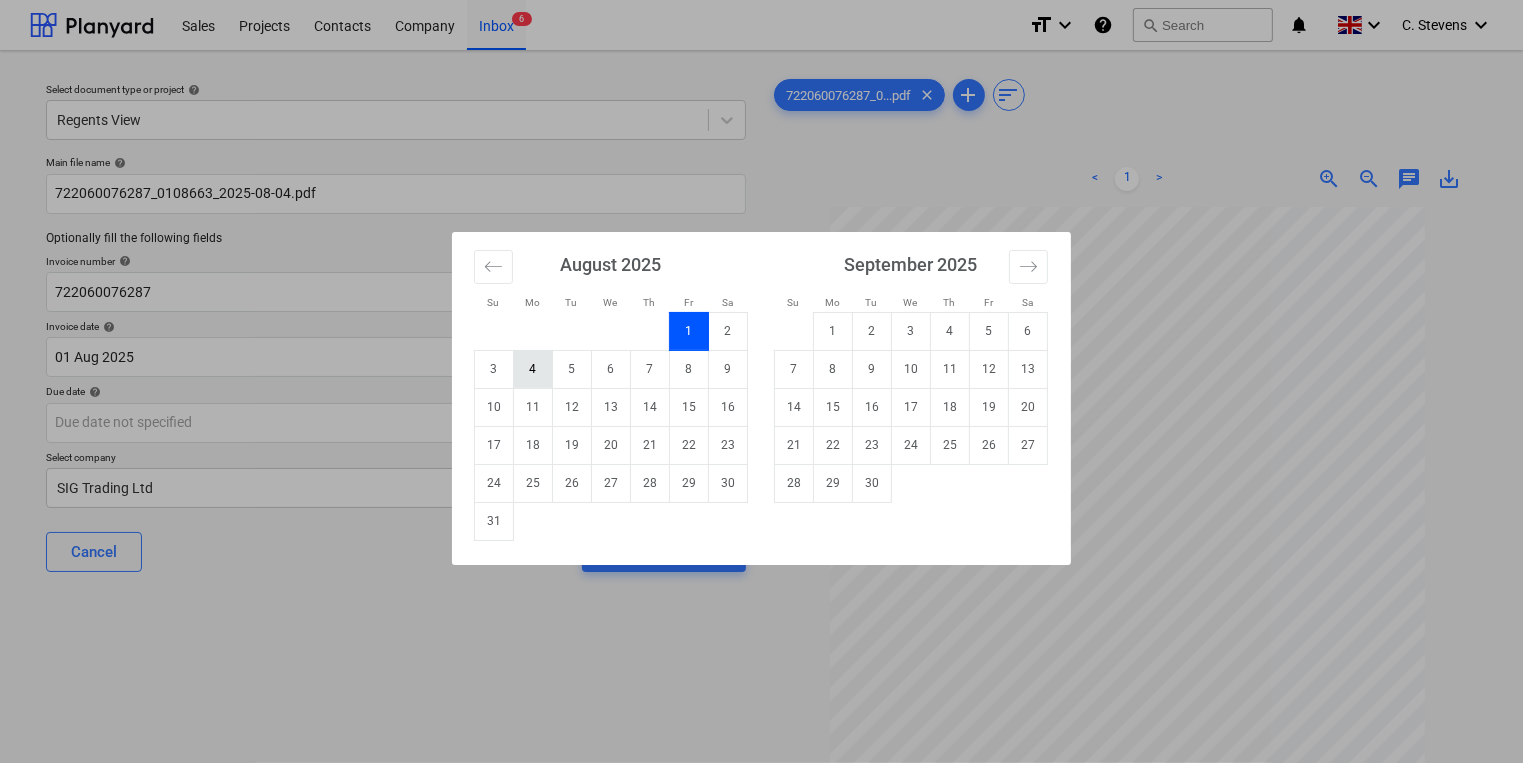 click on "4" at bounding box center (533, 369) 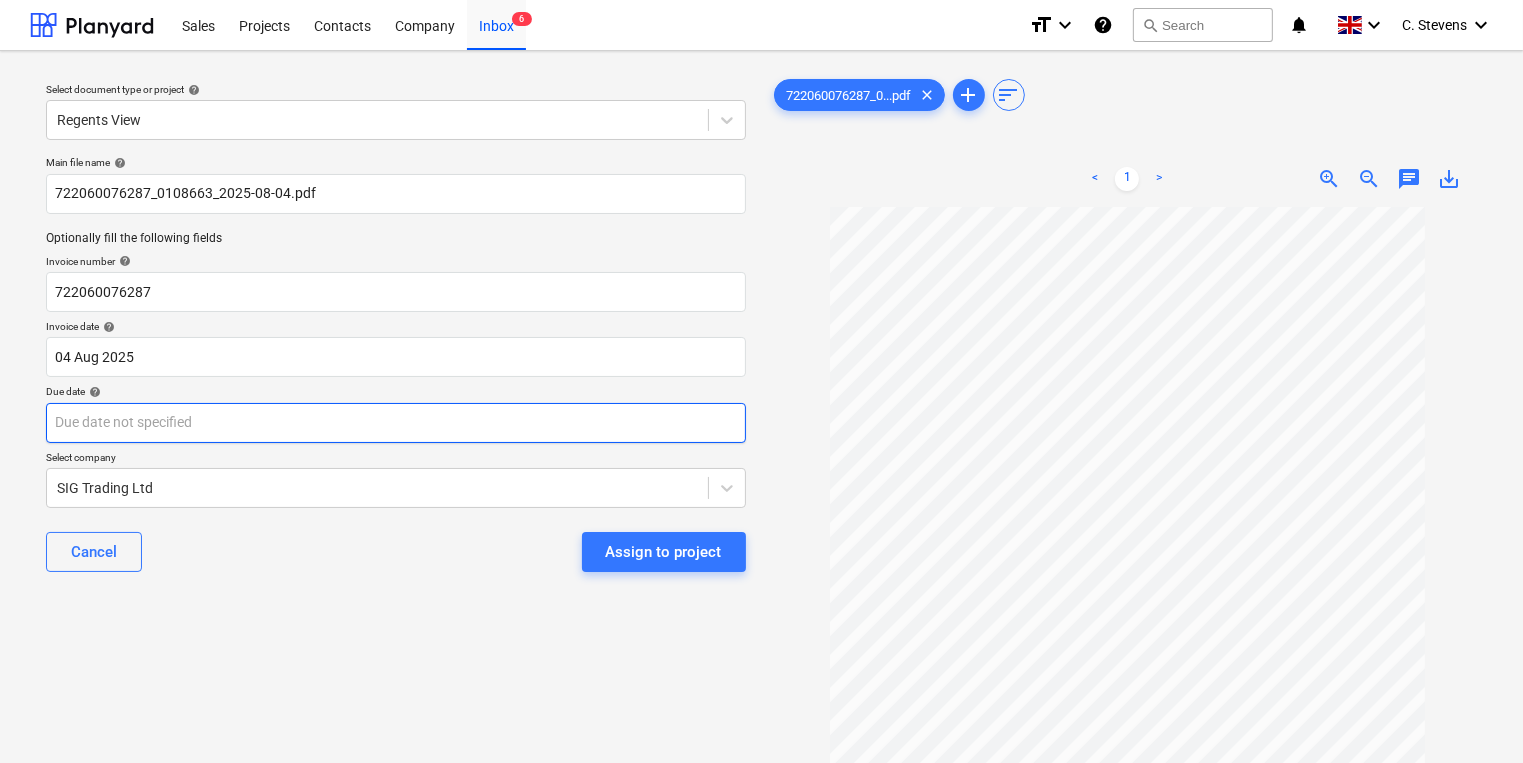 click on "Sales Projects Contacts Company Inbox 6 format_size keyboard_arrow_down help search Search notifications 0 keyboard_arrow_down C. Stevens keyboard_arrow_down Select document type or project help Regents View Main file name help 722060076287_0108663_2025-08-04.pdf Optionally fill the following fields Invoice number help 722060076287 Invoice date help 04 Aug 2025 04.08.2025 Press the down arrow key to interact with the calendar and
select a date. Press the question mark key to get the keyboard shortcuts for changing dates. Due date help Press the down arrow key to interact with the calendar and
select a date. Press the question mark key to get the keyboard shortcuts for changing dates. Select company SIG Trading Ltd   Cancel Assign to project 722060076287_0...pdf clear add sort < 1 > zoom_in zoom_out chat 0 save_alt" at bounding box center (761, 381) 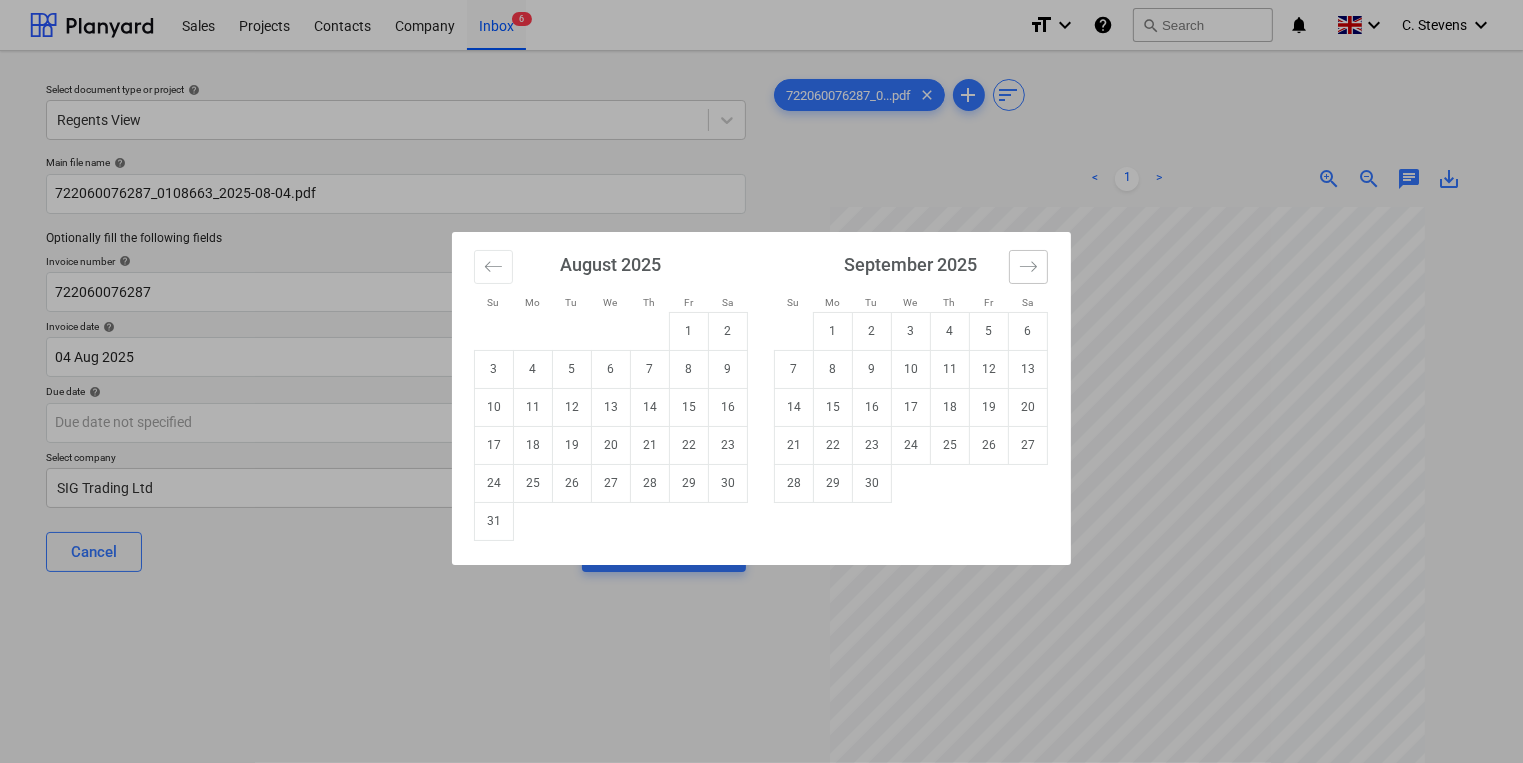click 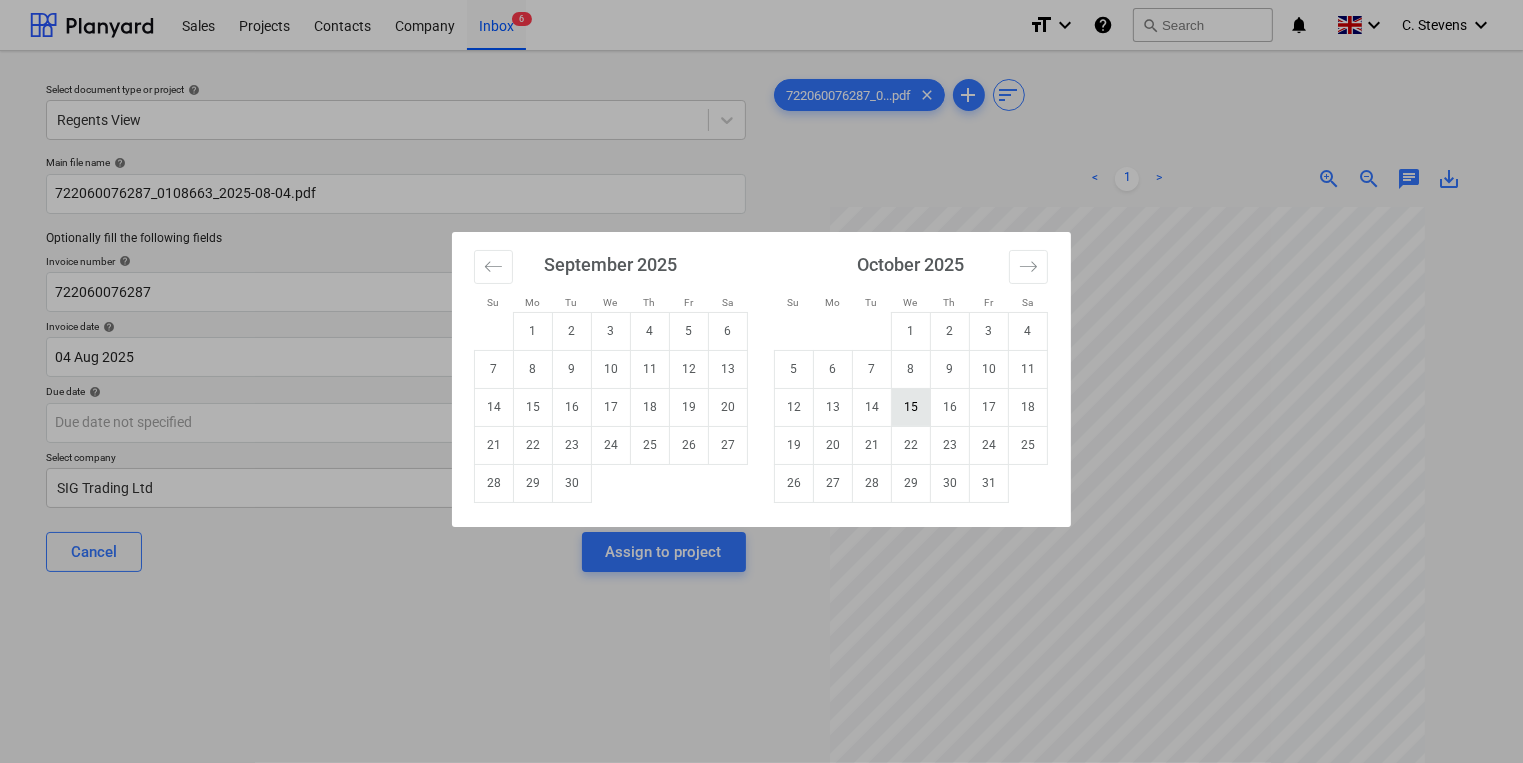 click on "15" at bounding box center [911, 407] 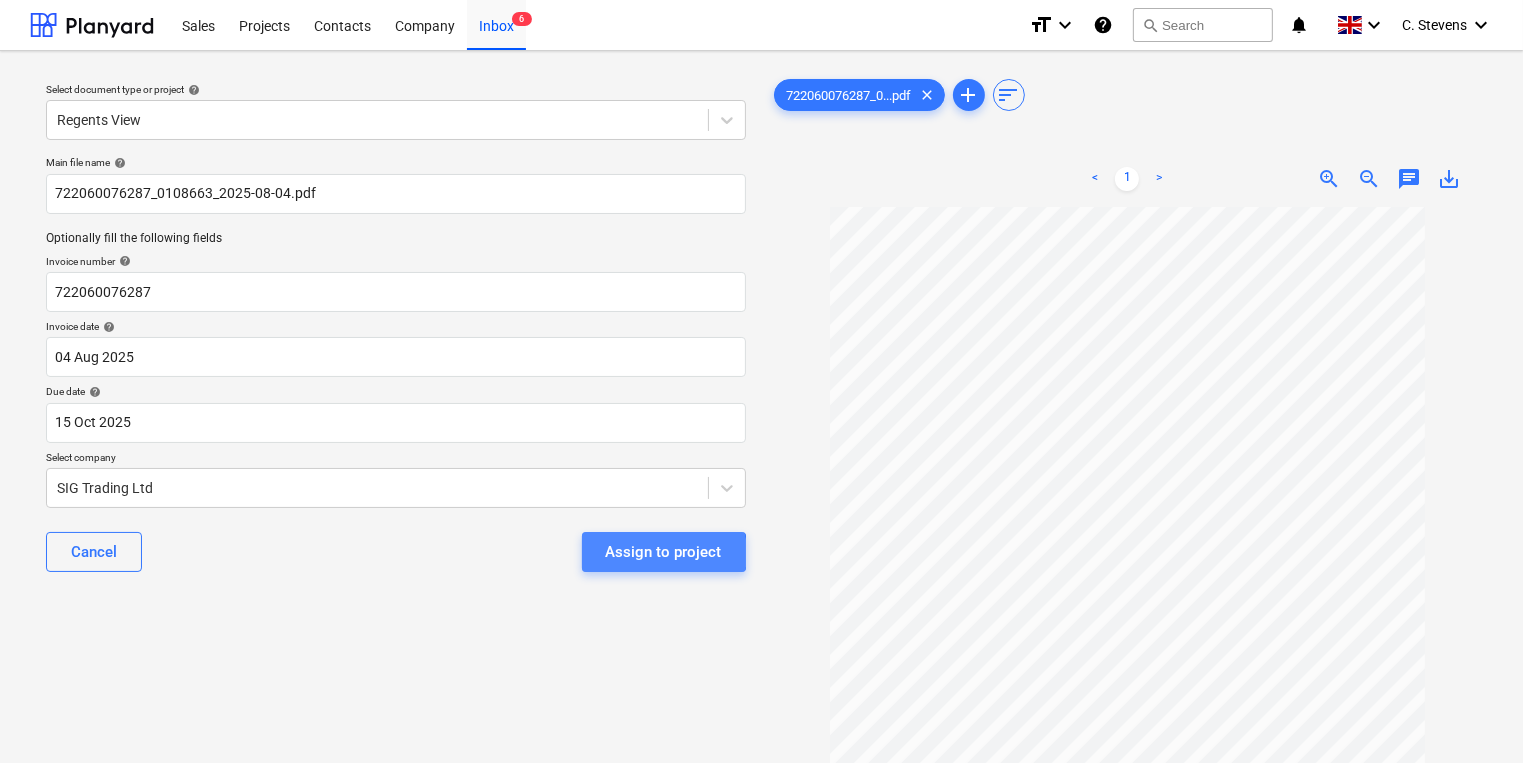 click on "Assign to project" at bounding box center [664, 552] 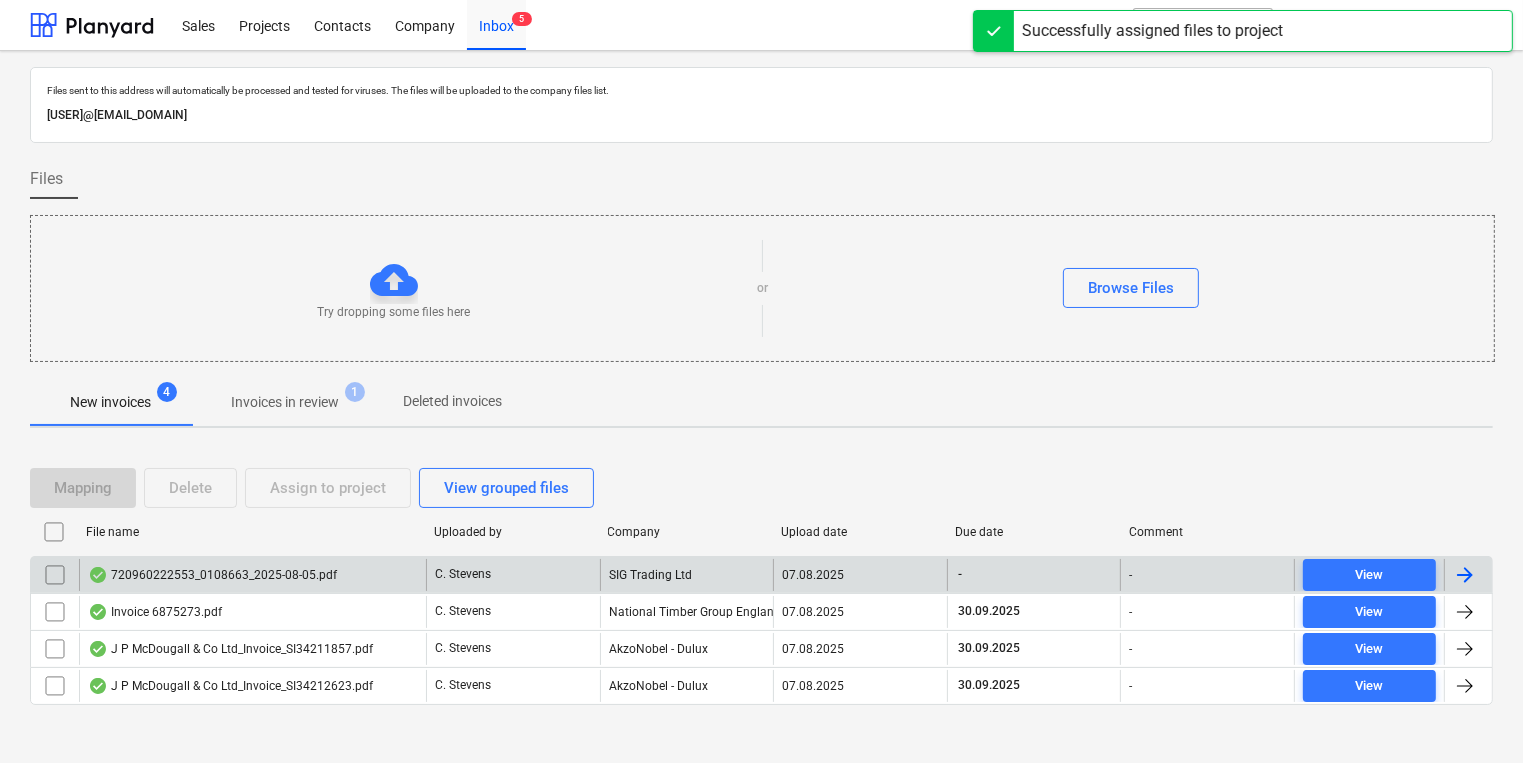 click on "720960222553_0108663_2025-08-05.pdf" at bounding box center [212, 575] 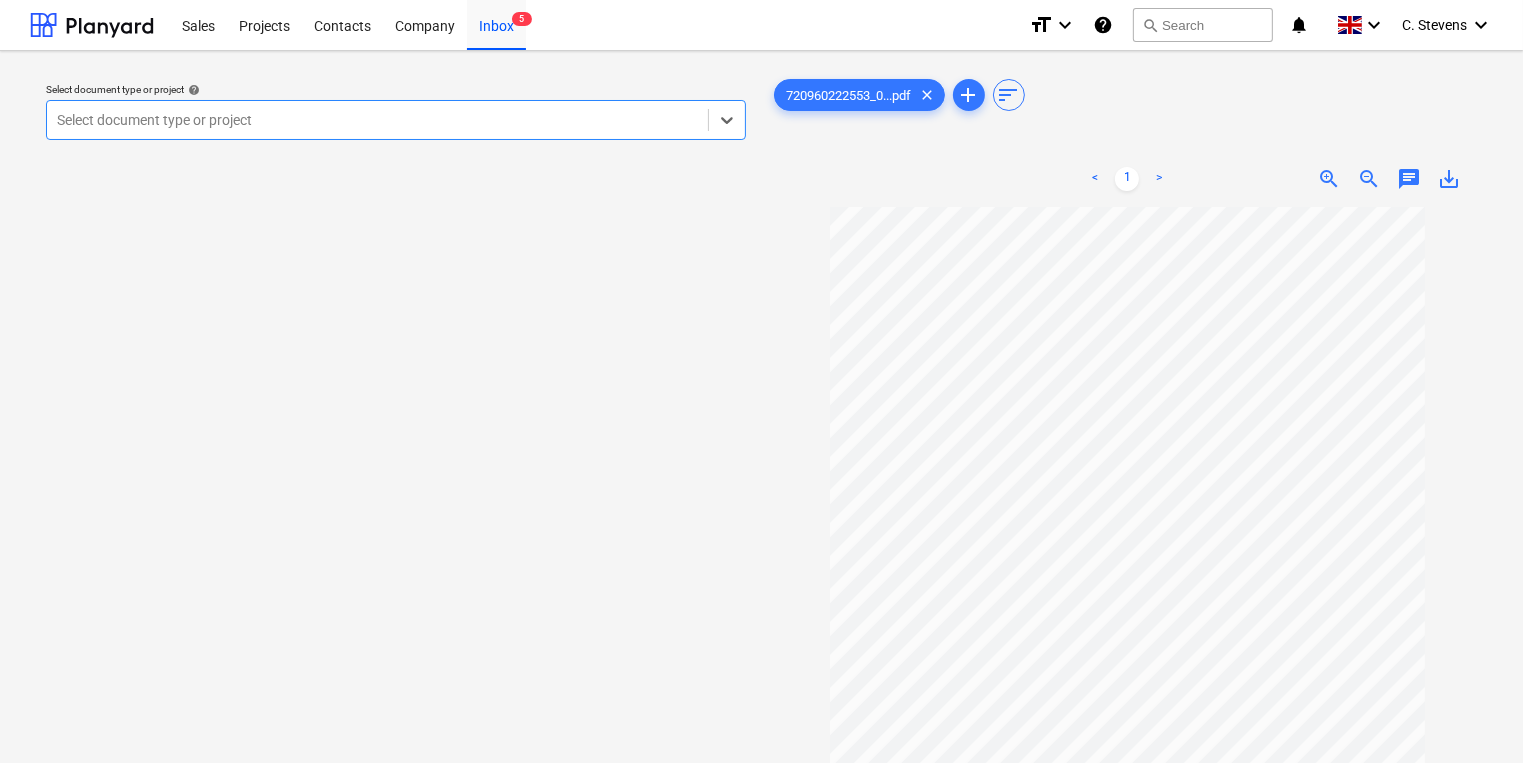 click at bounding box center (377, 120) 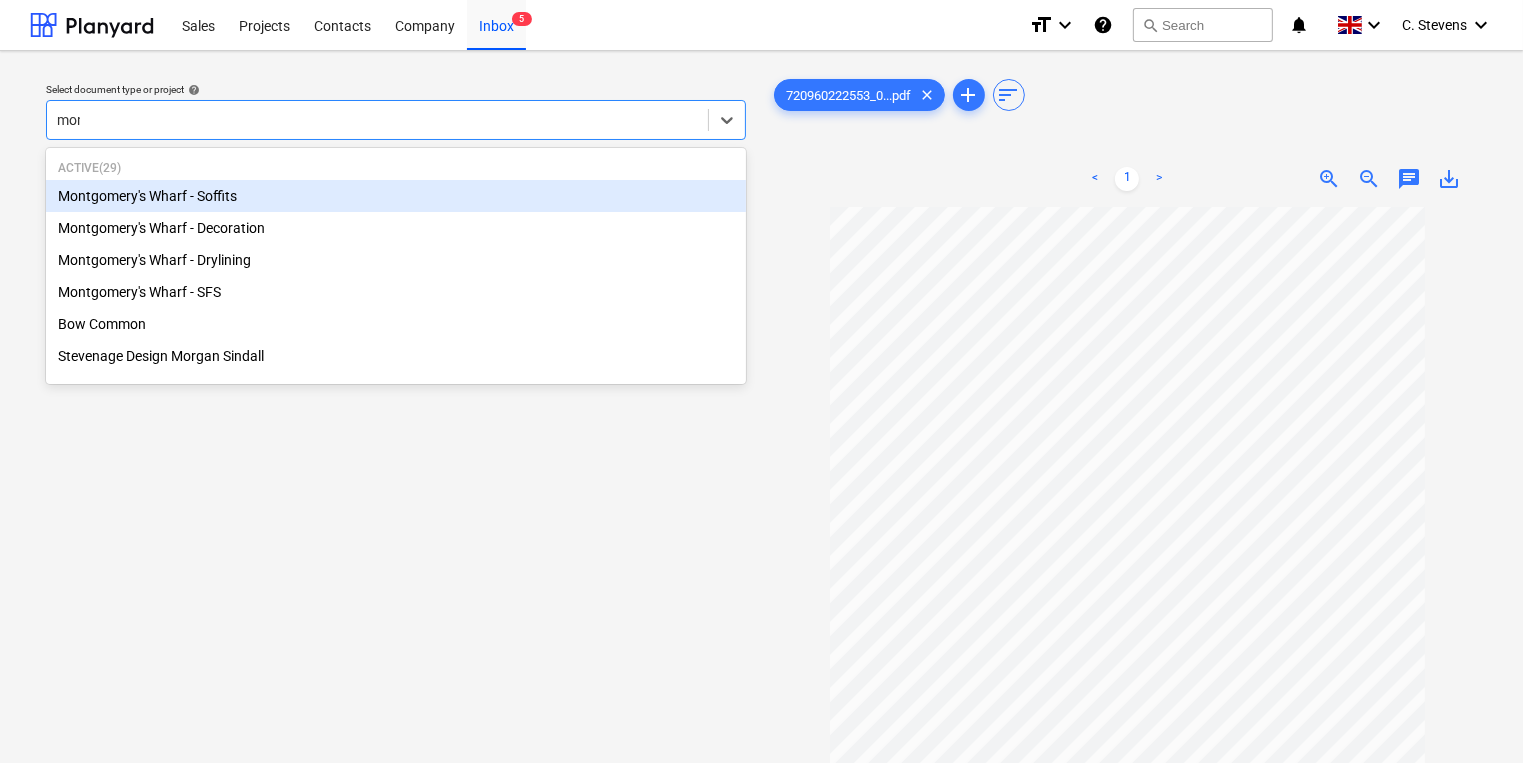 type on "mont" 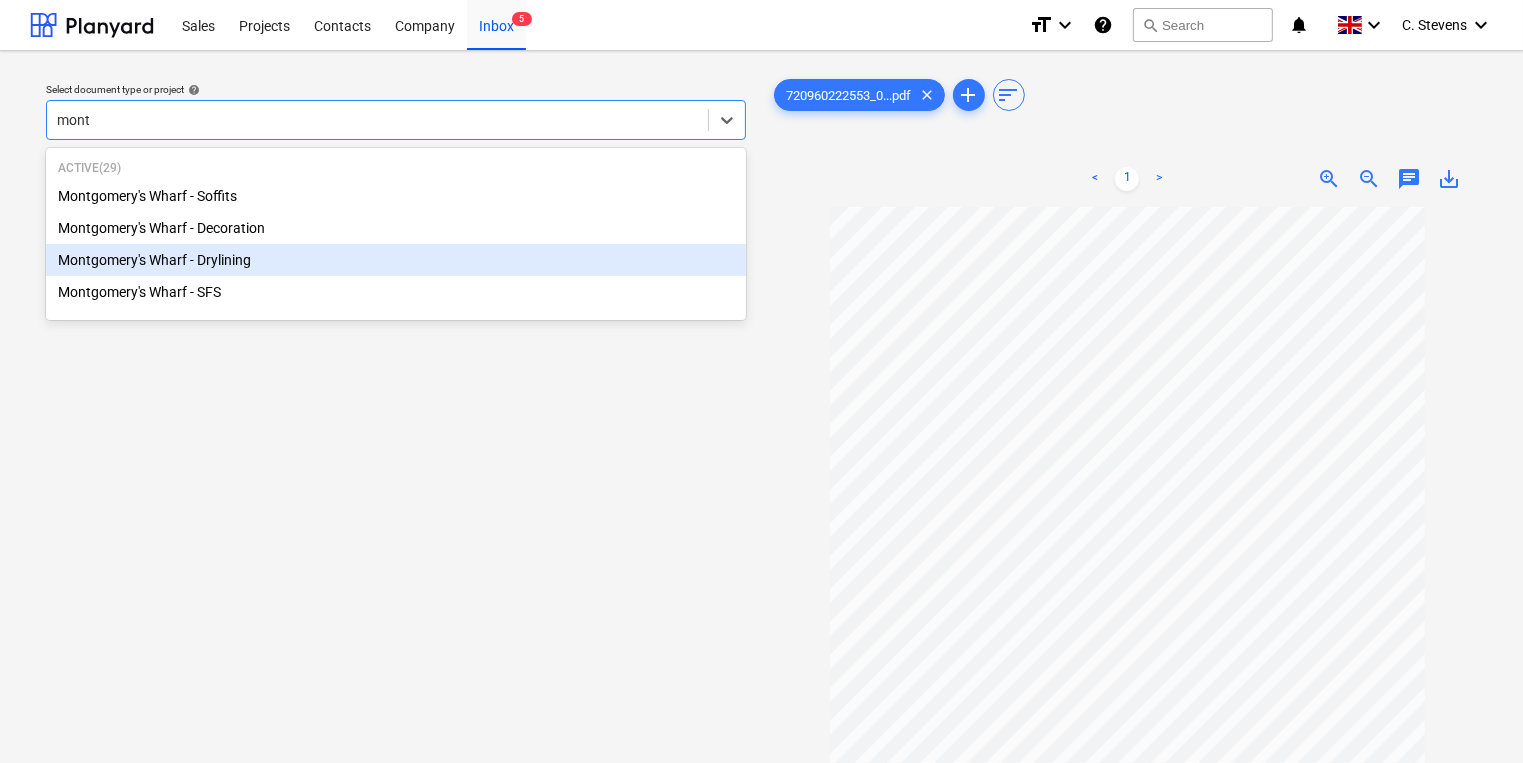 type 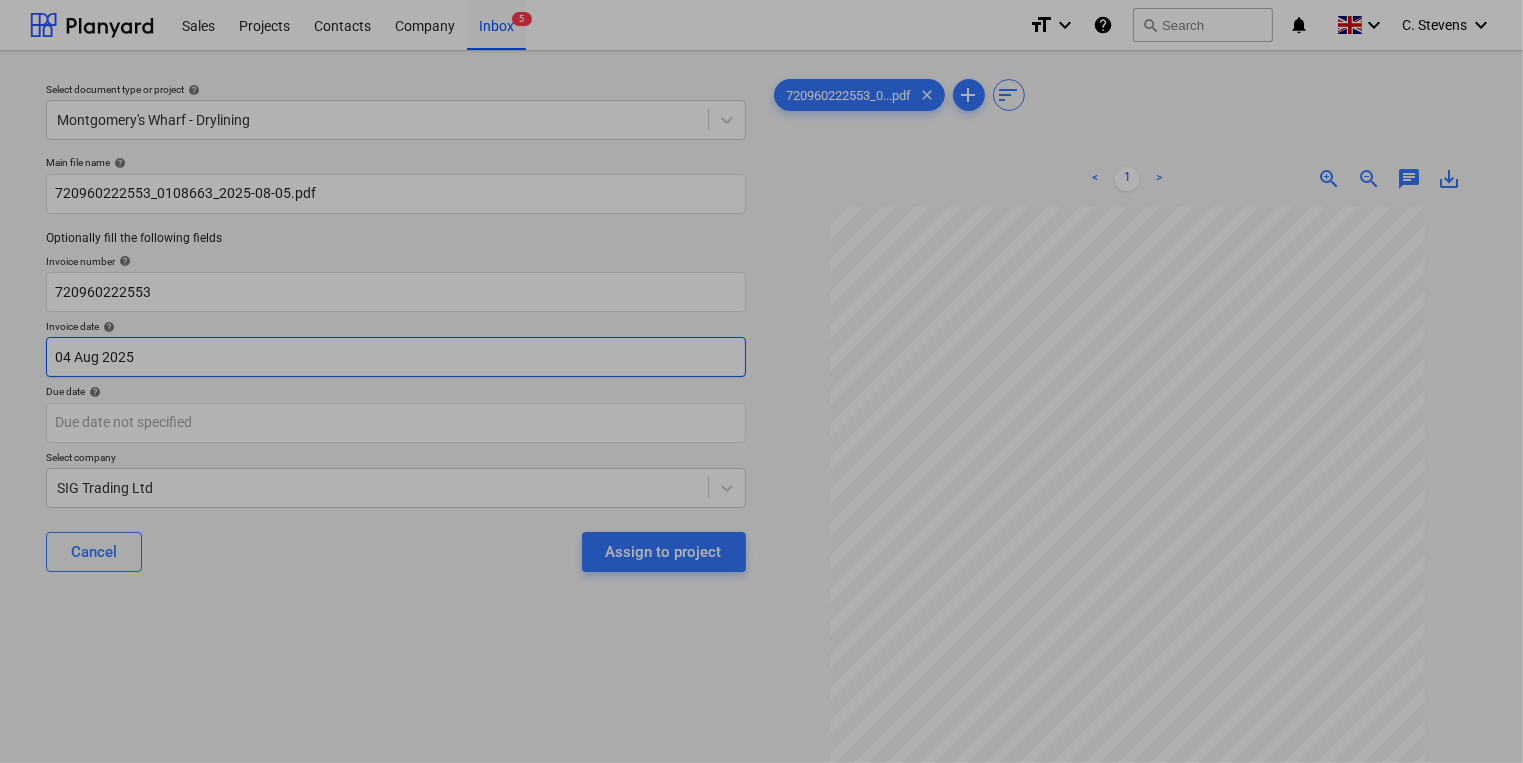 click on "Sales Projects Contacts Company Inbox 5 format_size keyboard_arrow_down help search Search notifications 0 keyboard_arrow_down C. Stevens keyboard_arrow_down Select document type or project help Montgomery's Wharf - Drylining Main file name help 720960222553_0108663_2025-08-05.pdf Optionally fill the following fields Invoice number help 720960222553 Invoice date help 04 Aug 2025 04.08.2025 Press the down arrow key to interact with the calendar and
select a date. Press the question mark key to get the keyboard shortcuts for changing dates. Due date help Press the down arrow key to interact with the calendar and
select a date. Press the question mark key to get the keyboard shortcuts for changing dates. Select company SIG Trading Ltd   Cancel Assign to project 720960222553_0...pdf clear add sort < 1 > zoom_in zoom_out chat 0 save_alt
Su Mo Tu We Th Fr Sa Su Mo Tu We Th Fr Sa July 2025 1 2 3 4 5 6 7 8 9 10 11 12 13 14 15 16 17 18 19 20 21 22 23 24 25 26 27 28 29 30 31 August 2025 1 2 3 4 5" at bounding box center (761, 381) 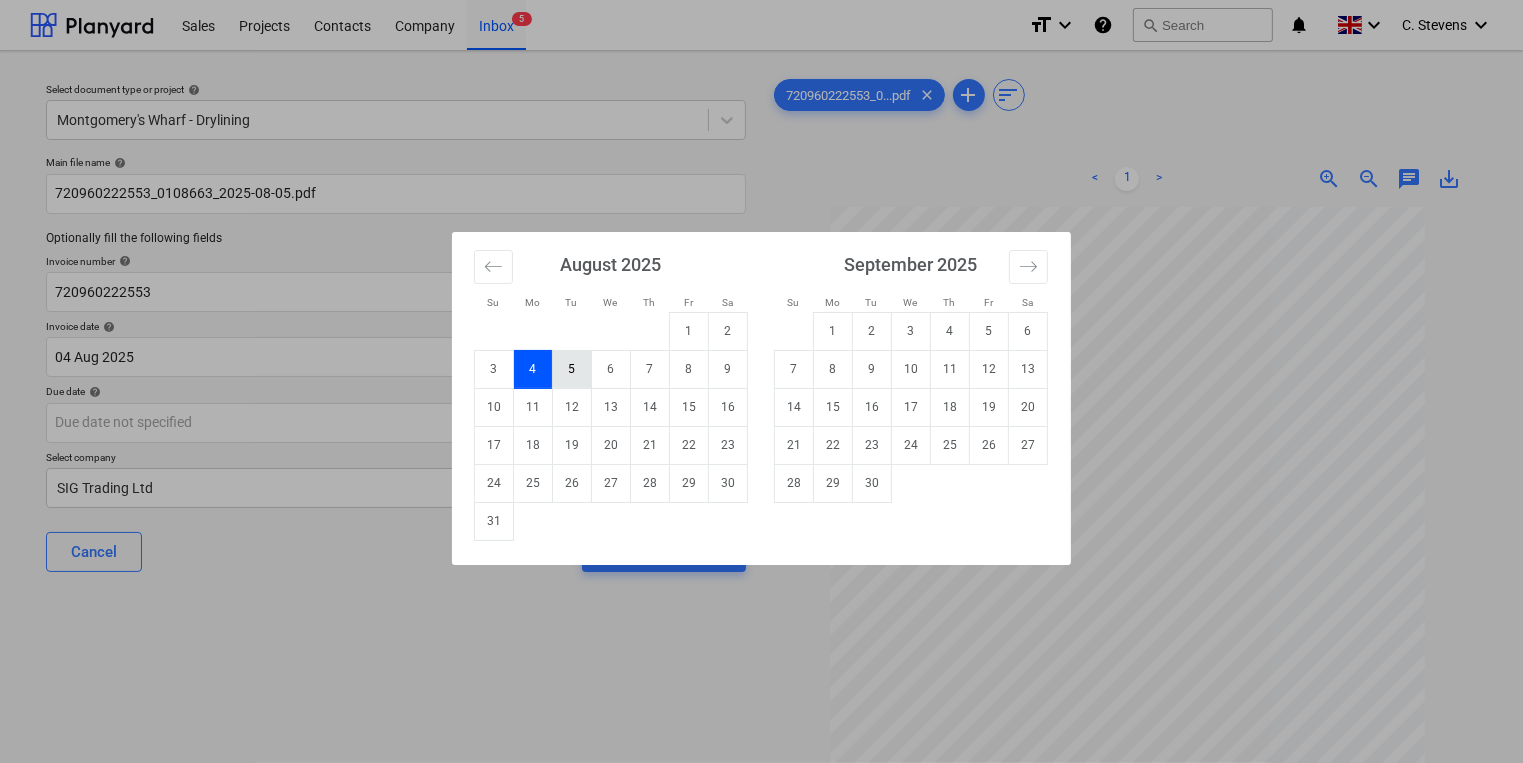 click on "5" at bounding box center [572, 369] 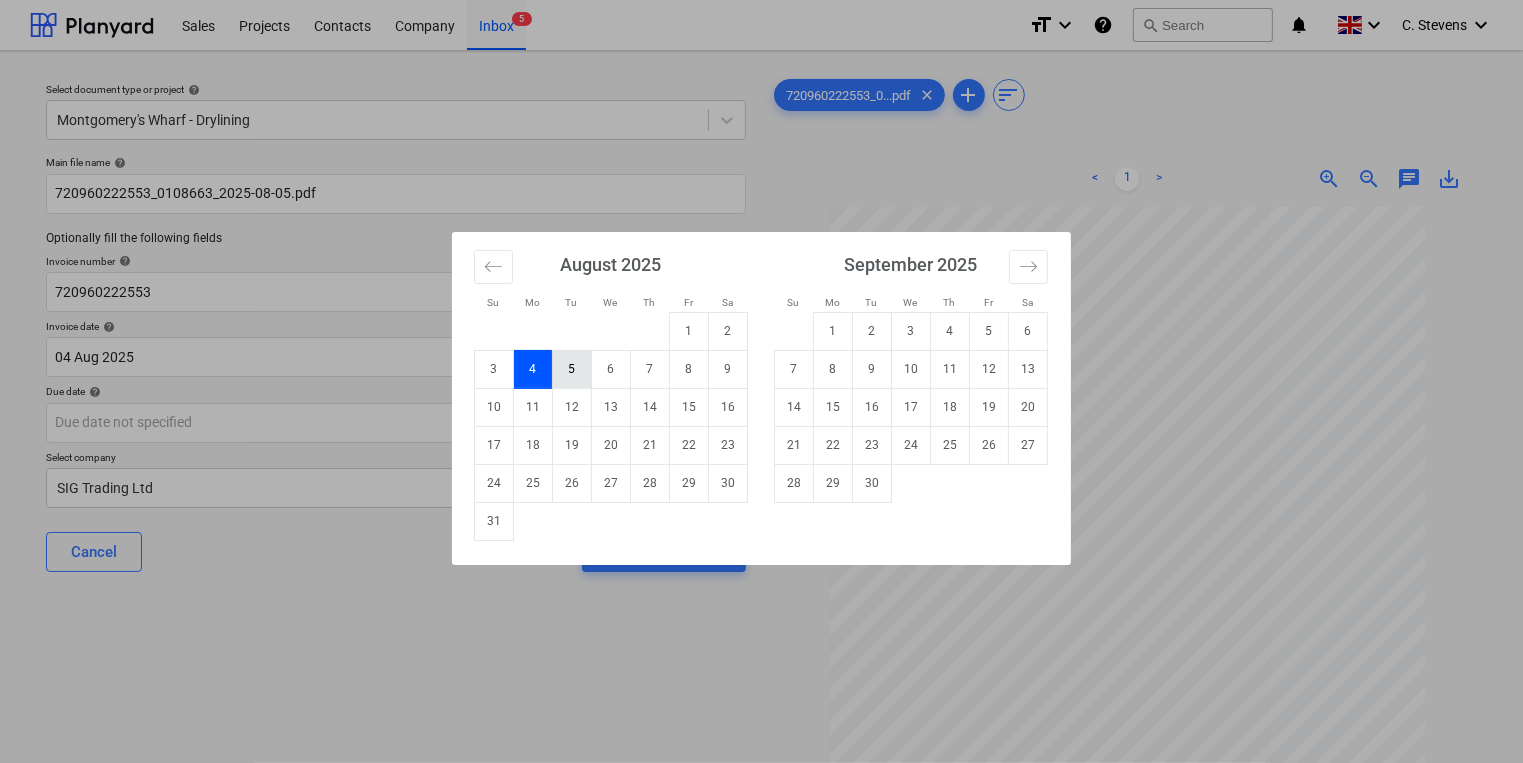 type on "05 Aug 2025" 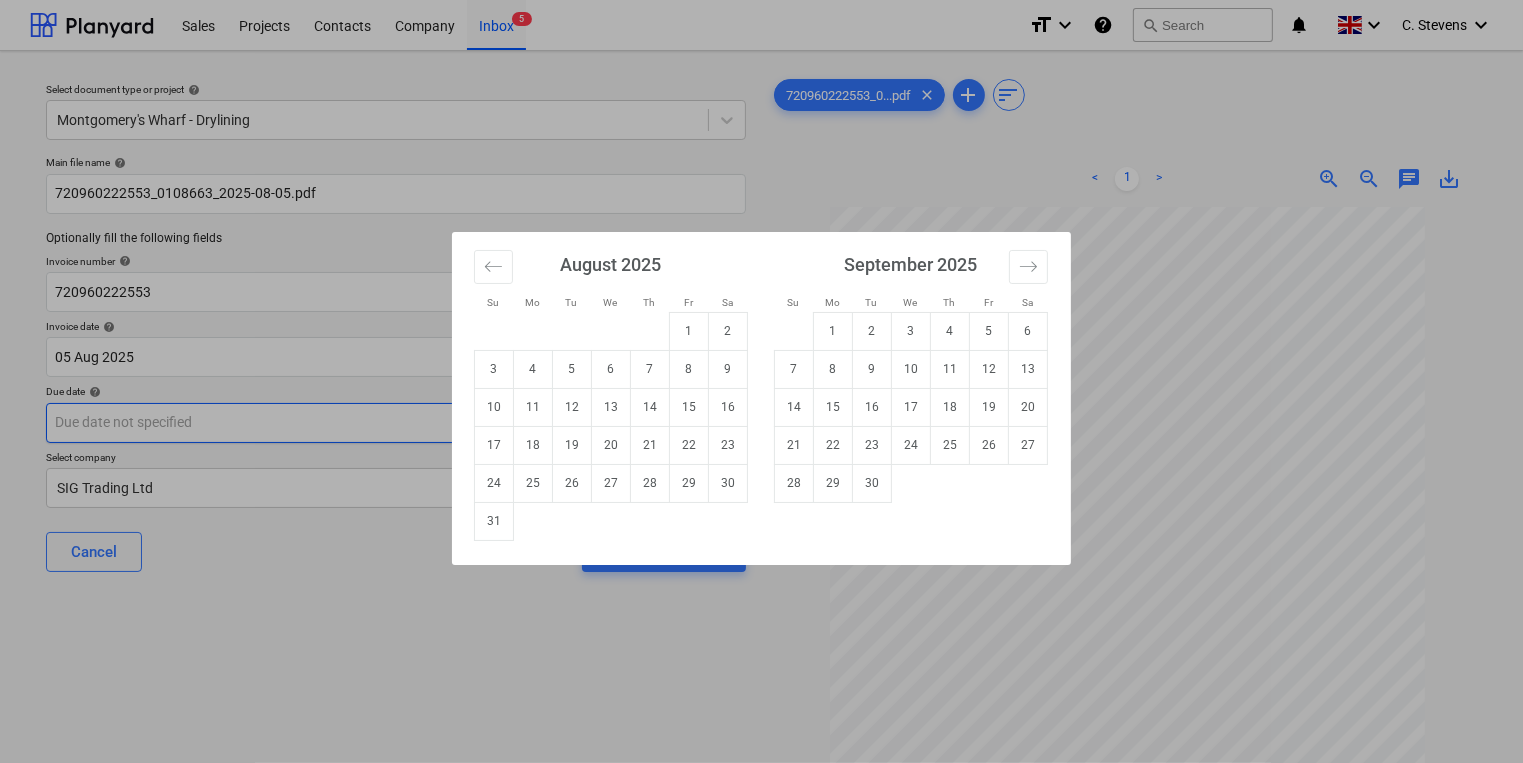 click on "Sales Projects Contacts Company Inbox 5 format_size keyboard_arrow_down help search Search notifications 0 keyboard_arrow_down C. Stevens keyboard_arrow_down Select document type or project help Montgomery's Wharf - Drylining Main file name help 720960222553_0108663_2025-08-05.pdf Optionally fill the following fields Invoice number help 720960222553 Invoice date help 05 Aug 2025 05.08.2025 Press the down arrow key to interact with the calendar and
select a date. Press the question mark key to get the keyboard shortcuts for changing dates. Due date help Press the down arrow key to interact with the calendar and
select a date. Press the question mark key to get the keyboard shortcuts for changing dates. Select company SIG Trading Ltd   Cancel Assign to project 720960222553_0...pdf clear add sort < 1 > zoom_in zoom_out chat 0 save_alt
Su Mo Tu We Th Fr Sa Su Mo Tu We Th Fr Sa July 2025 1 2 3 4 5 6 7 8 9 10 11 12 13 14 15 16 17 18 19 20 21 22 23 24 25 26 27 28 29 30 31 August 2025 1 2 3 4 5" at bounding box center [761, 381] 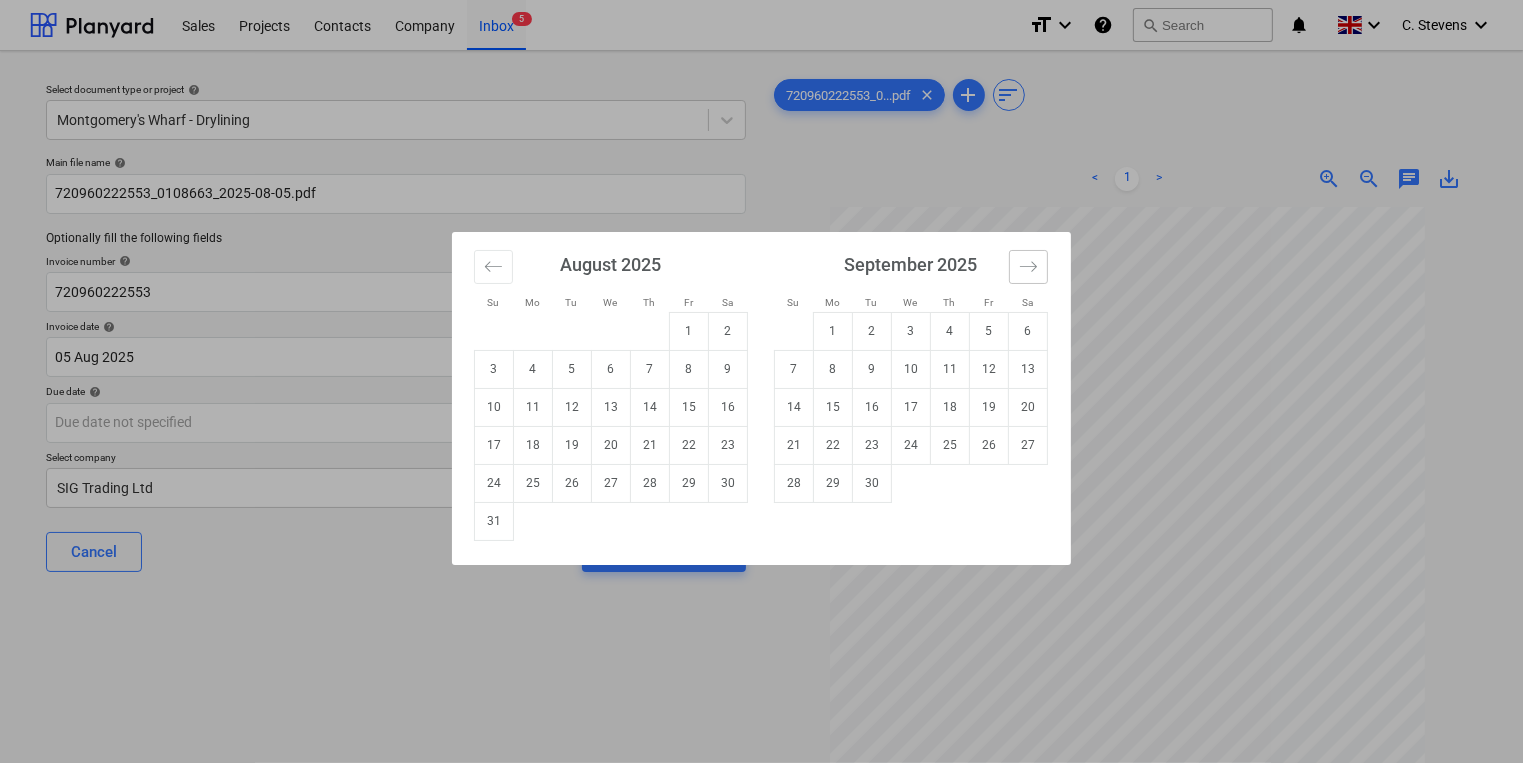 click 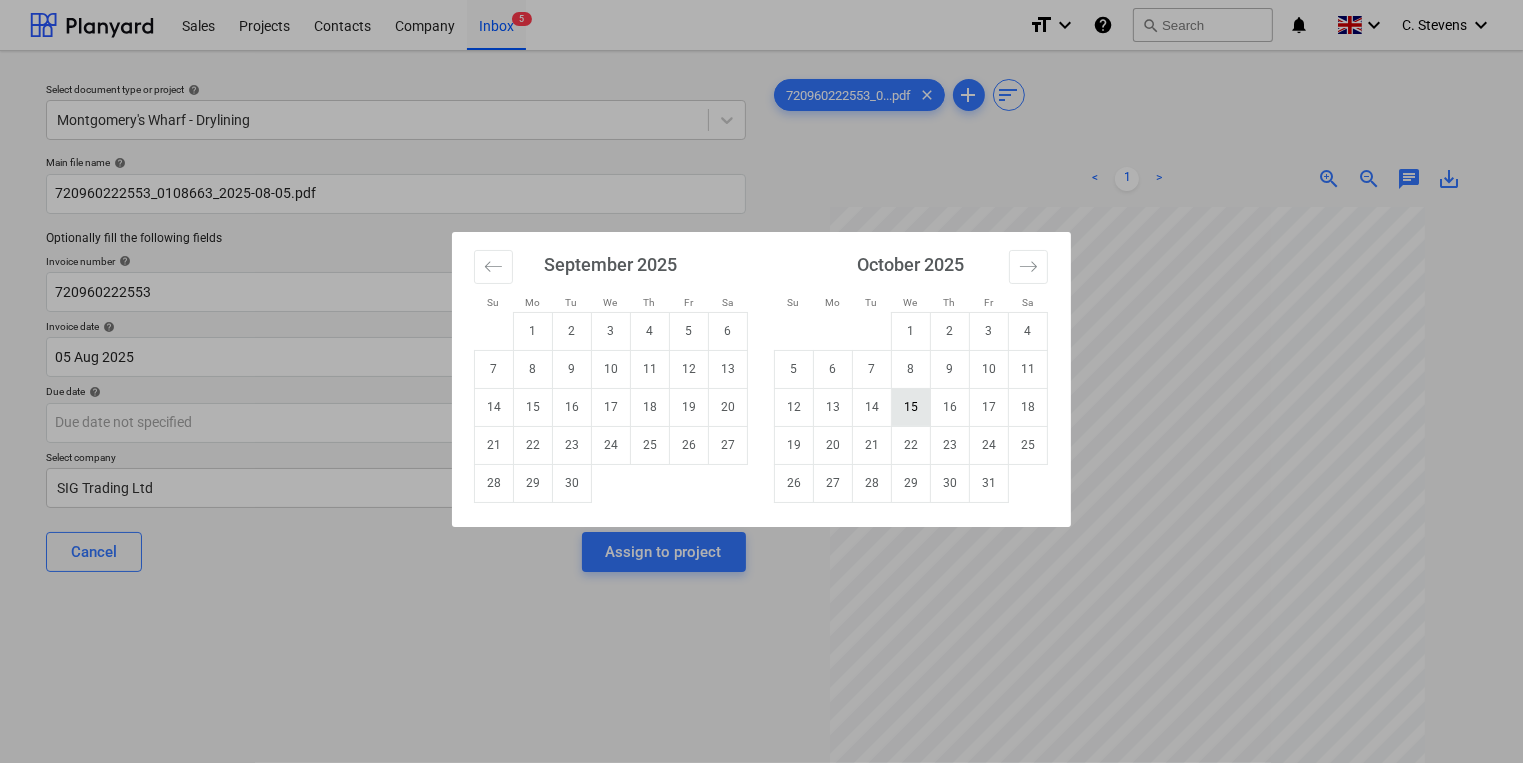 click on "15" at bounding box center (911, 407) 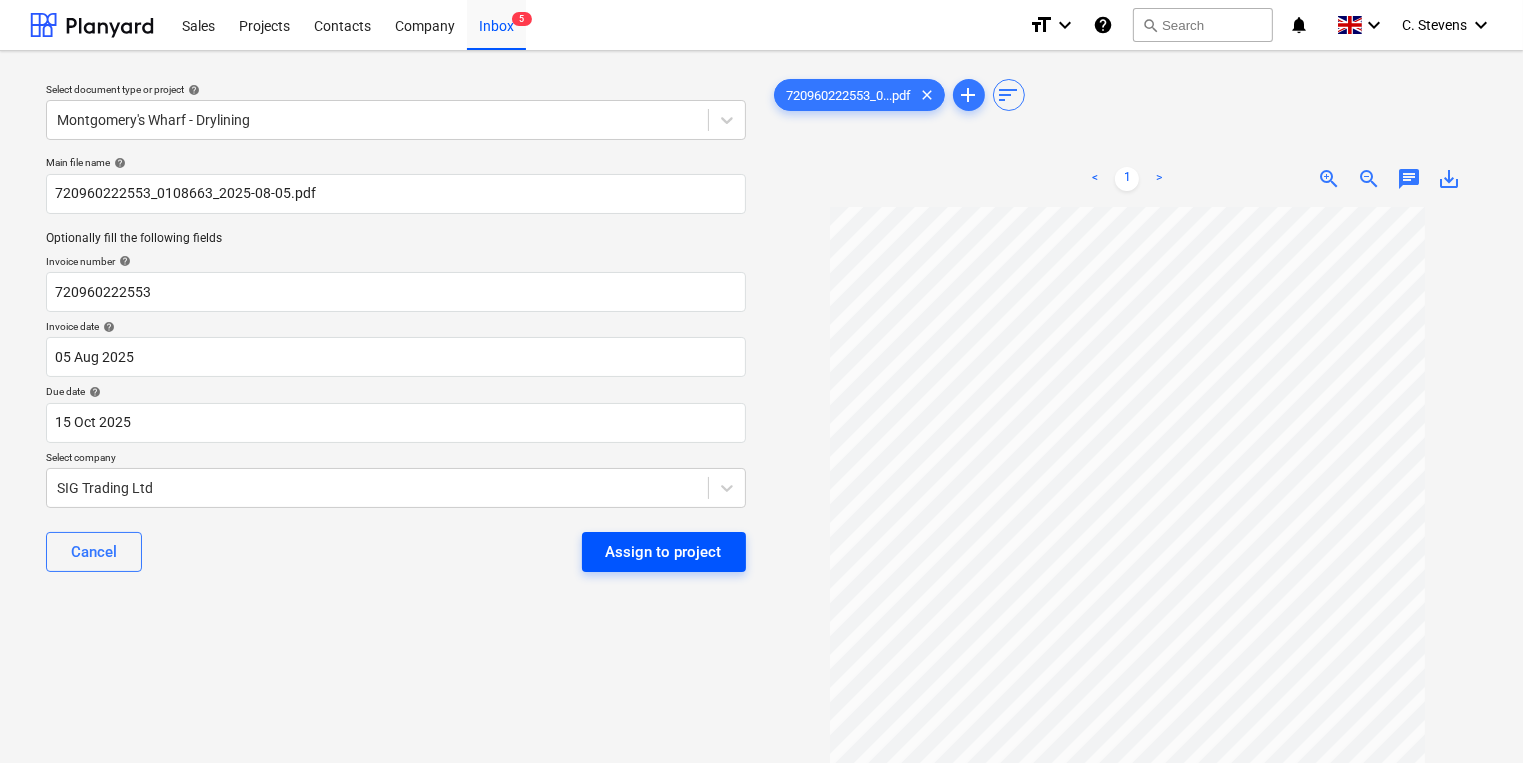 click on "Assign to project" at bounding box center (664, 552) 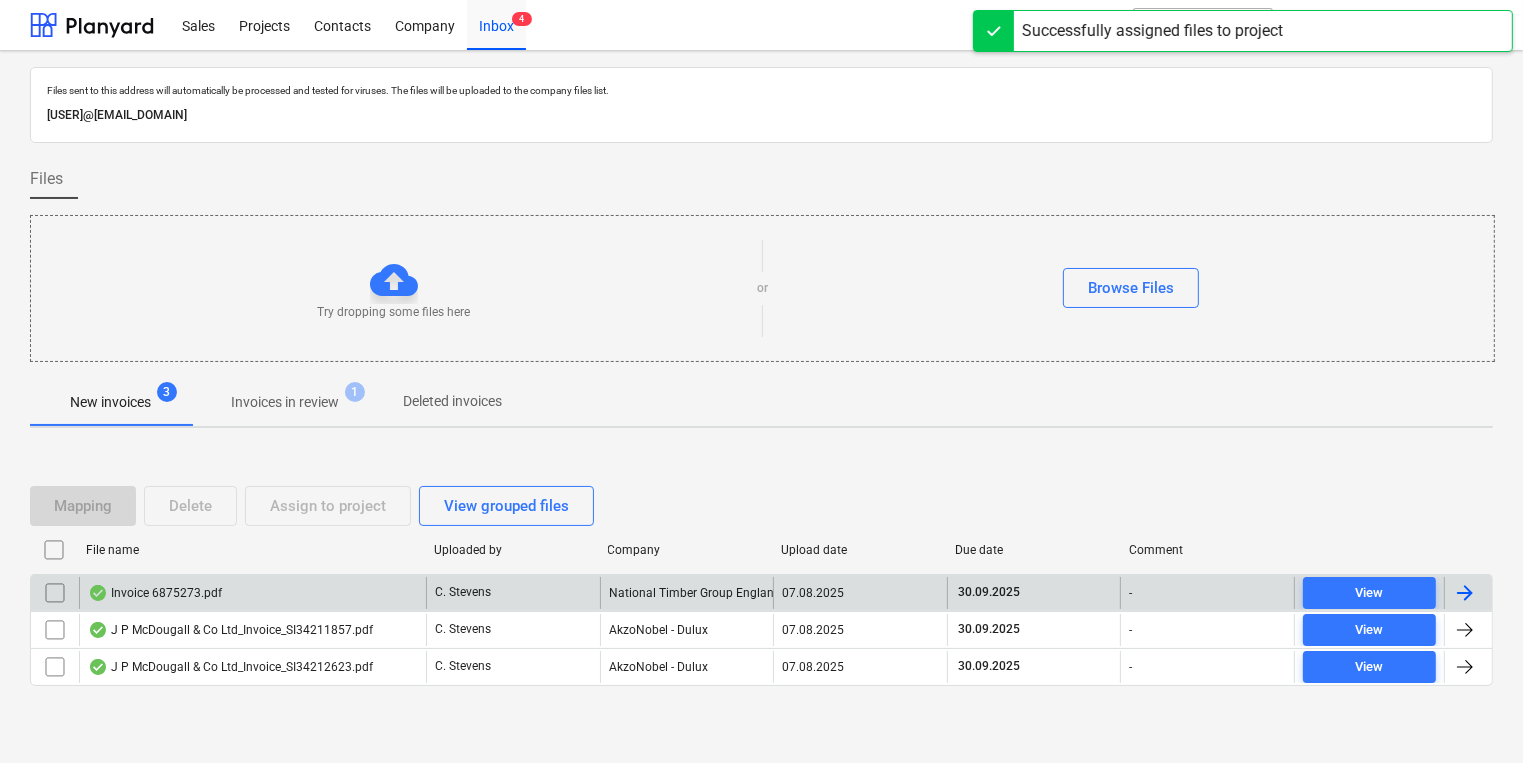 click on "Invoice 6875273.pdf" at bounding box center [252, 593] 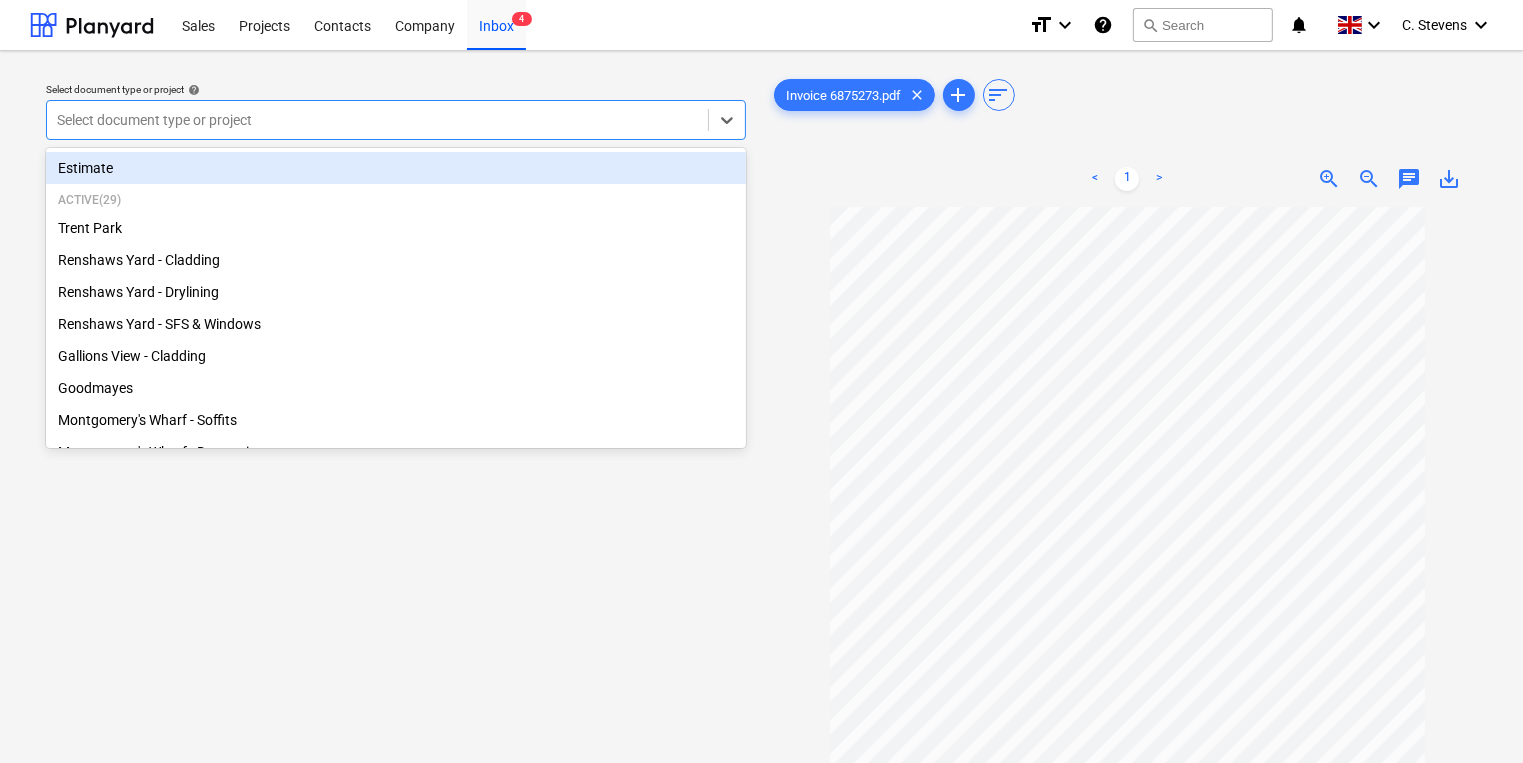click at bounding box center (377, 120) 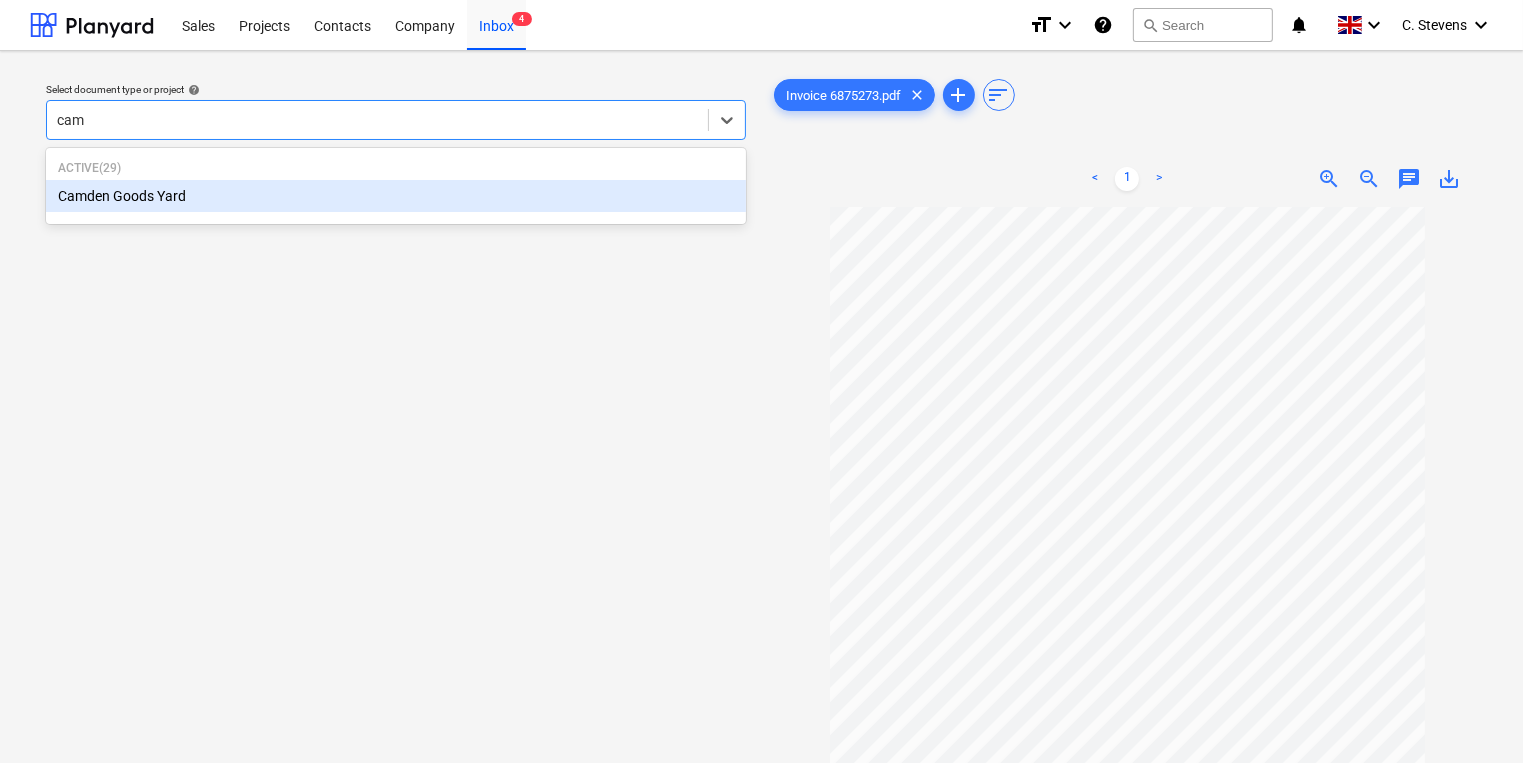 type on "camd" 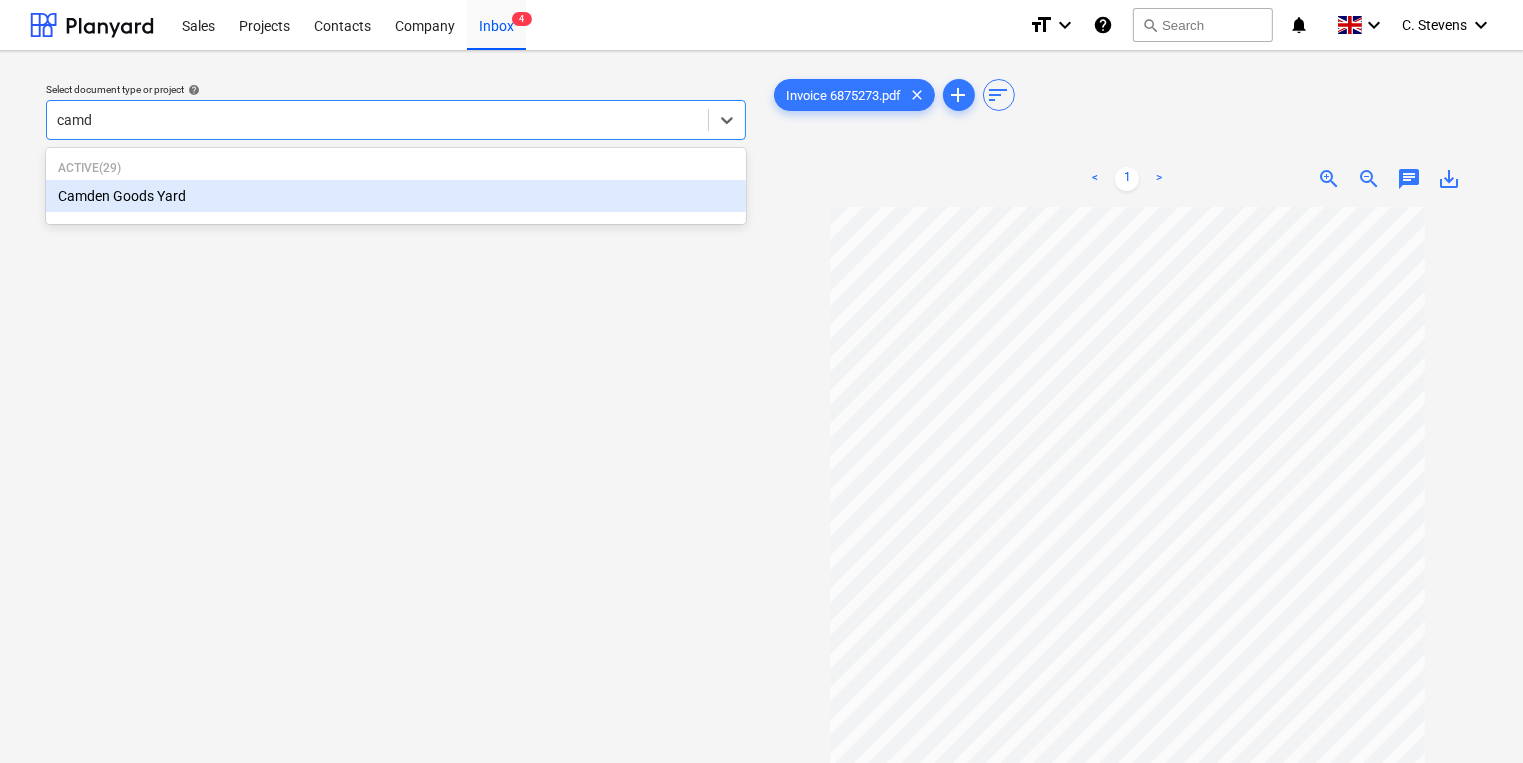 type 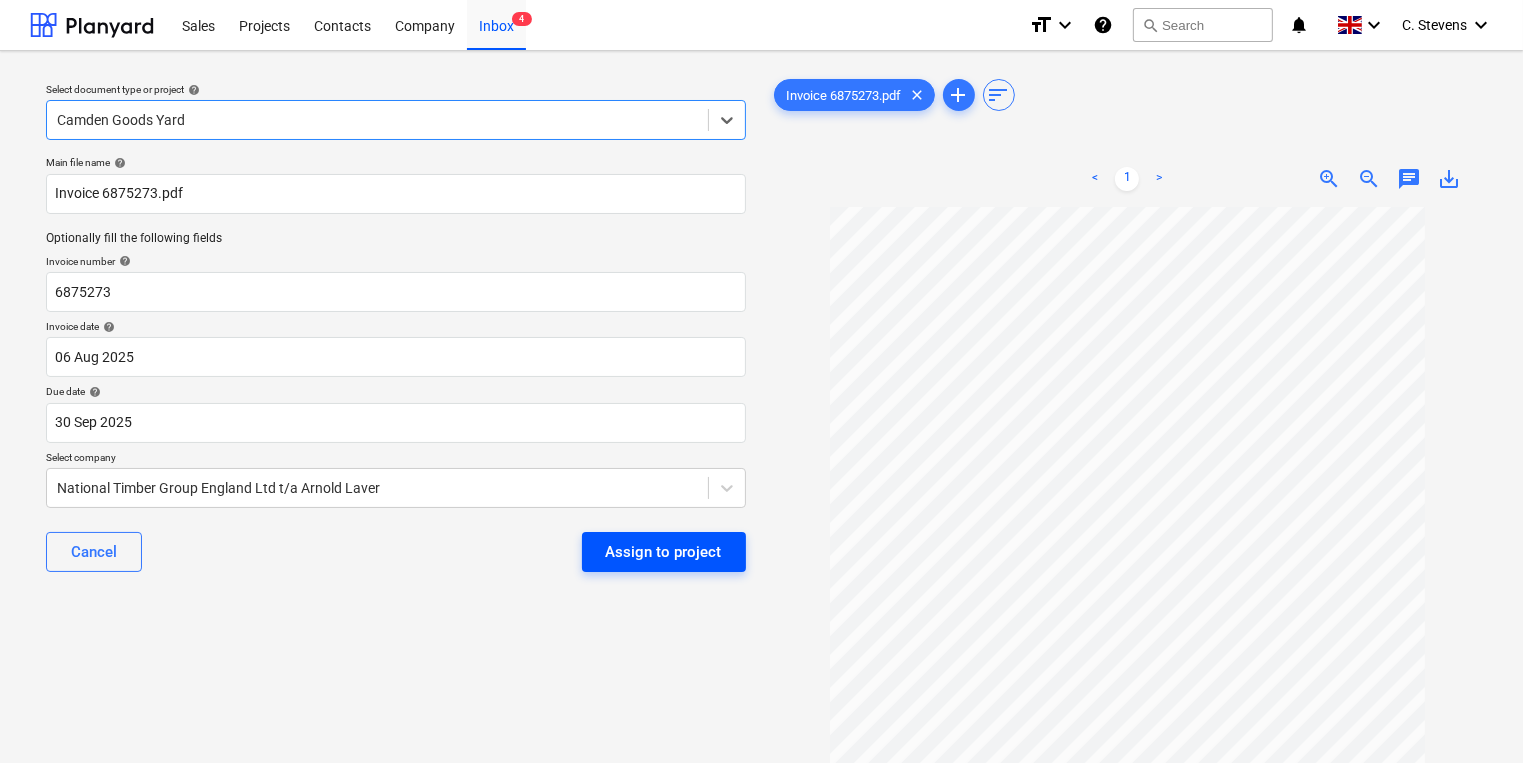 click on "Assign to project" at bounding box center [664, 552] 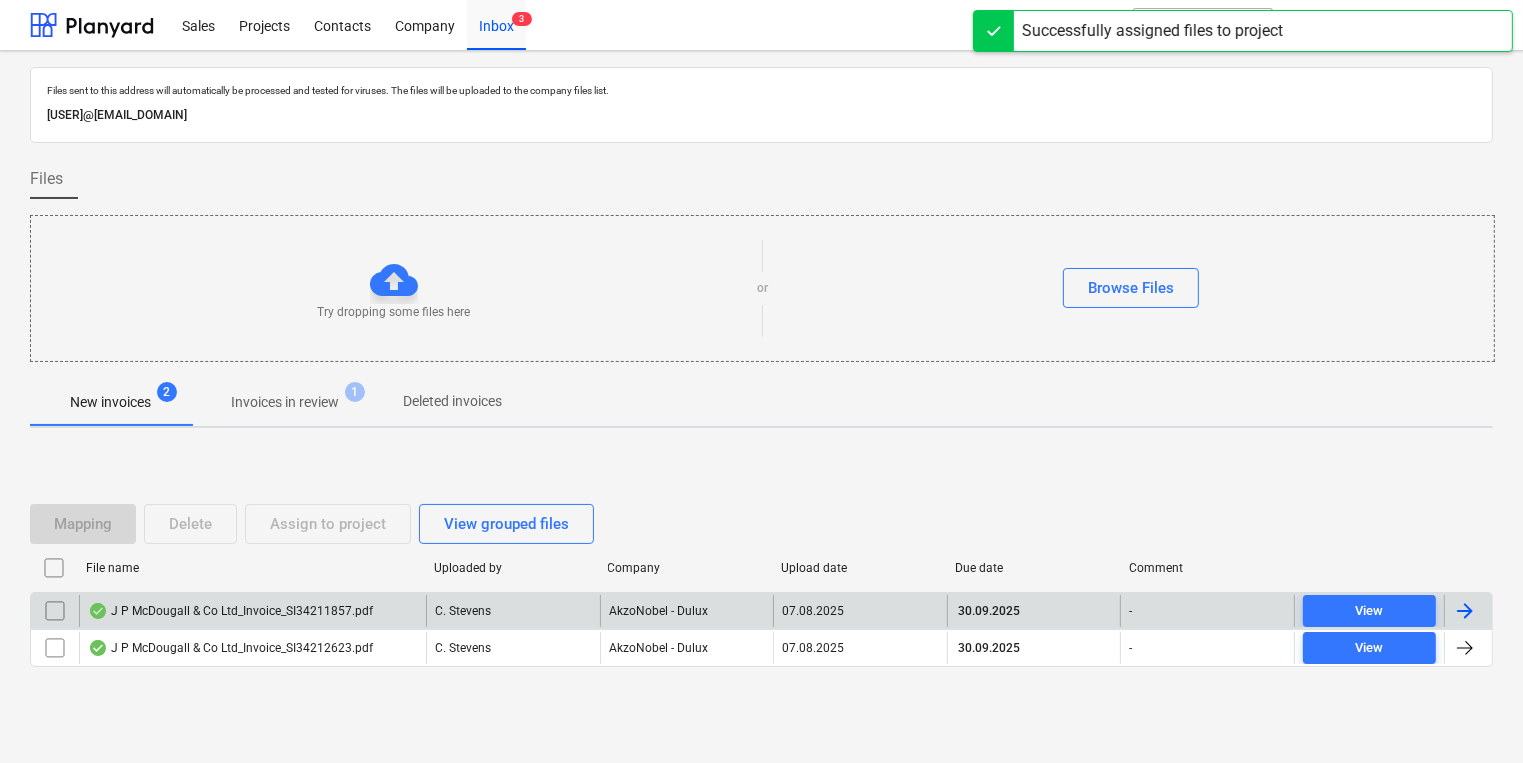 click on "J P McDougall & Co Ltd_Invoice_SI34211857.pdf" at bounding box center (230, 611) 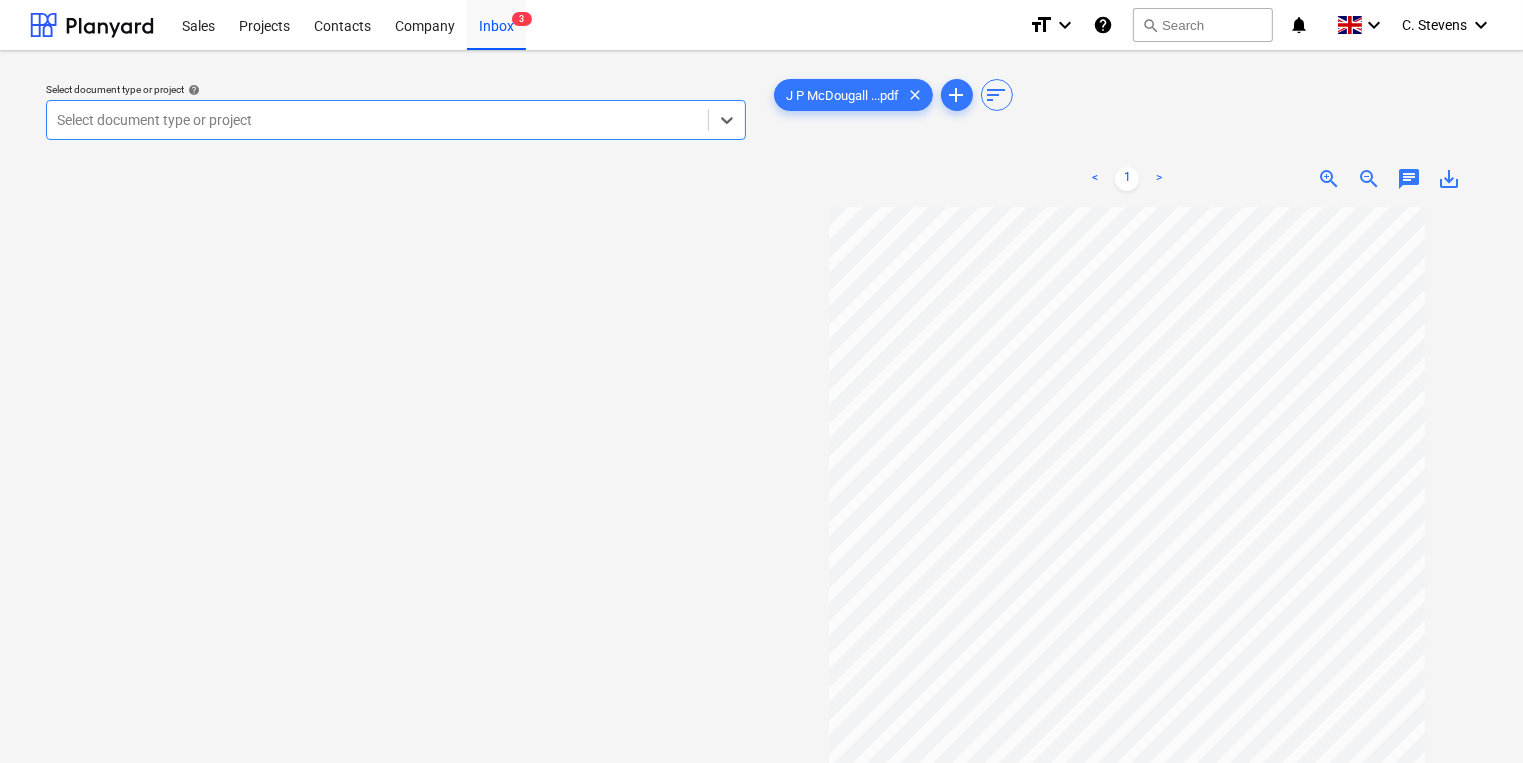 click at bounding box center (377, 120) 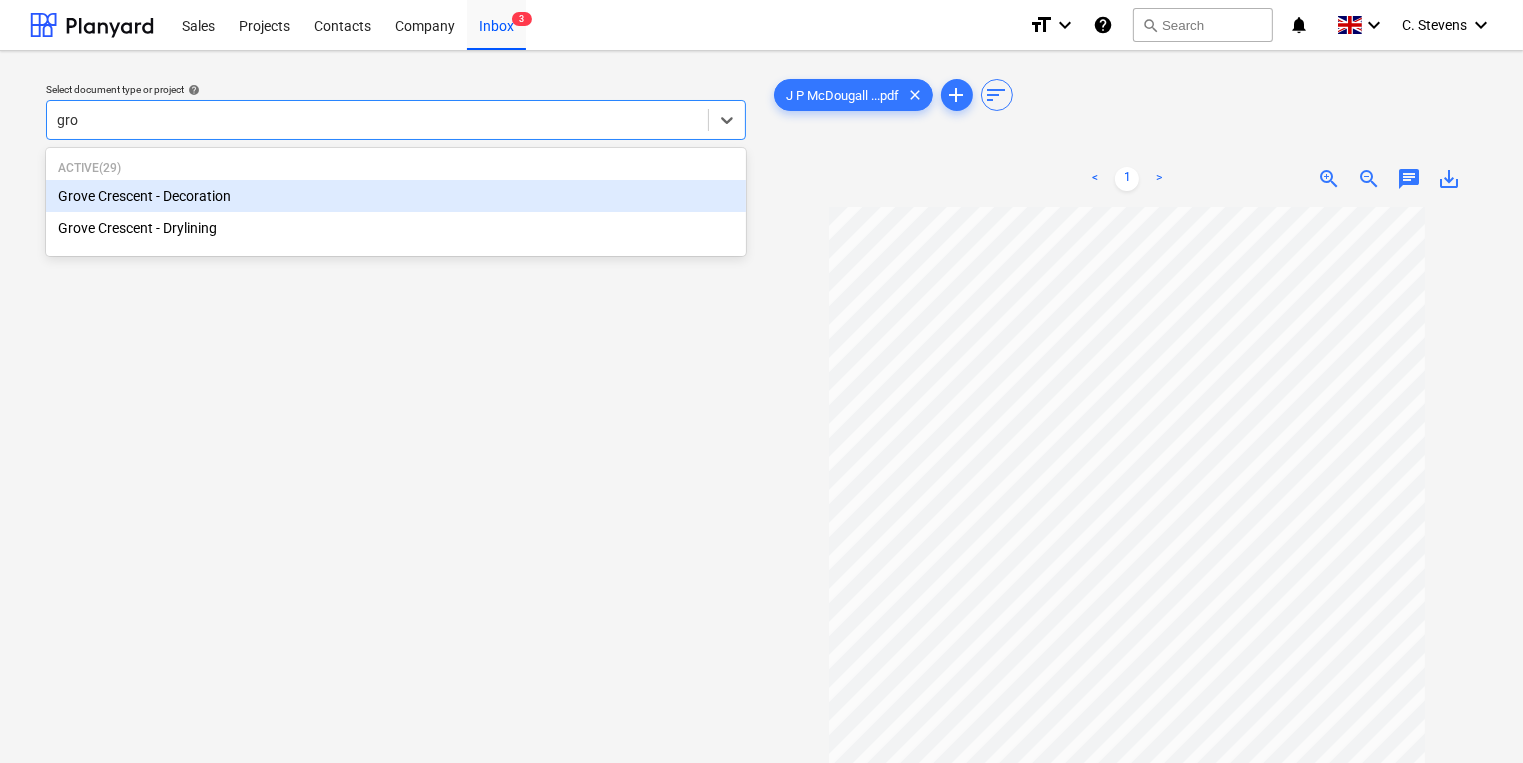 type on "grov" 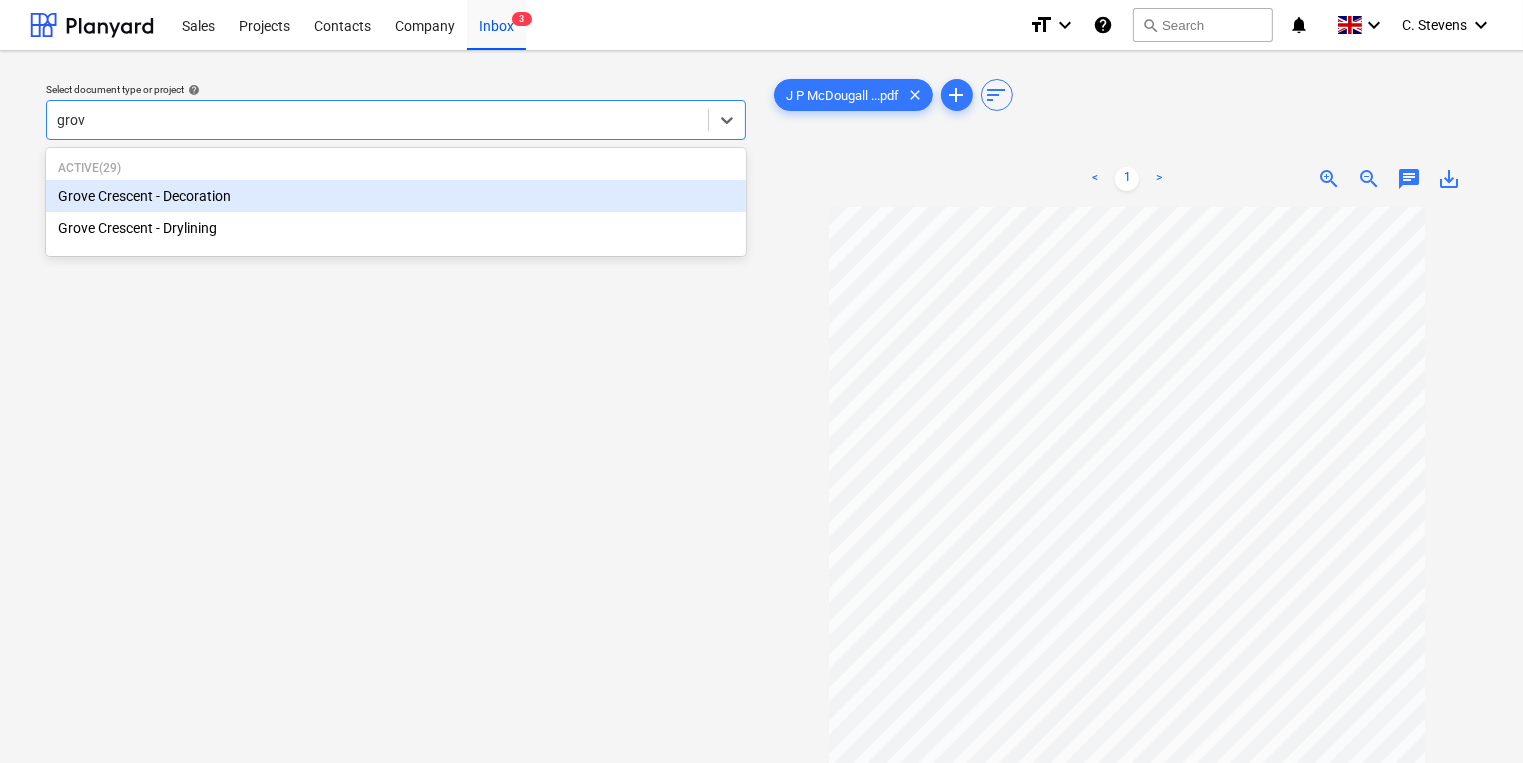 type 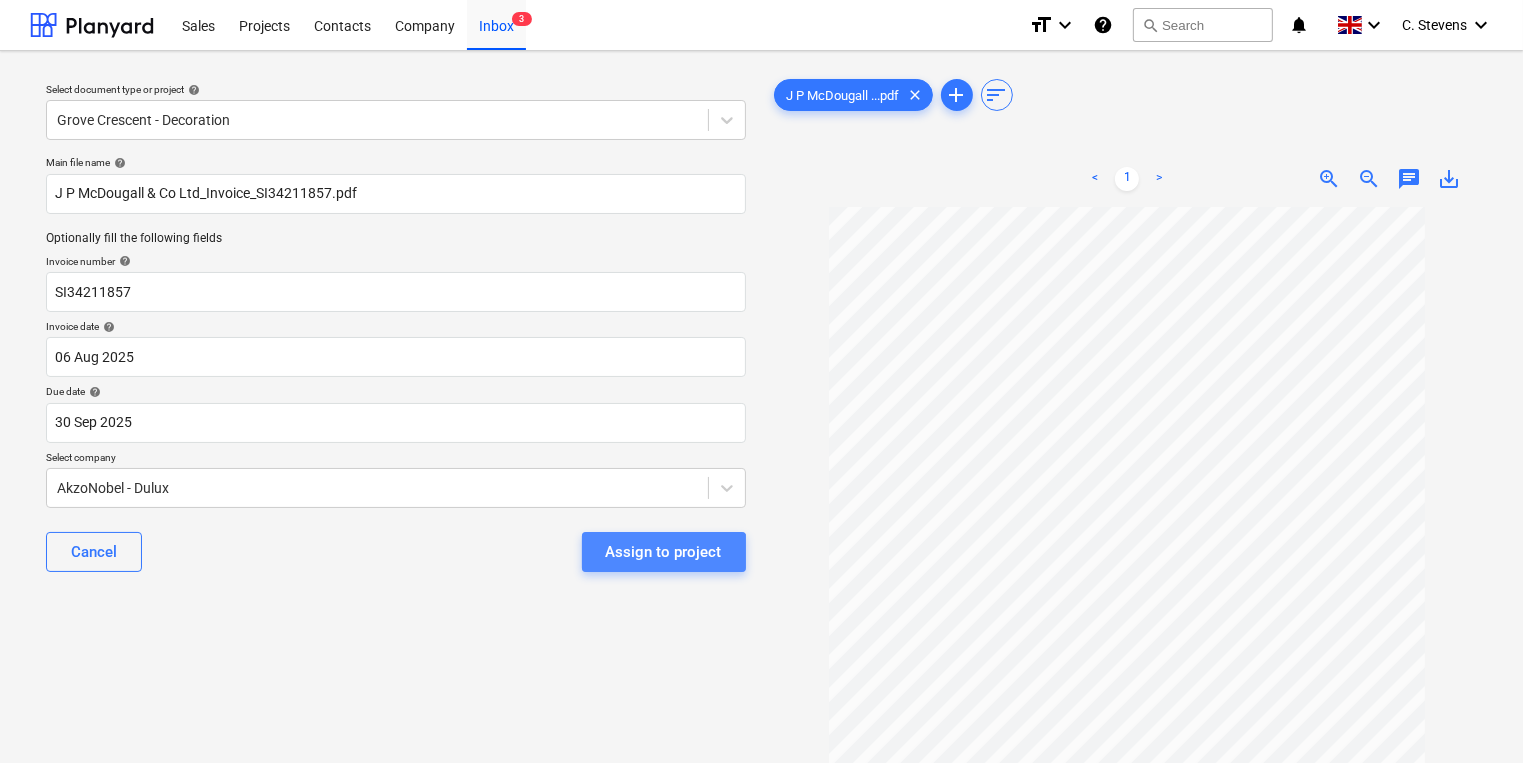 click on "Assign to project" at bounding box center [664, 552] 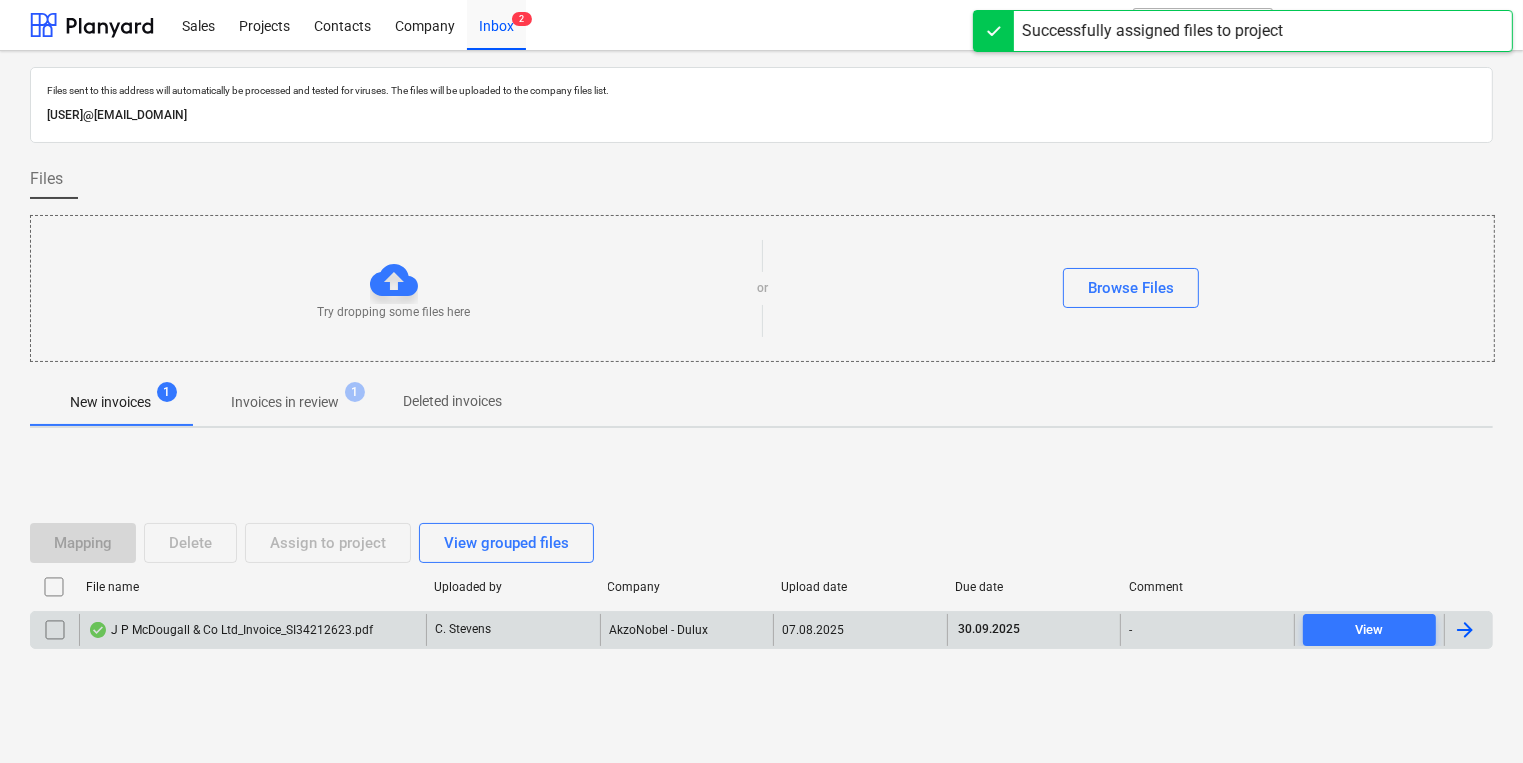 click on "J P McDougall & Co Ltd_Invoice_SI34212623.pdf" at bounding box center [230, 630] 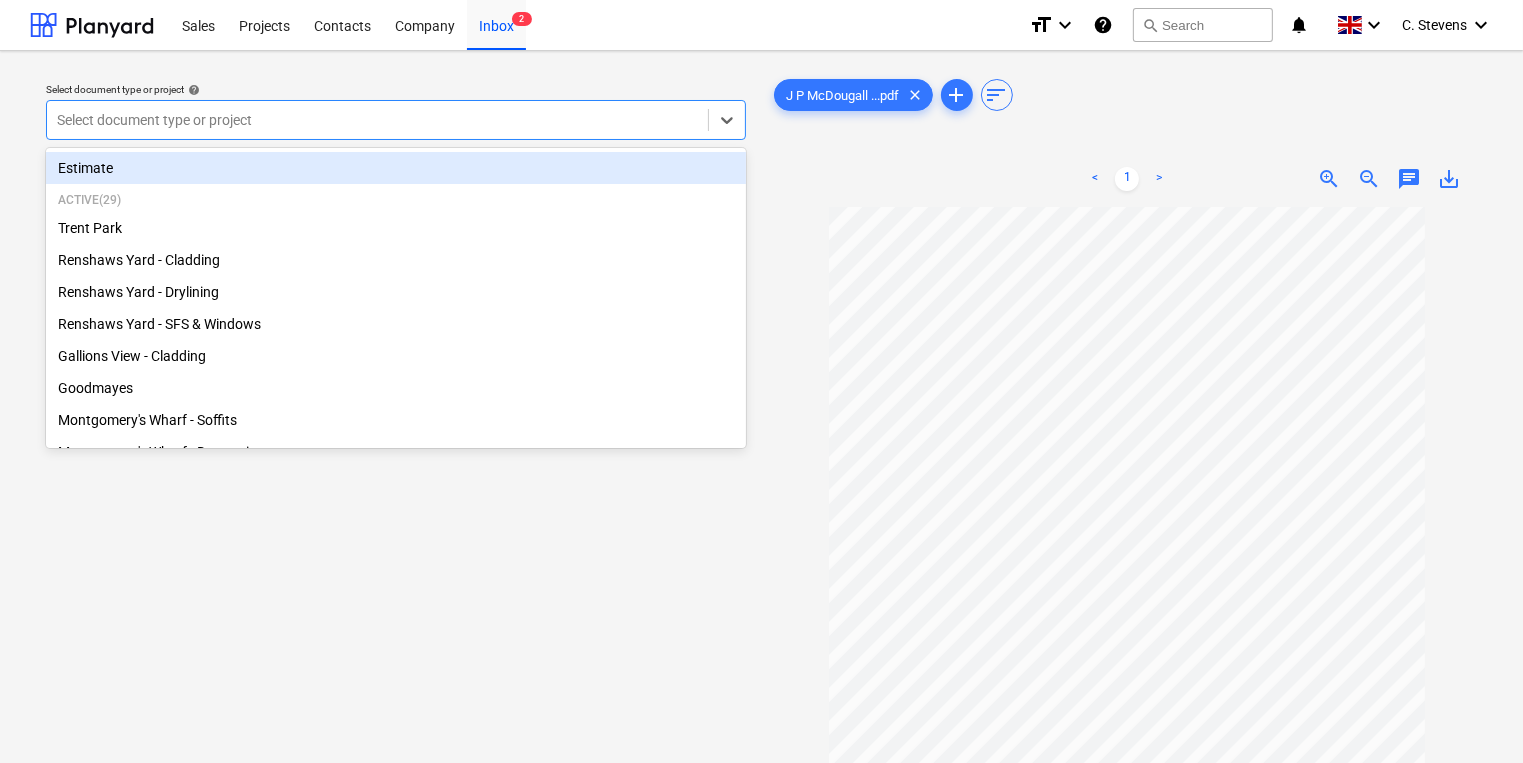 click at bounding box center [377, 120] 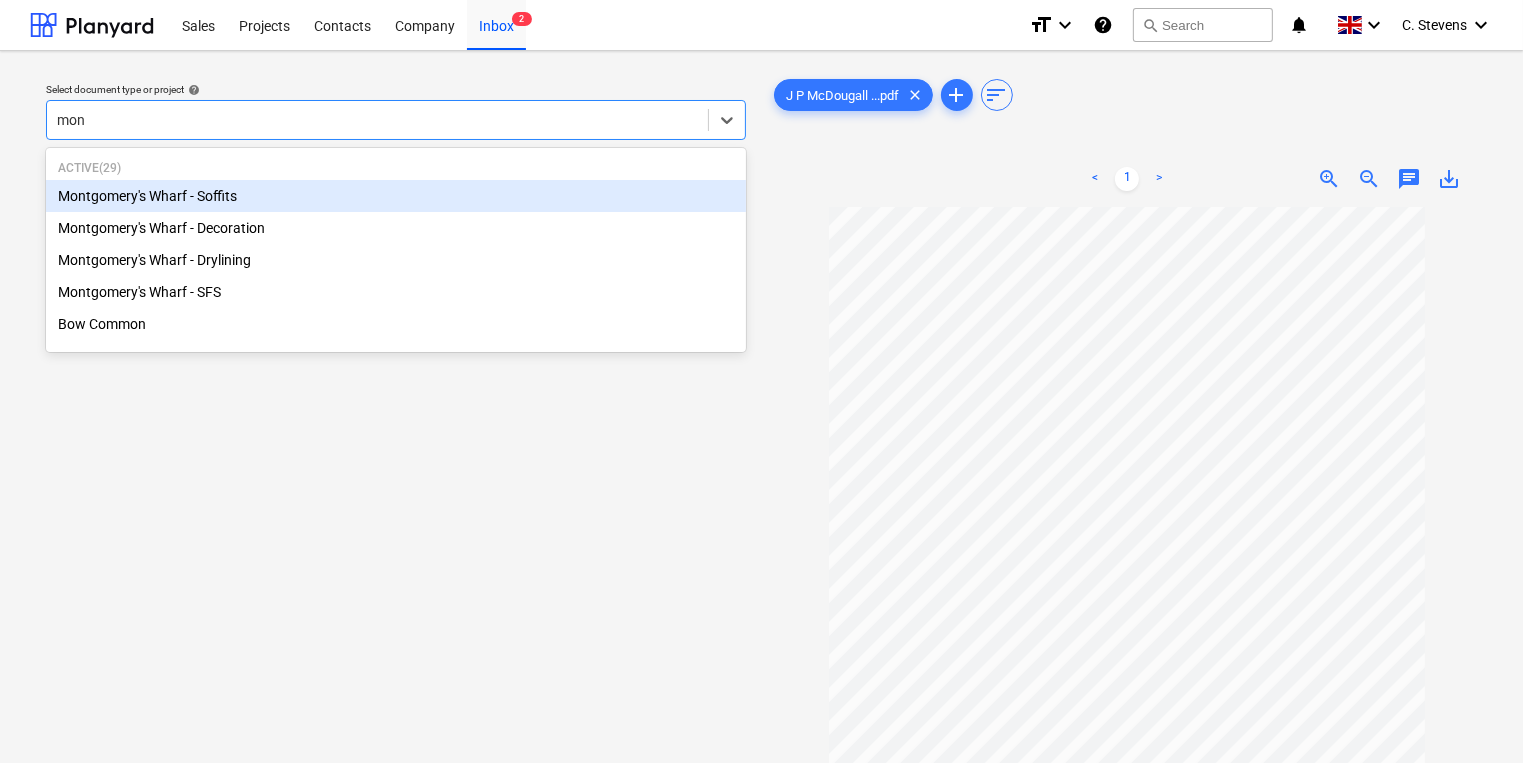type on "mont" 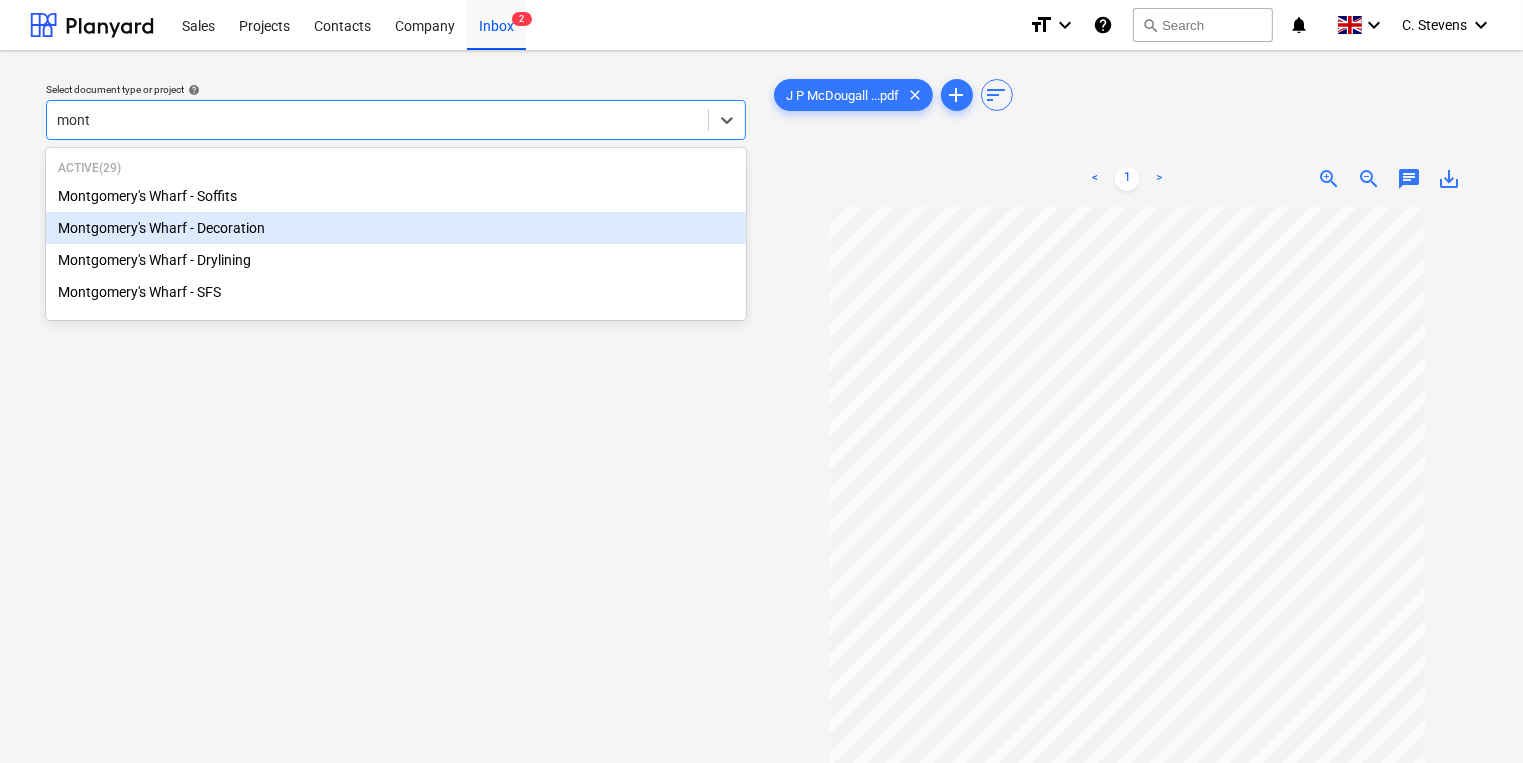 type 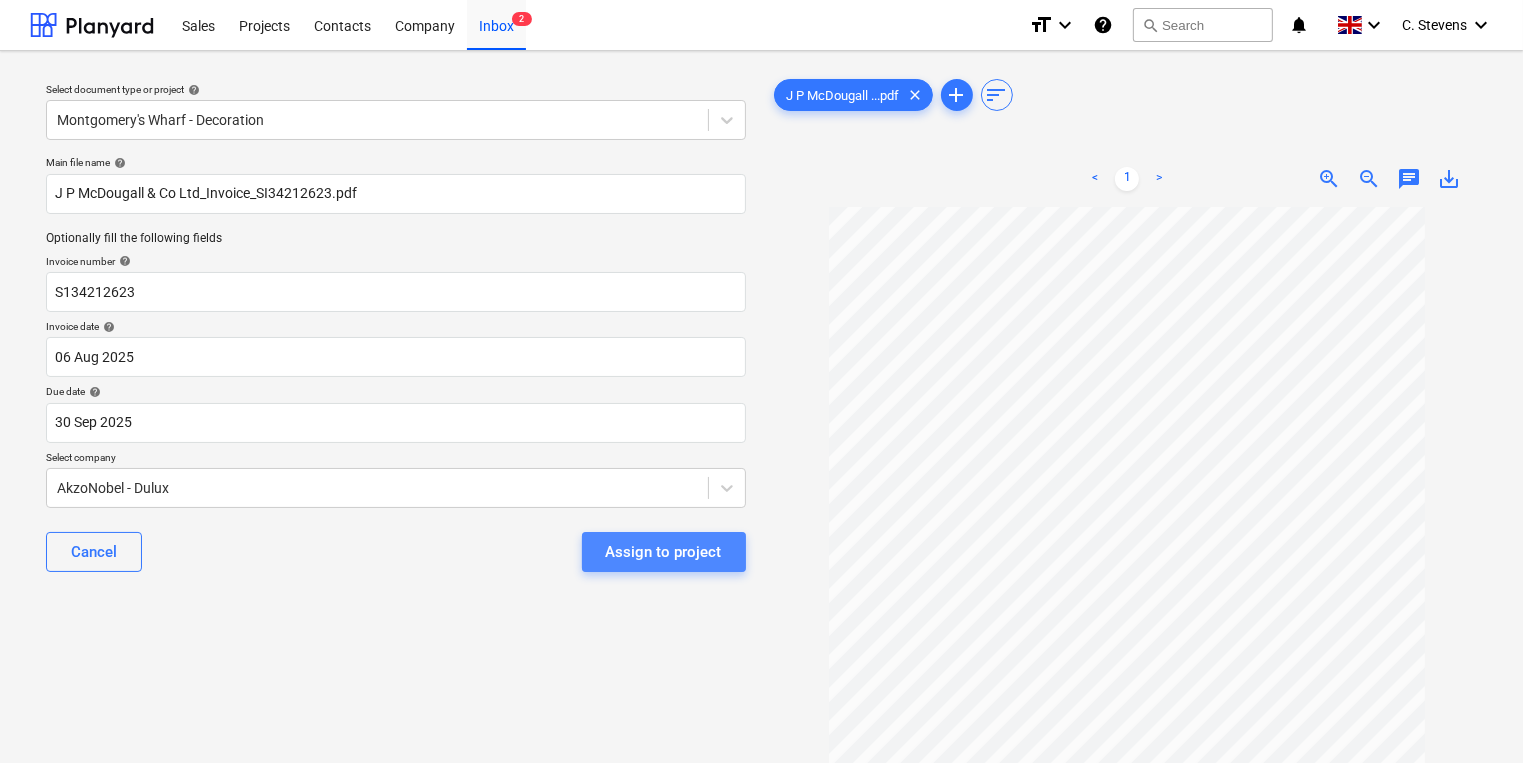 click on "Assign to project" at bounding box center (664, 552) 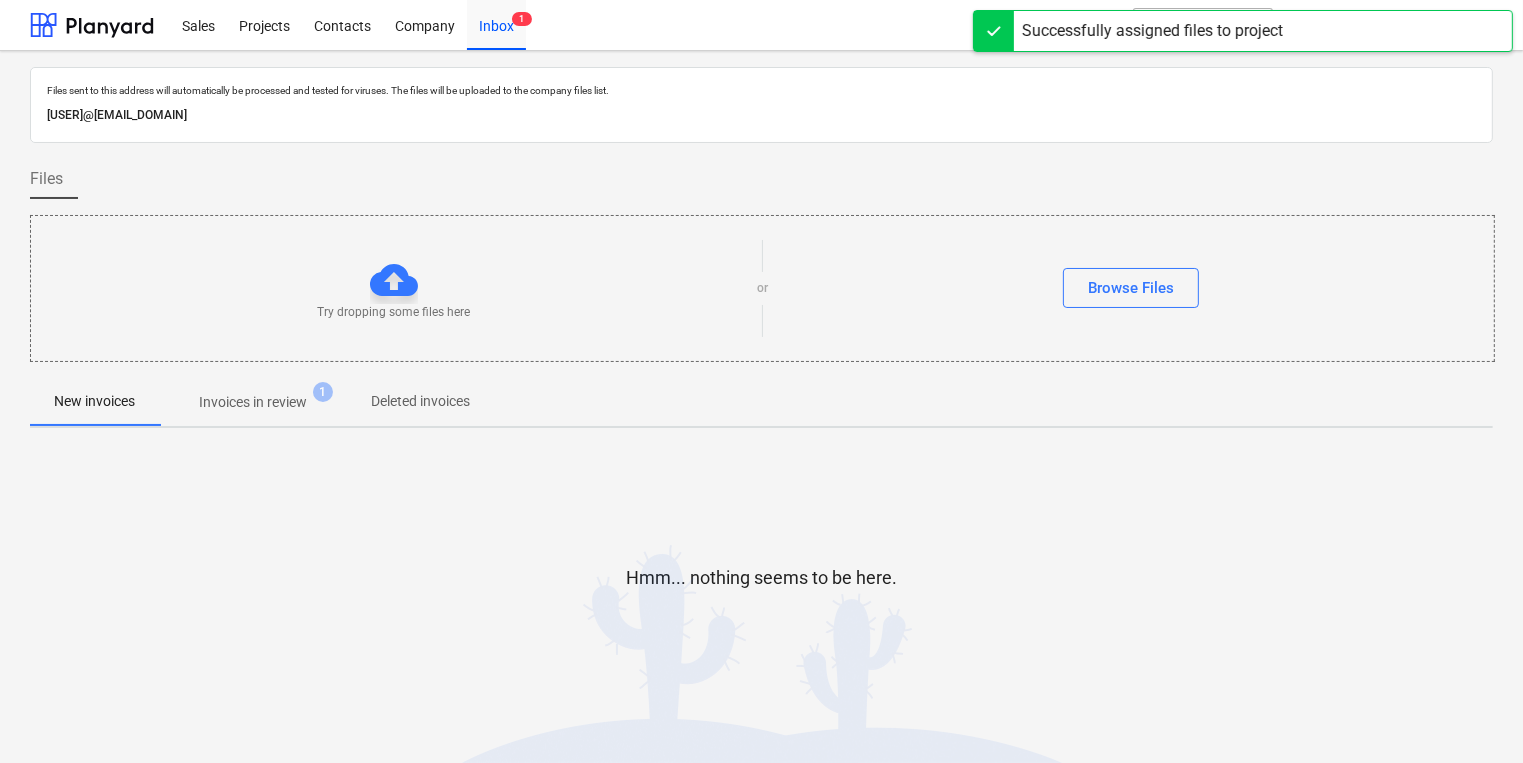 click on "Invoices in review" at bounding box center [253, 402] 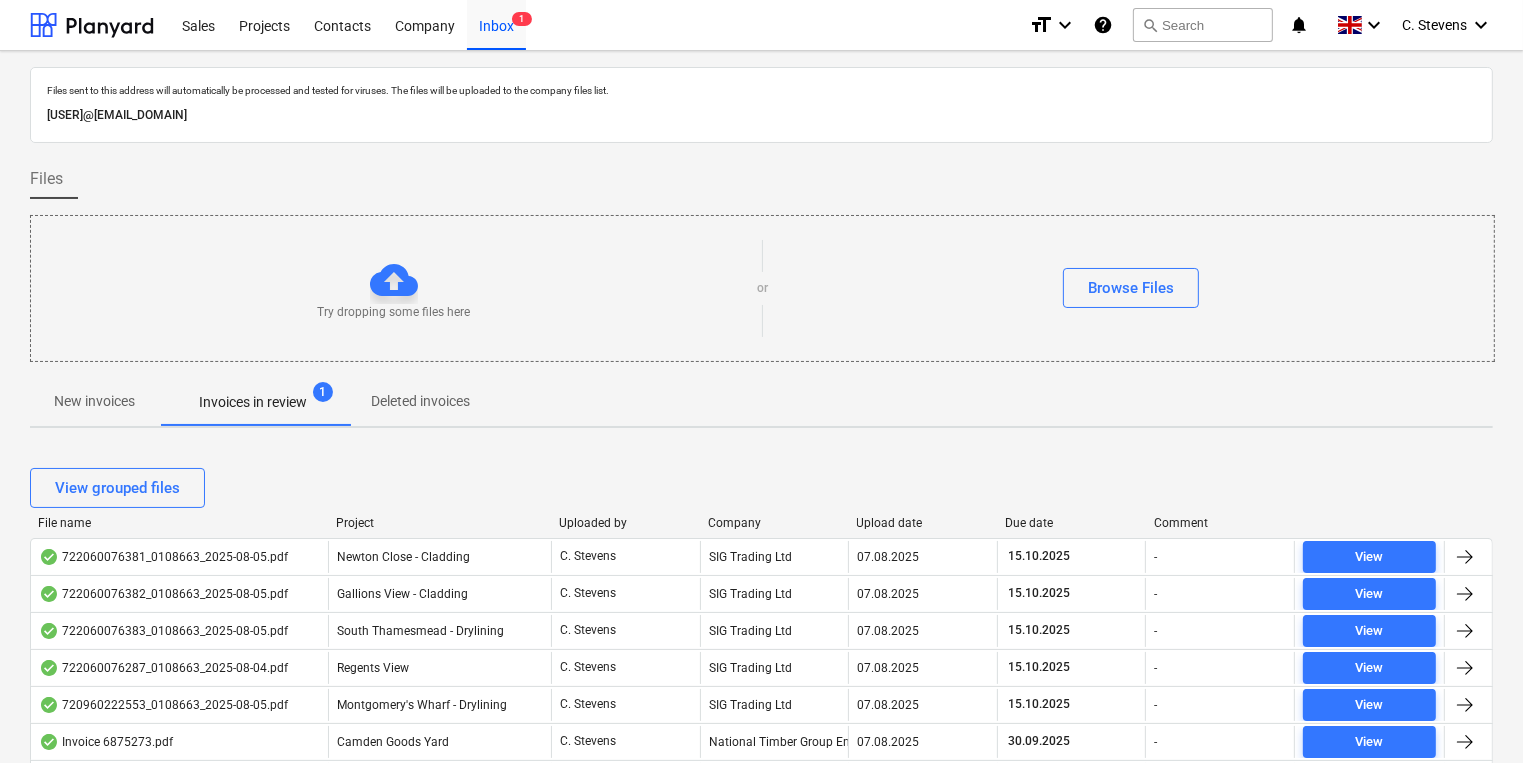 click on "Invoices in review" at bounding box center (253, 402) 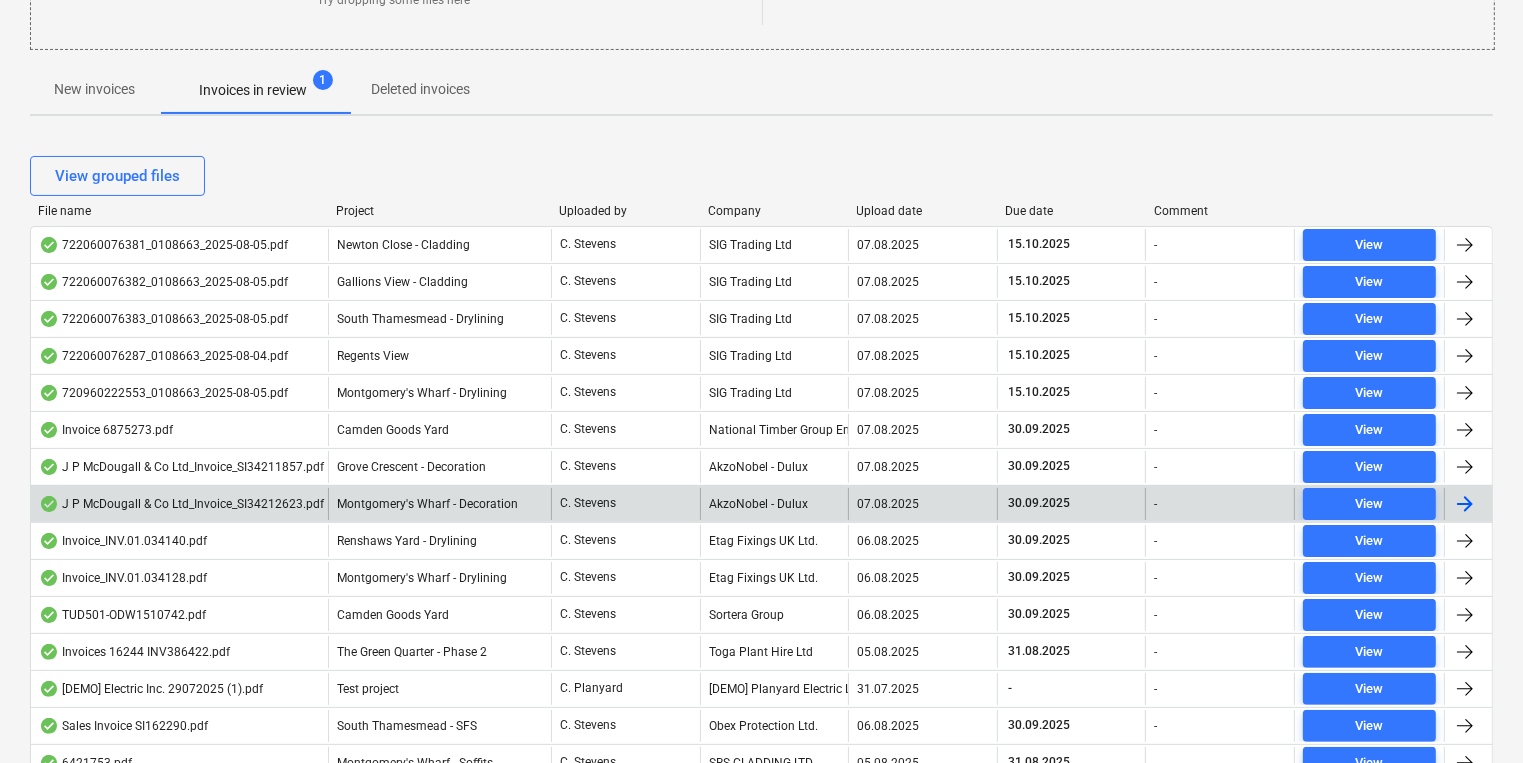 scroll, scrollTop: 400, scrollLeft: 0, axis: vertical 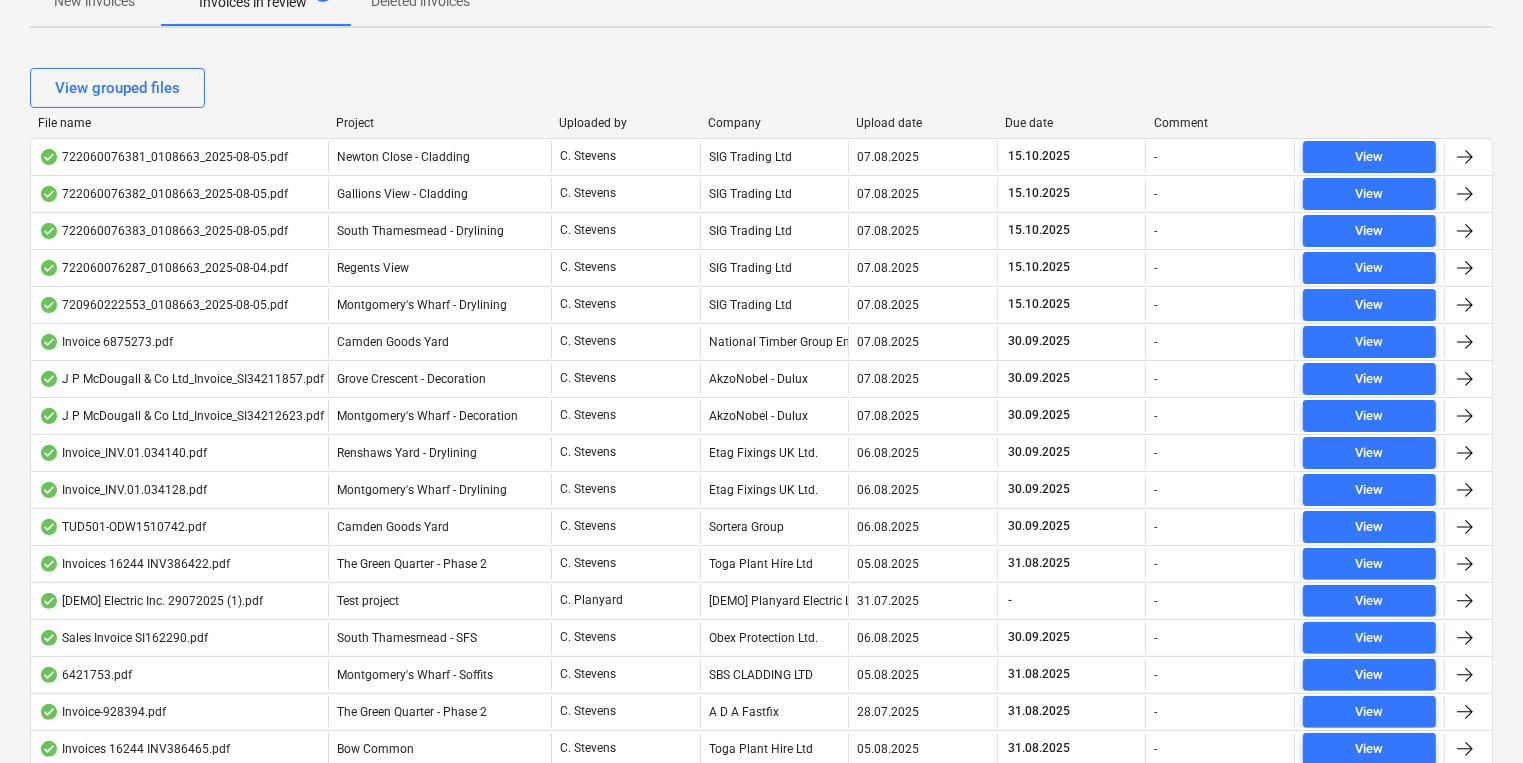 click on "Upload date" at bounding box center (923, 123) 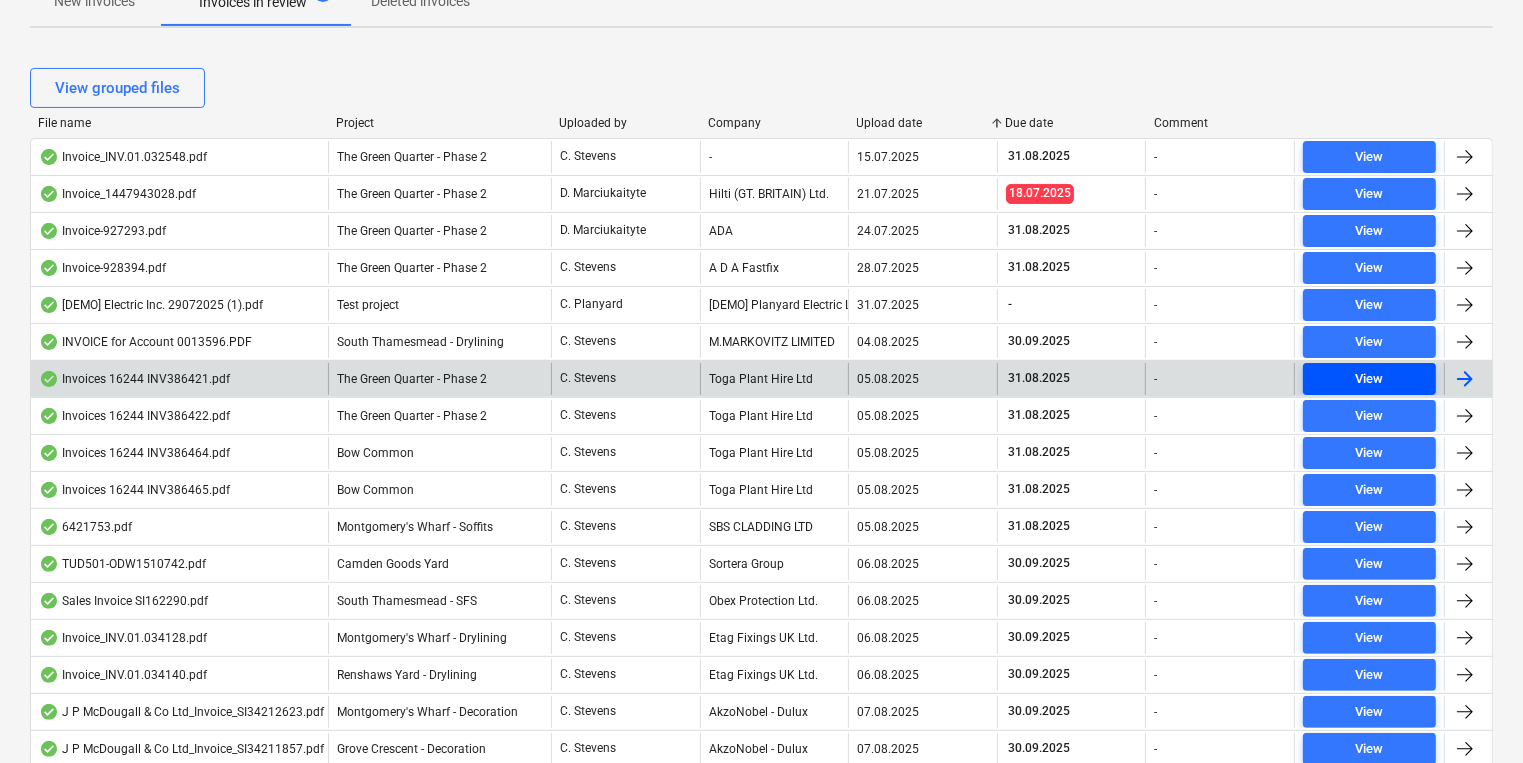 click on "View" at bounding box center (1370, 379) 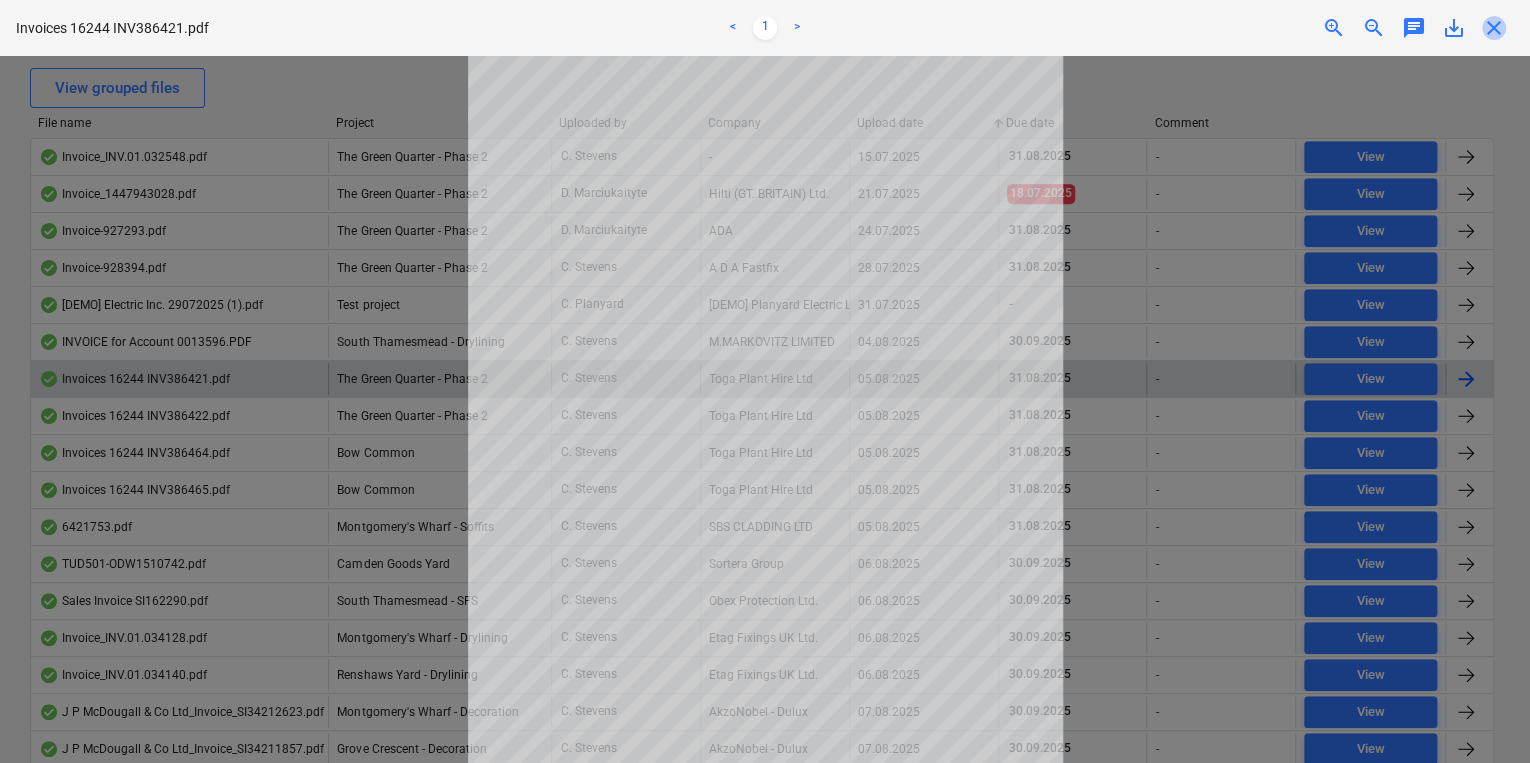 click on "close" at bounding box center [1494, 28] 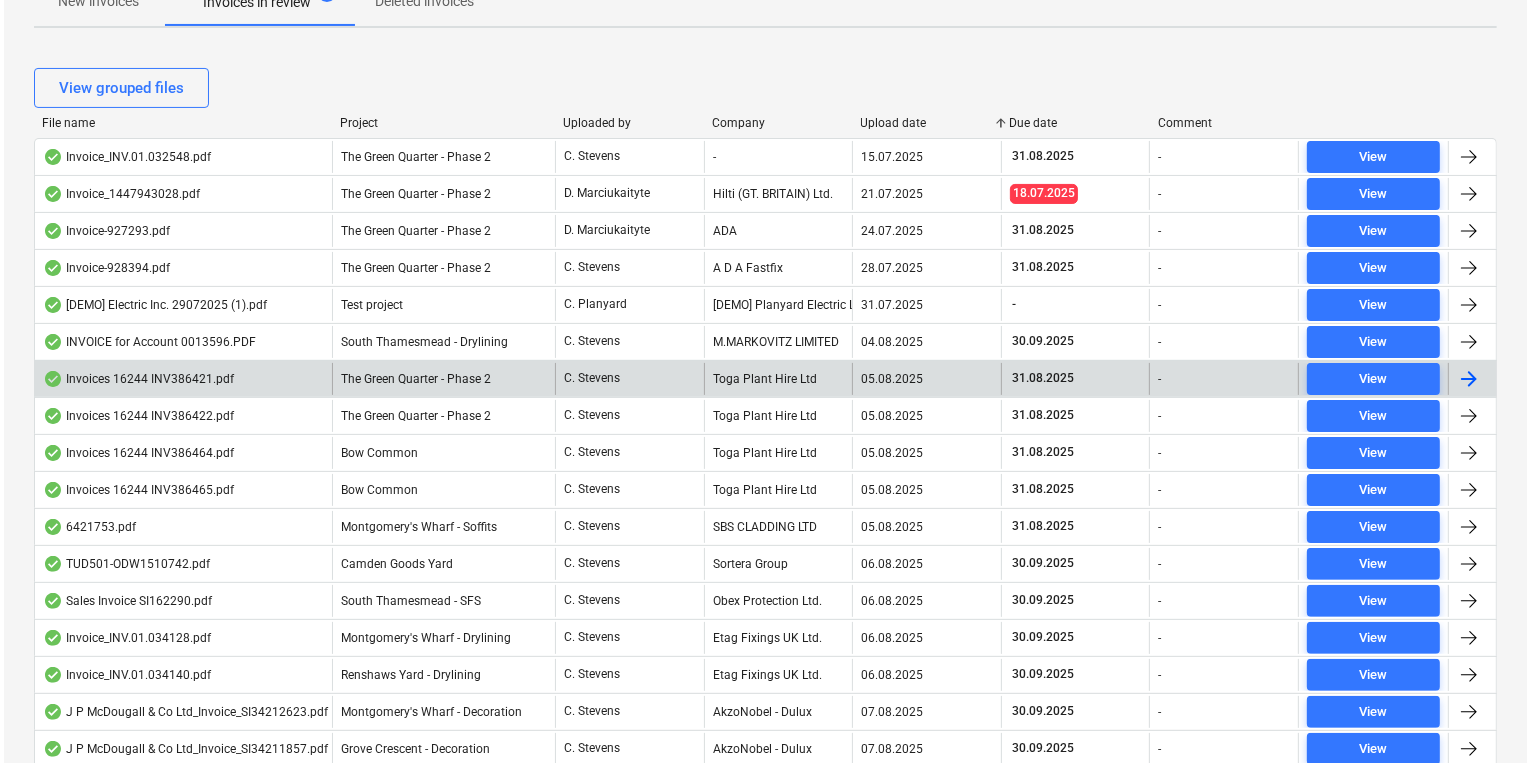 scroll, scrollTop: 0, scrollLeft: 0, axis: both 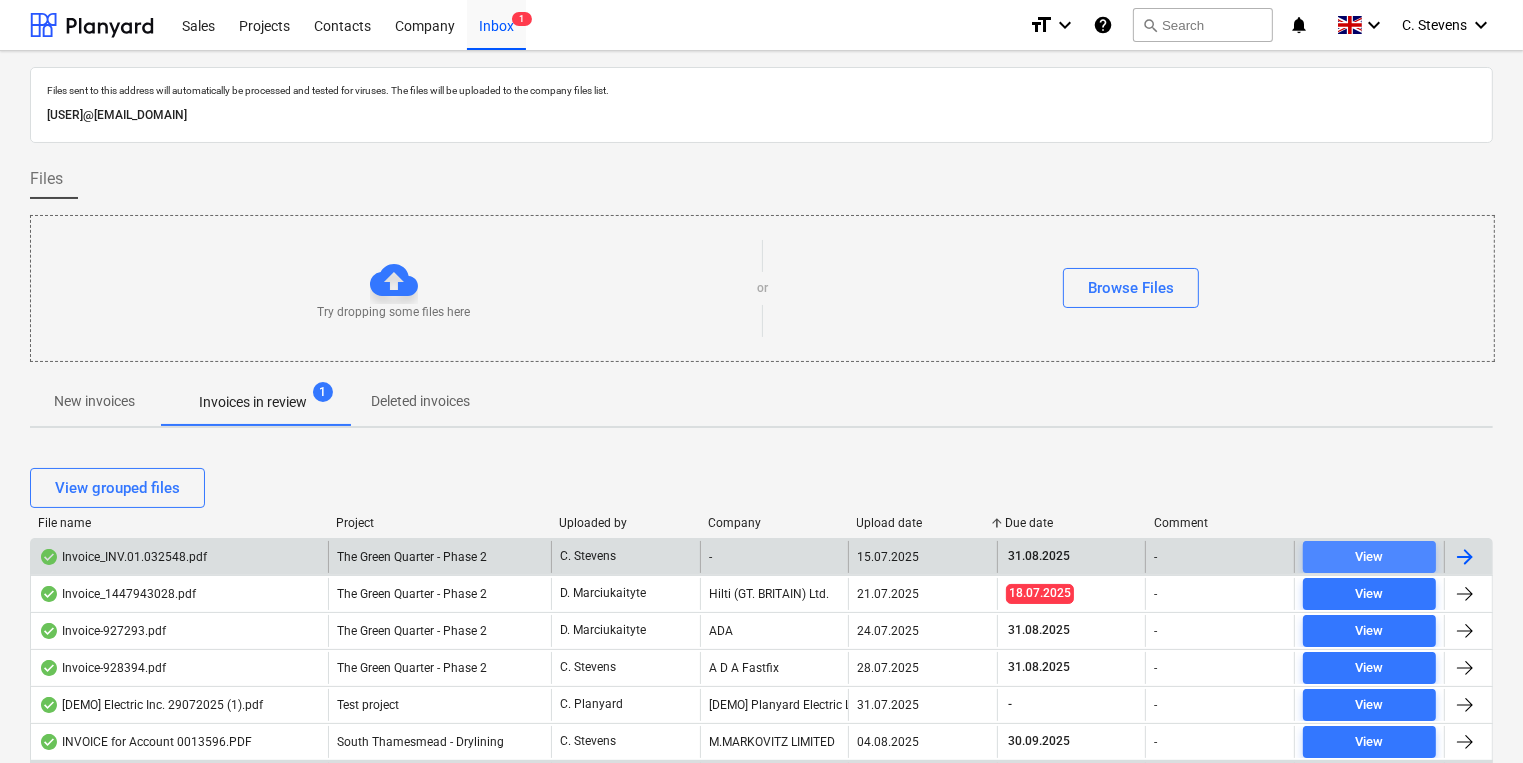 click on "View" at bounding box center [1370, 557] 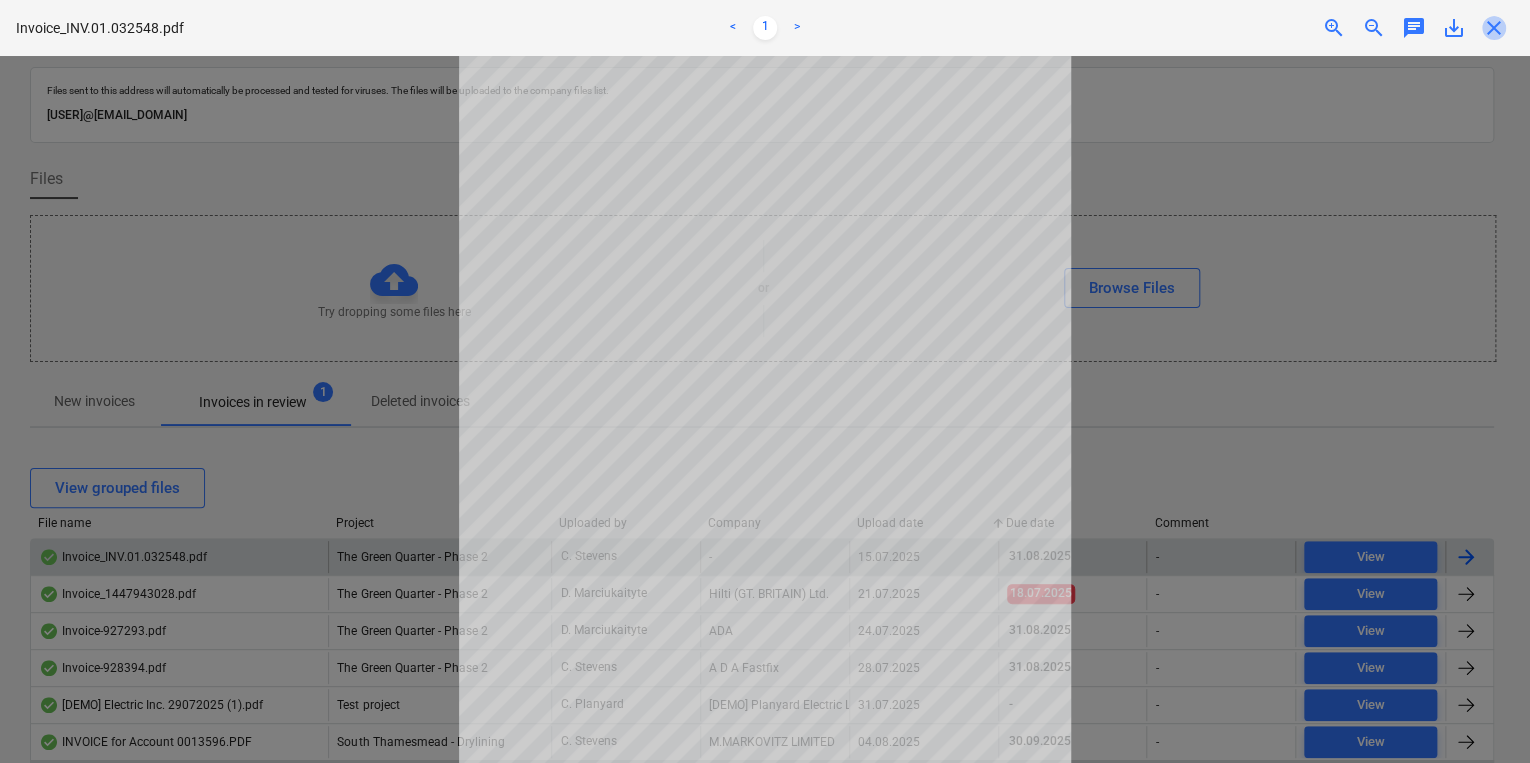 click on "close" at bounding box center (1494, 28) 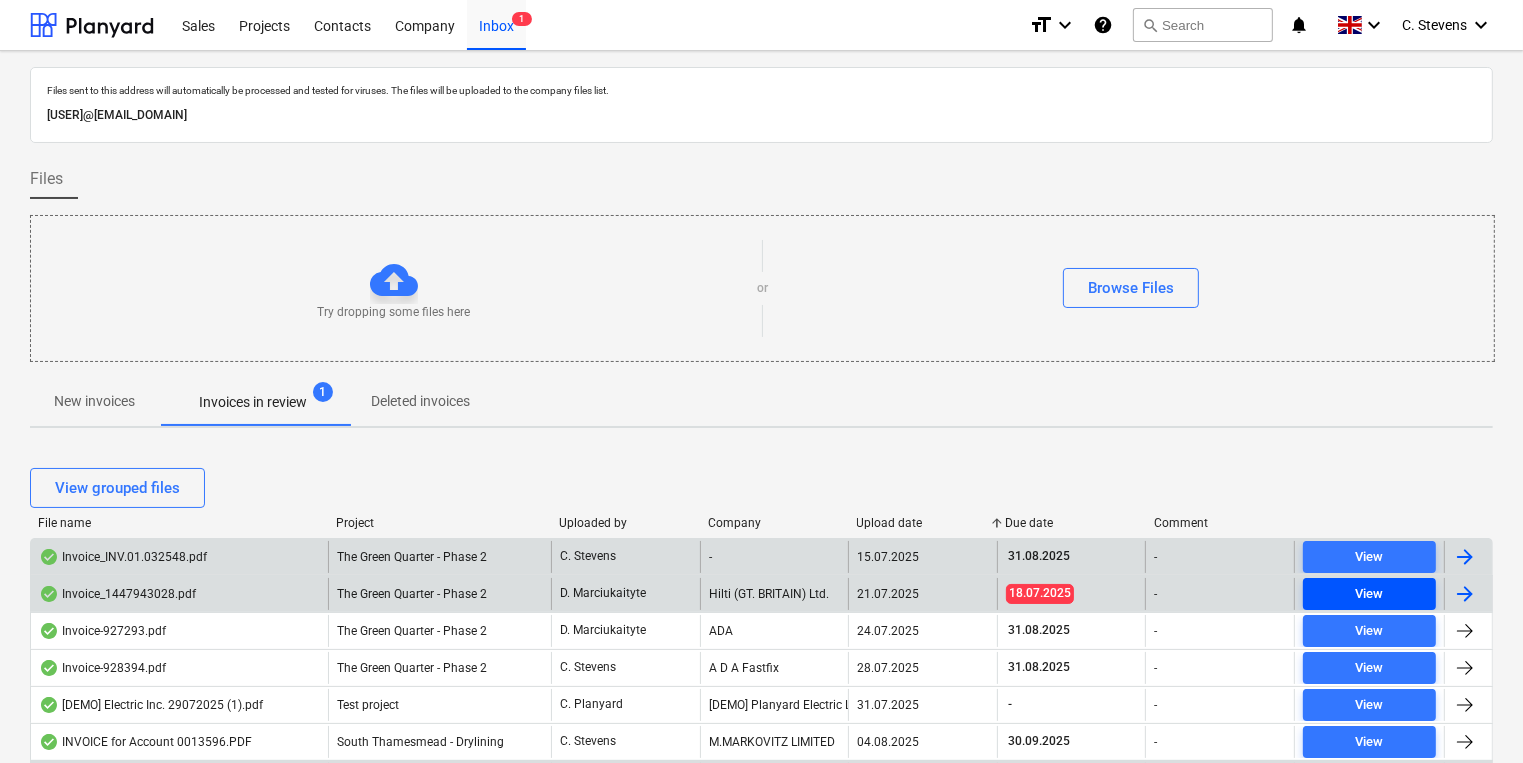click on "View" at bounding box center (1369, 594) 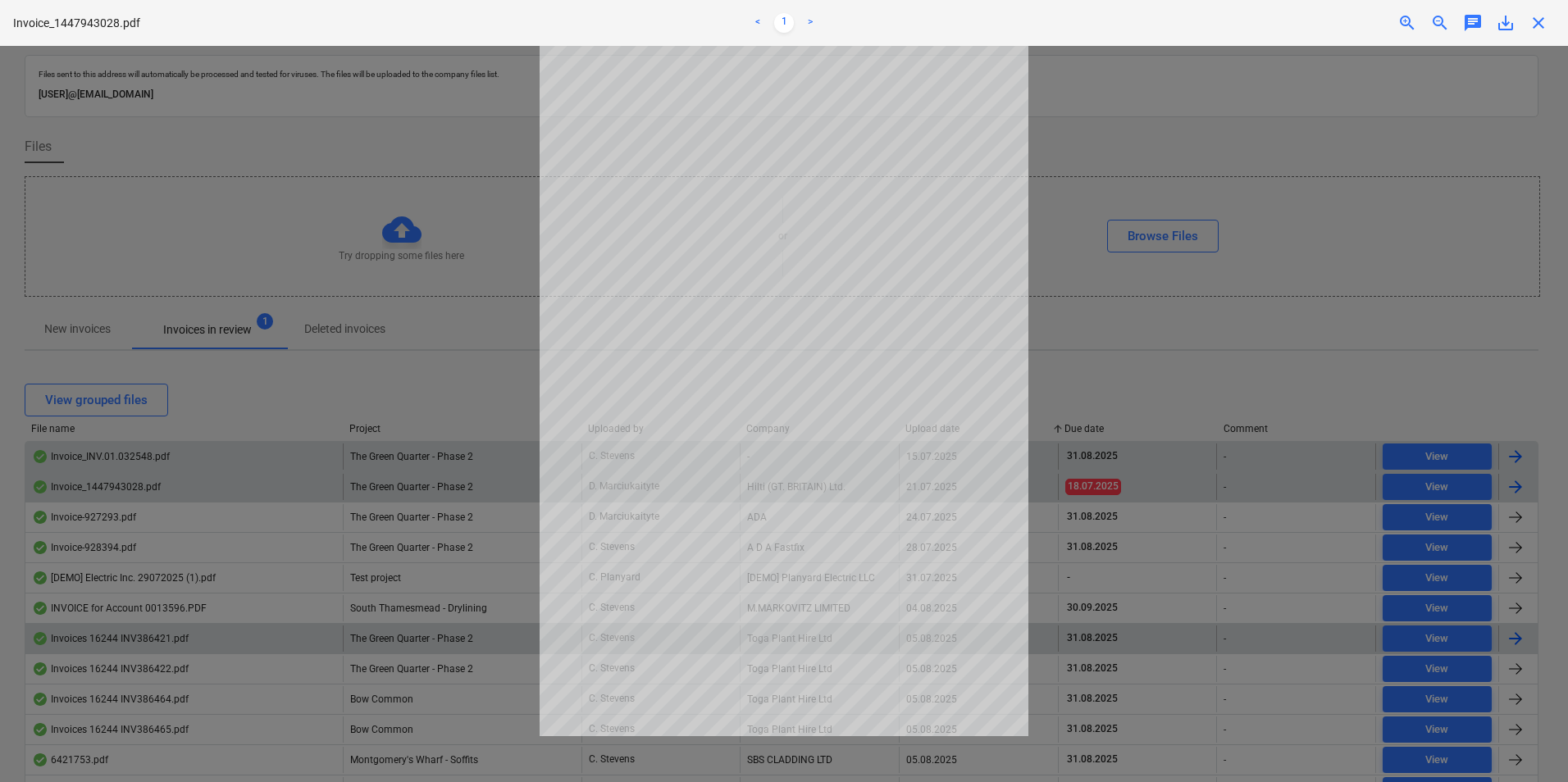 scroll, scrollTop: 0, scrollLeft: 0, axis: both 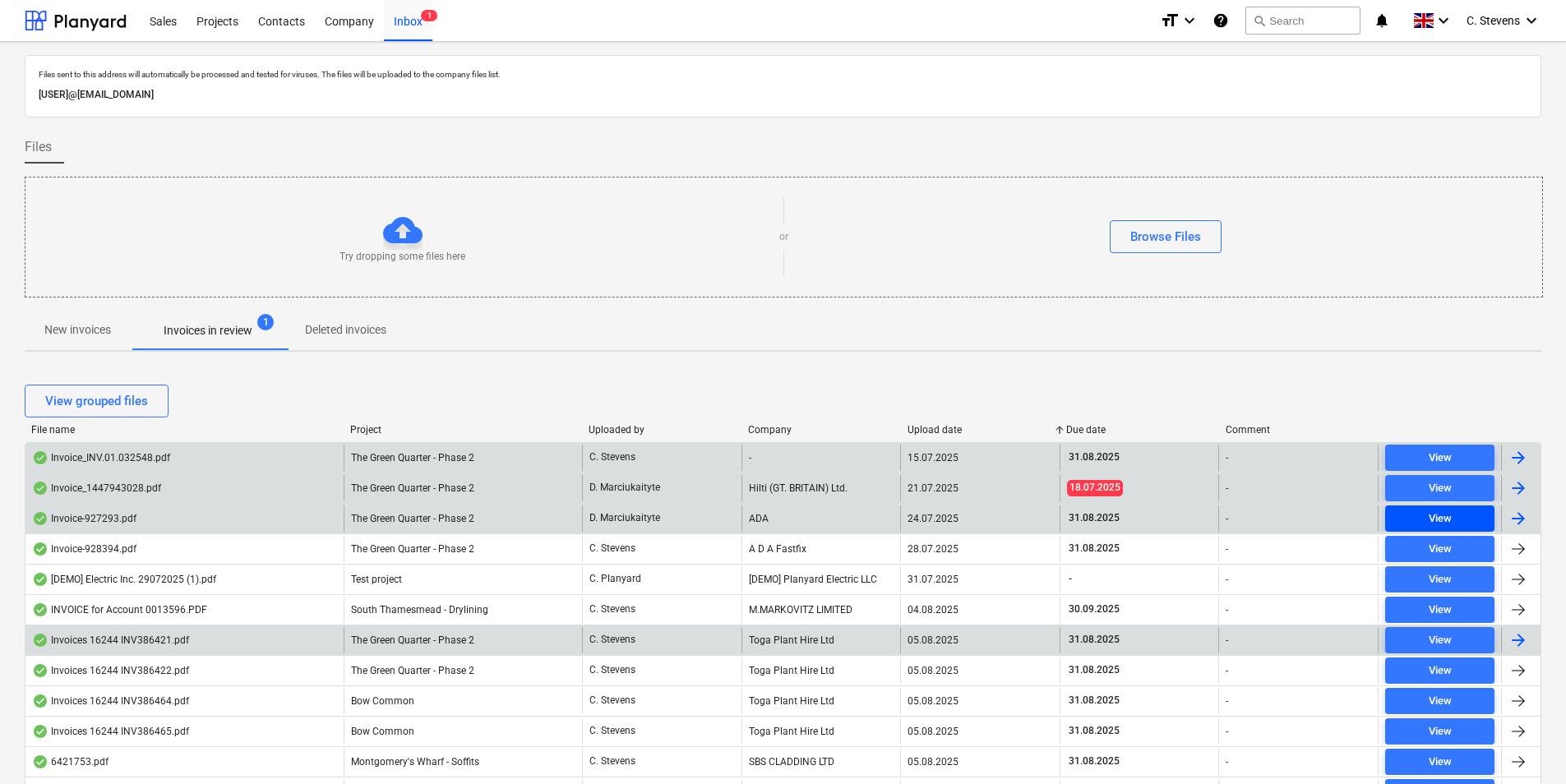 click on "View" at bounding box center [1440, 519] 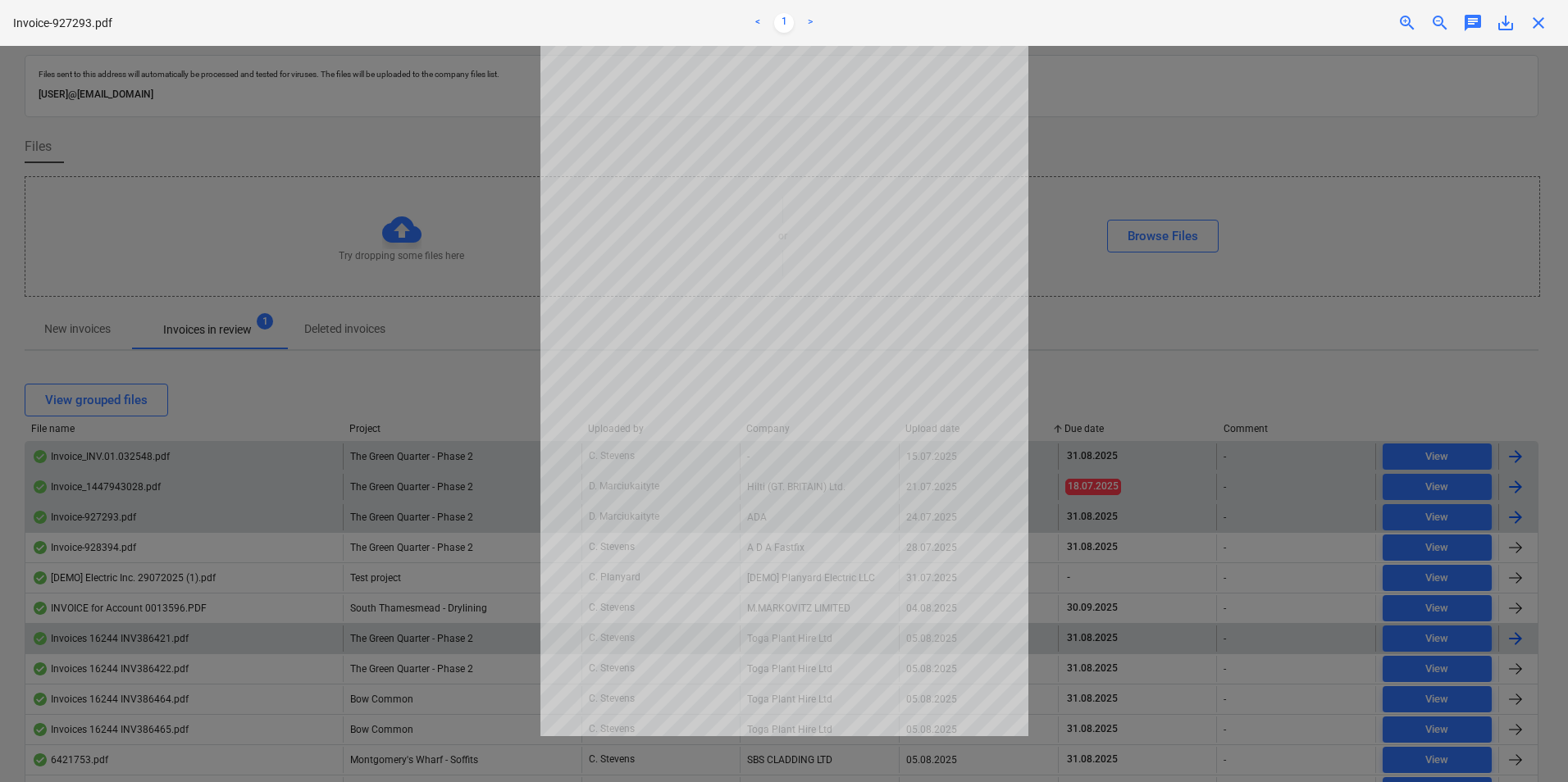 click on "close" at bounding box center (1538, 23) 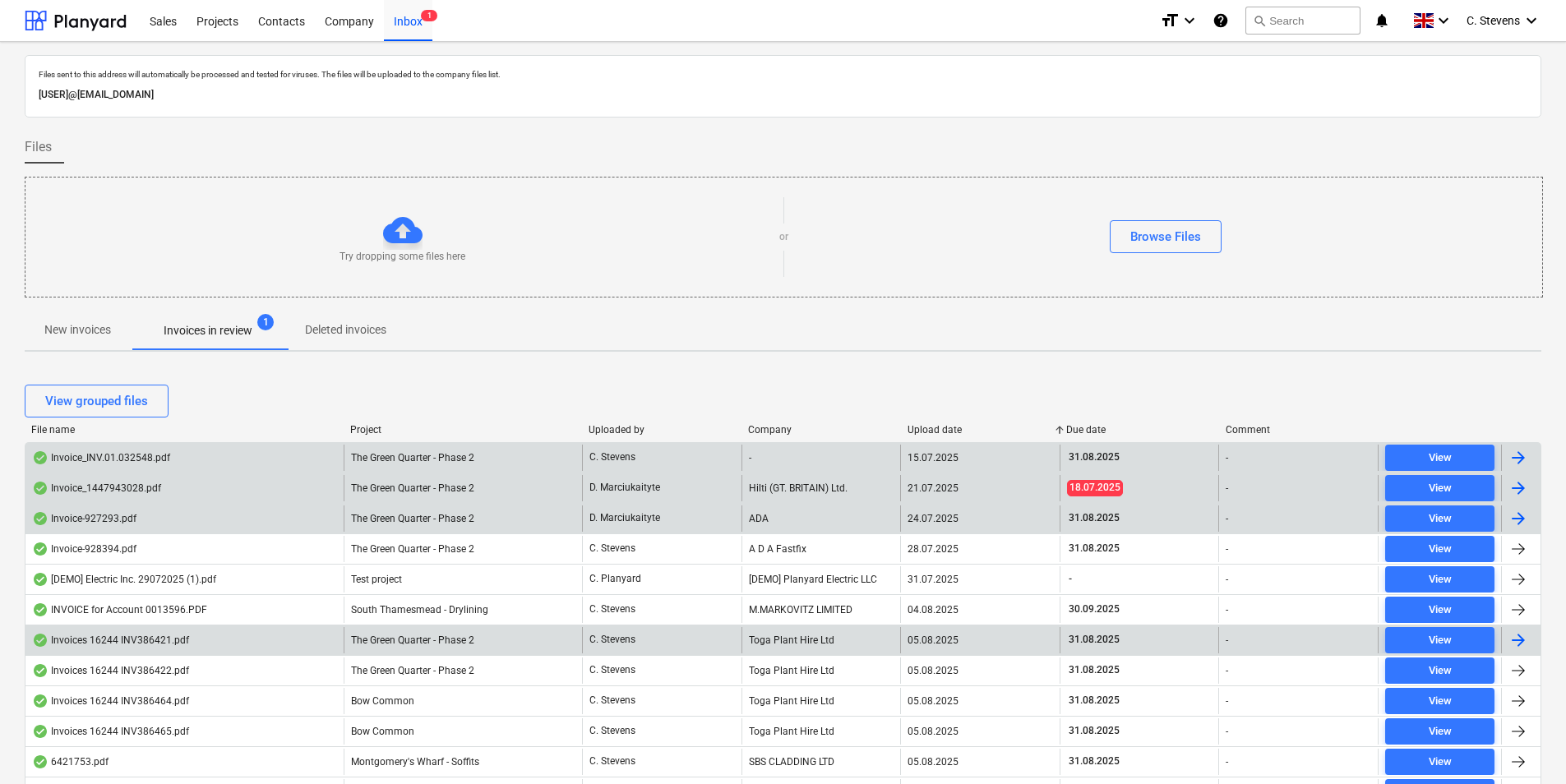 drag, startPoint x: 72, startPoint y: 317, endPoint x: 39, endPoint y: 289, distance: 43.27817 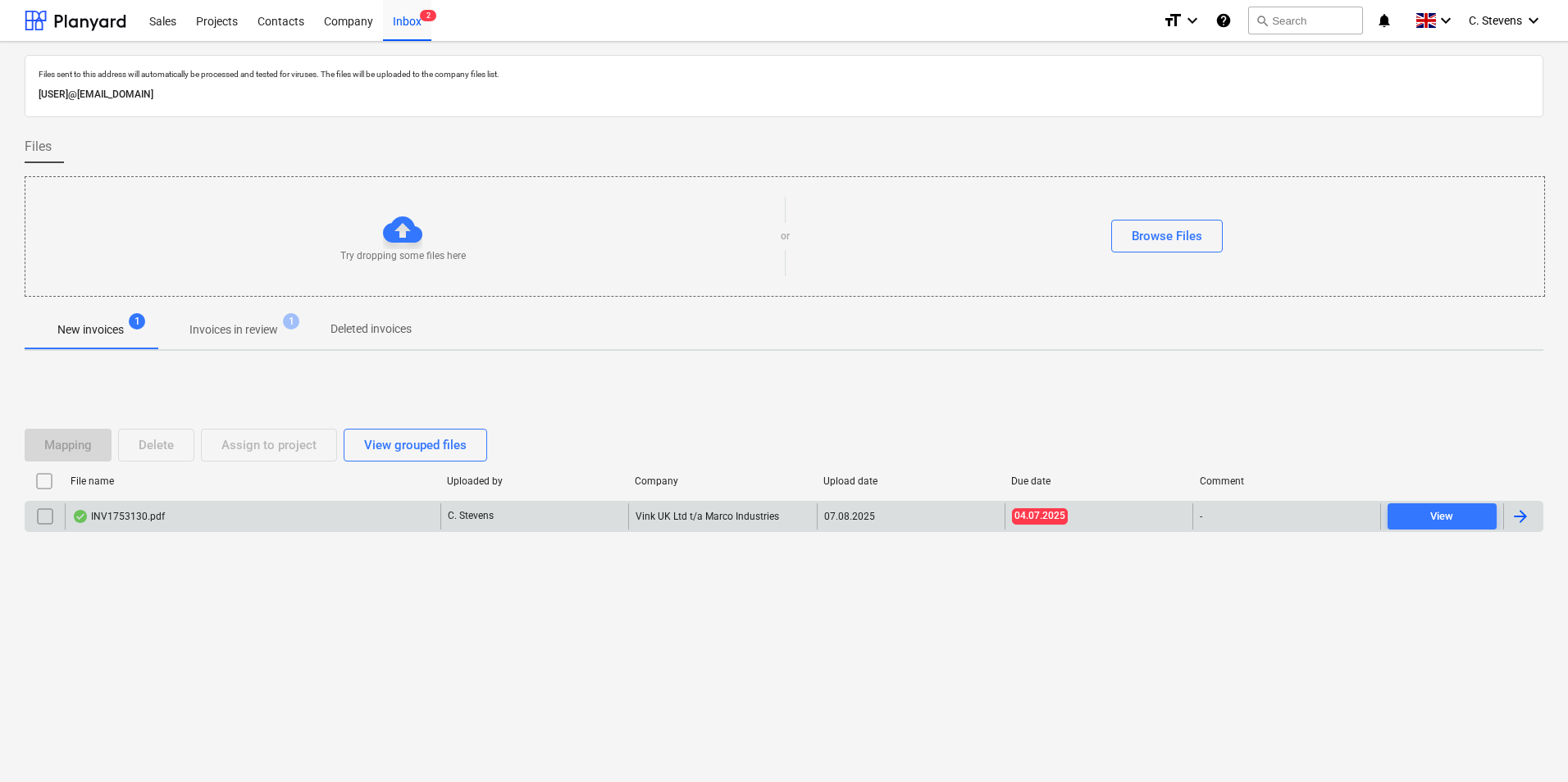 click on "INV1753130.pdf" at bounding box center (253, 516) 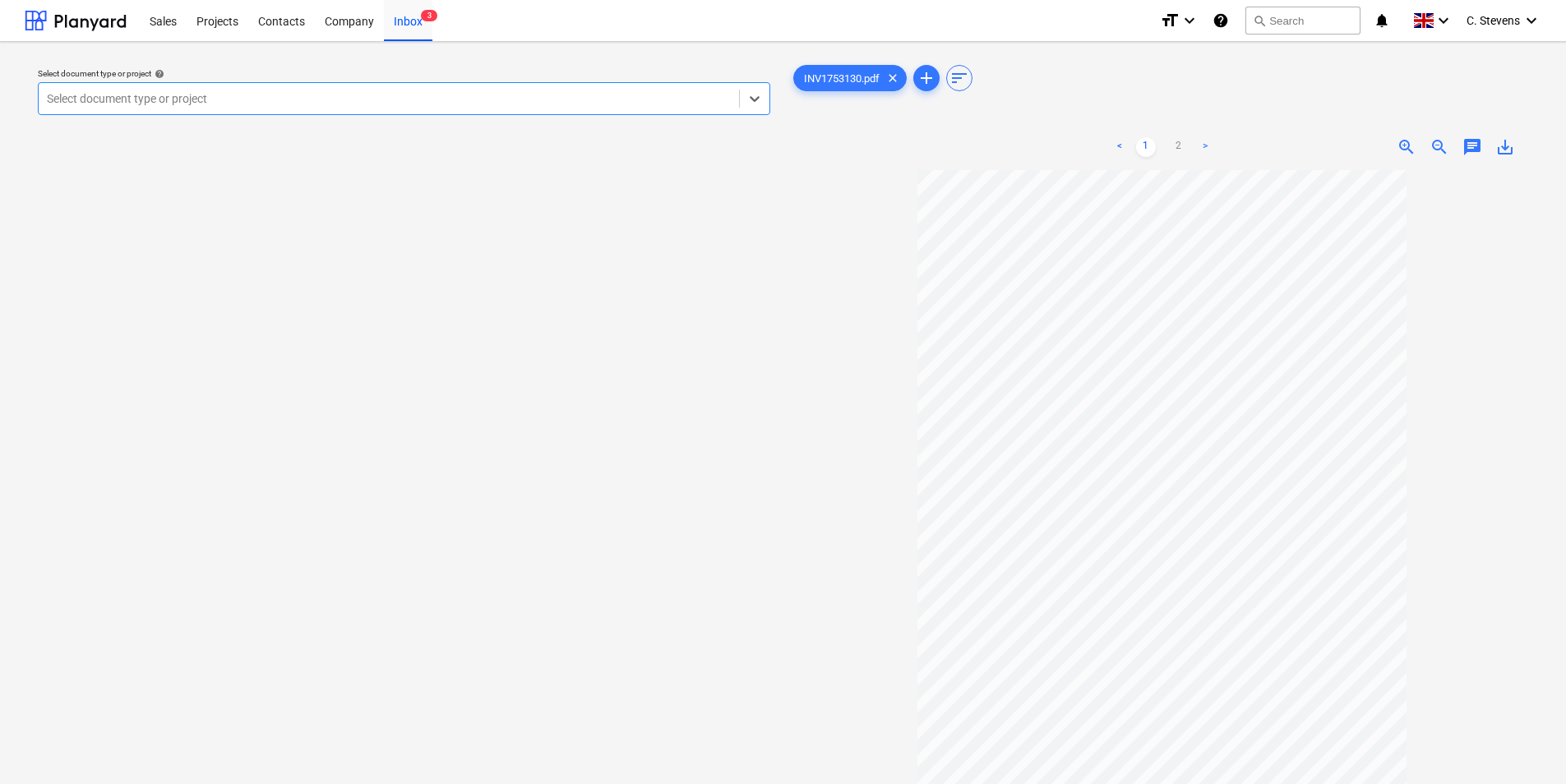 click at bounding box center [389, 99] 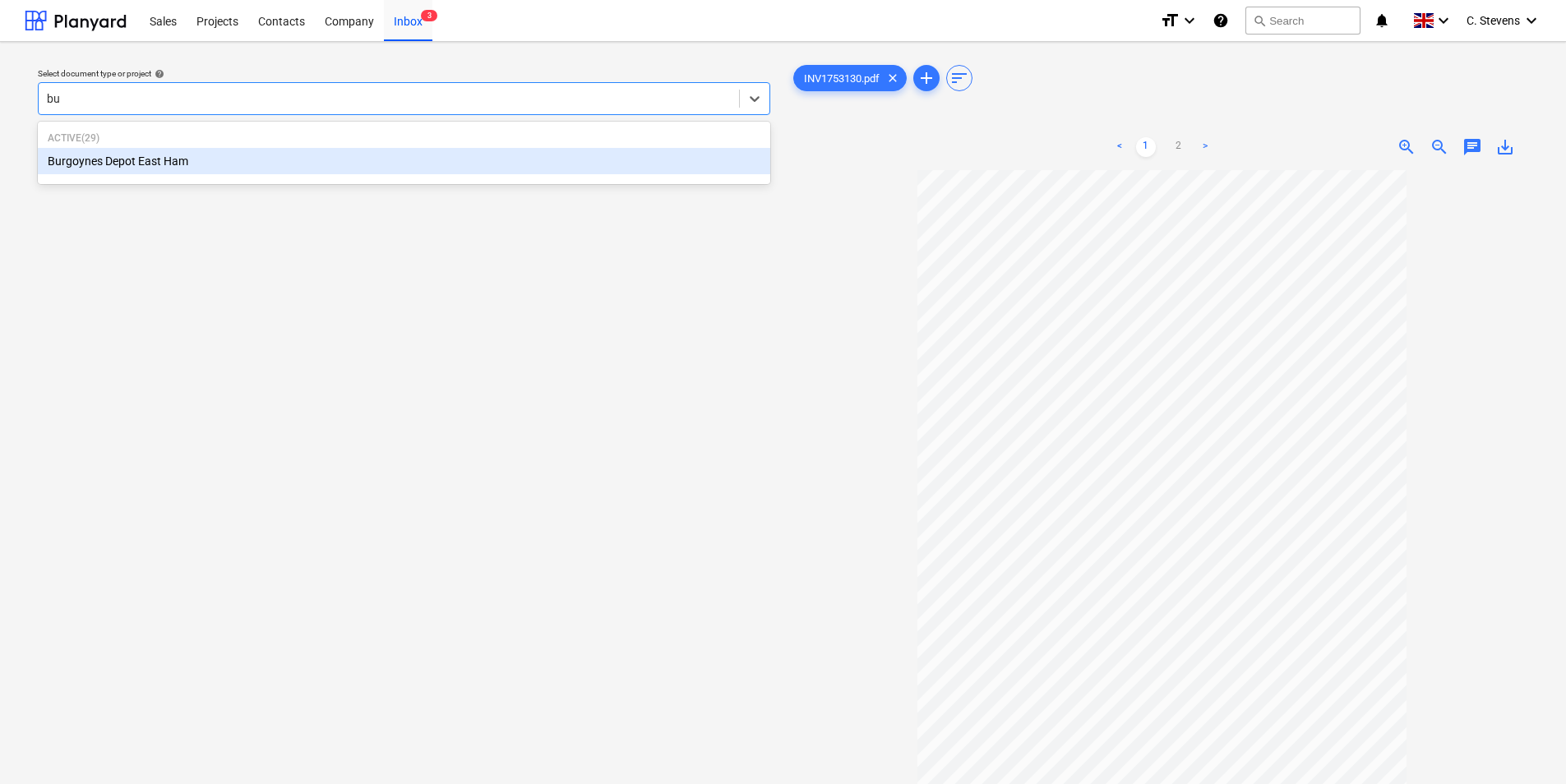 type on "bur" 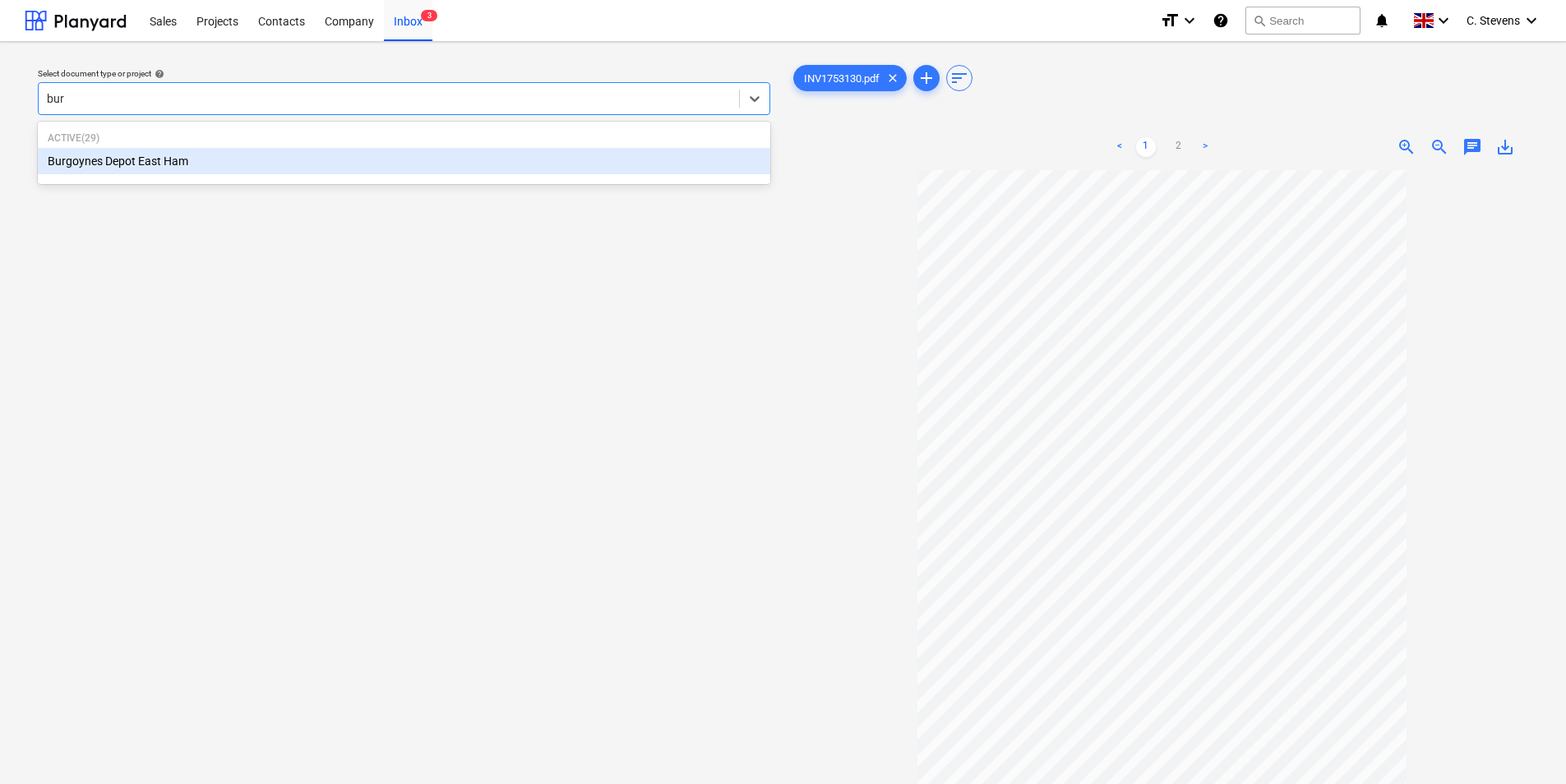 type 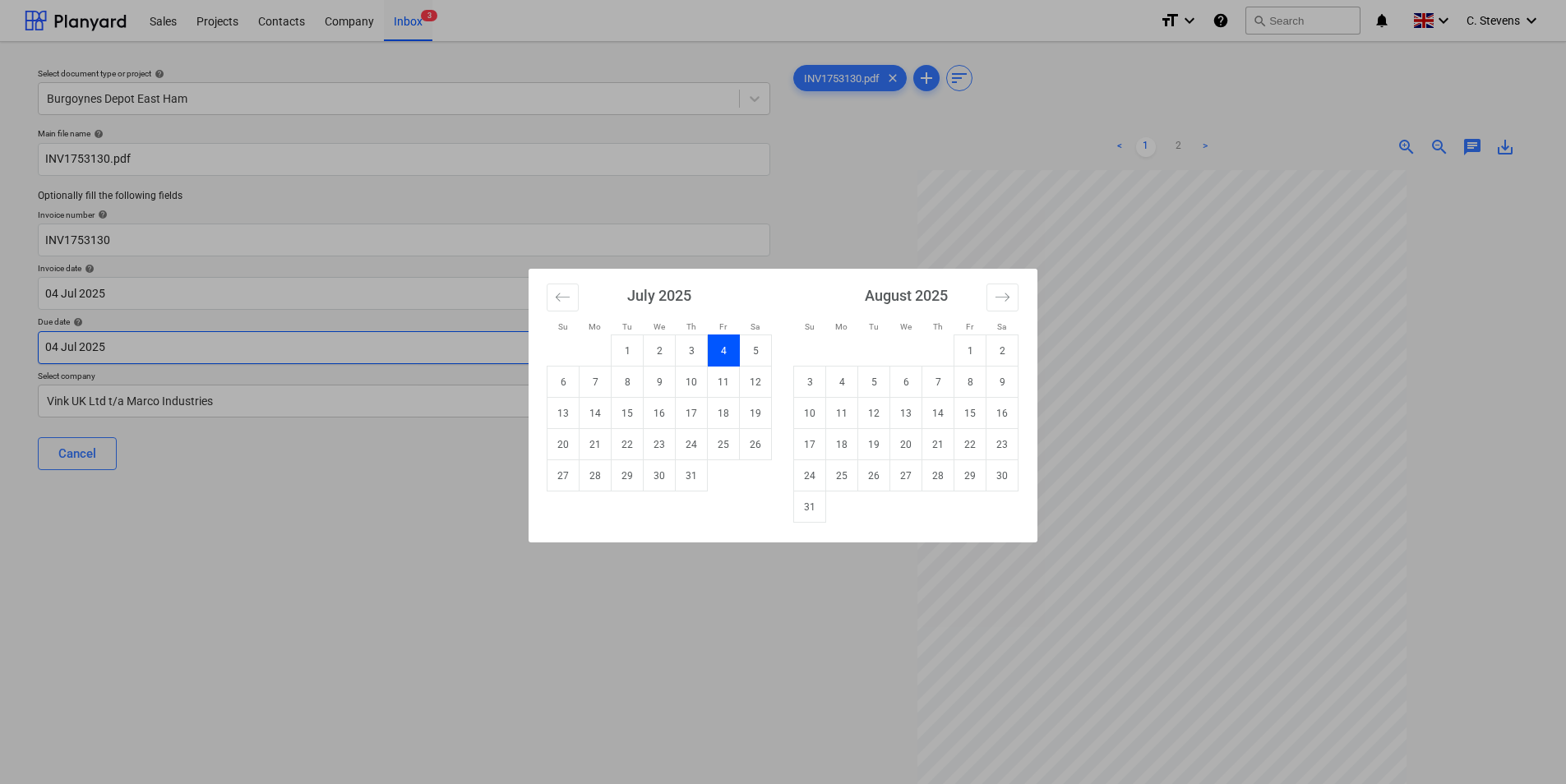click on "Sales Projects Contacts Company Inbox 3 format_size keyboard_arrow_down help search Search notifications 0 keyboard_arrow_down C. Stevens keyboard_arrow_down Select document type or project help Burgoynes Depot East Ham Main file name help INV1753130.pdf Optionally fill the following fields Invoice number help INV1753130 Invoice date help 04 Jul 2025 04.07.2025 Press the down arrow key to interact with the calendar and
select a date. Press the question mark key to get the keyboard shortcuts for changing dates. Due date help 04 Jul 2025 04.07.2025 Press the down arrow key to interact with the calendar and
select a date. Press the question mark key to get the keyboard shortcuts for changing dates. Select company Vink UK Ltd t/a Marco Industries   Cancel Assign to project INV1753130.pdf clear add sort < 1 2 > zoom_in zoom_out chat 0 save_alt
Su Mo Tu We Th Fr Sa Su Mo Tu We Th Fr Sa June 2025 1 2 3 4 5 6 7 8 9 10 11 12 13 14 15 16 17 18 19 20 21 22 23 24 25 26 27 28 29 30 July 2025 1 2 3 4" at bounding box center (783, 392) 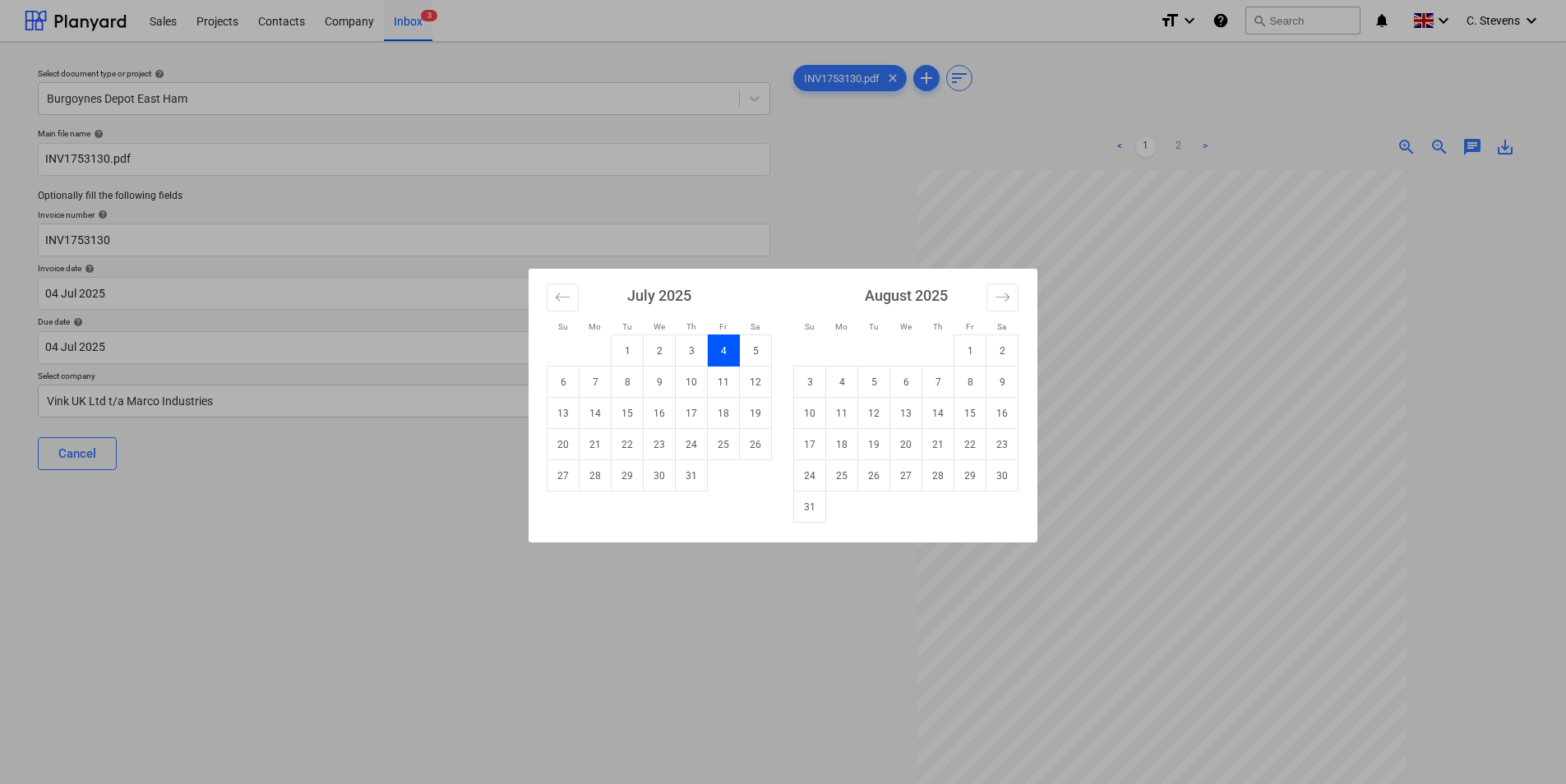 click on "31" at bounding box center (810, 507) 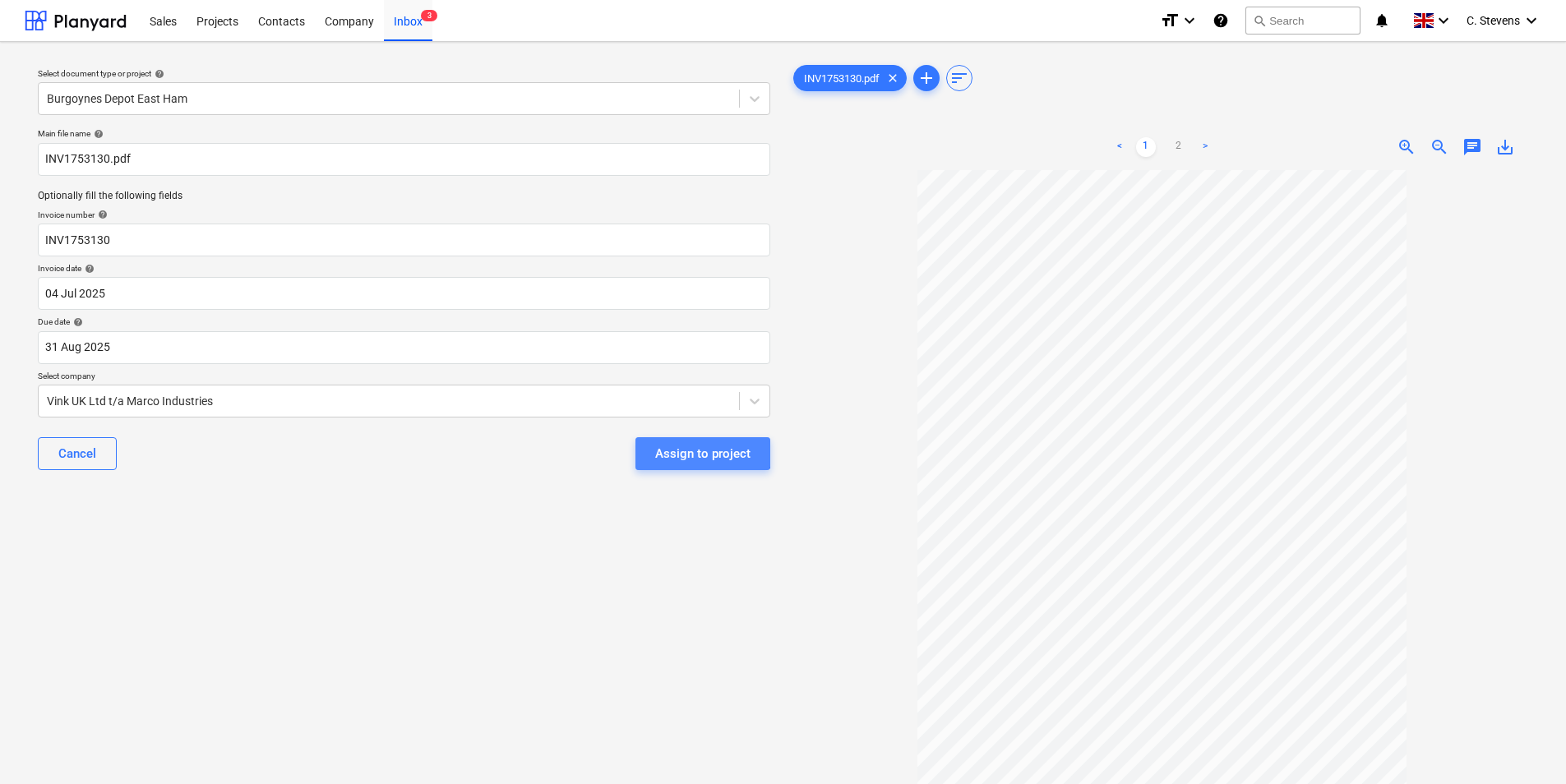 click on "Assign to project" at bounding box center (703, 454) 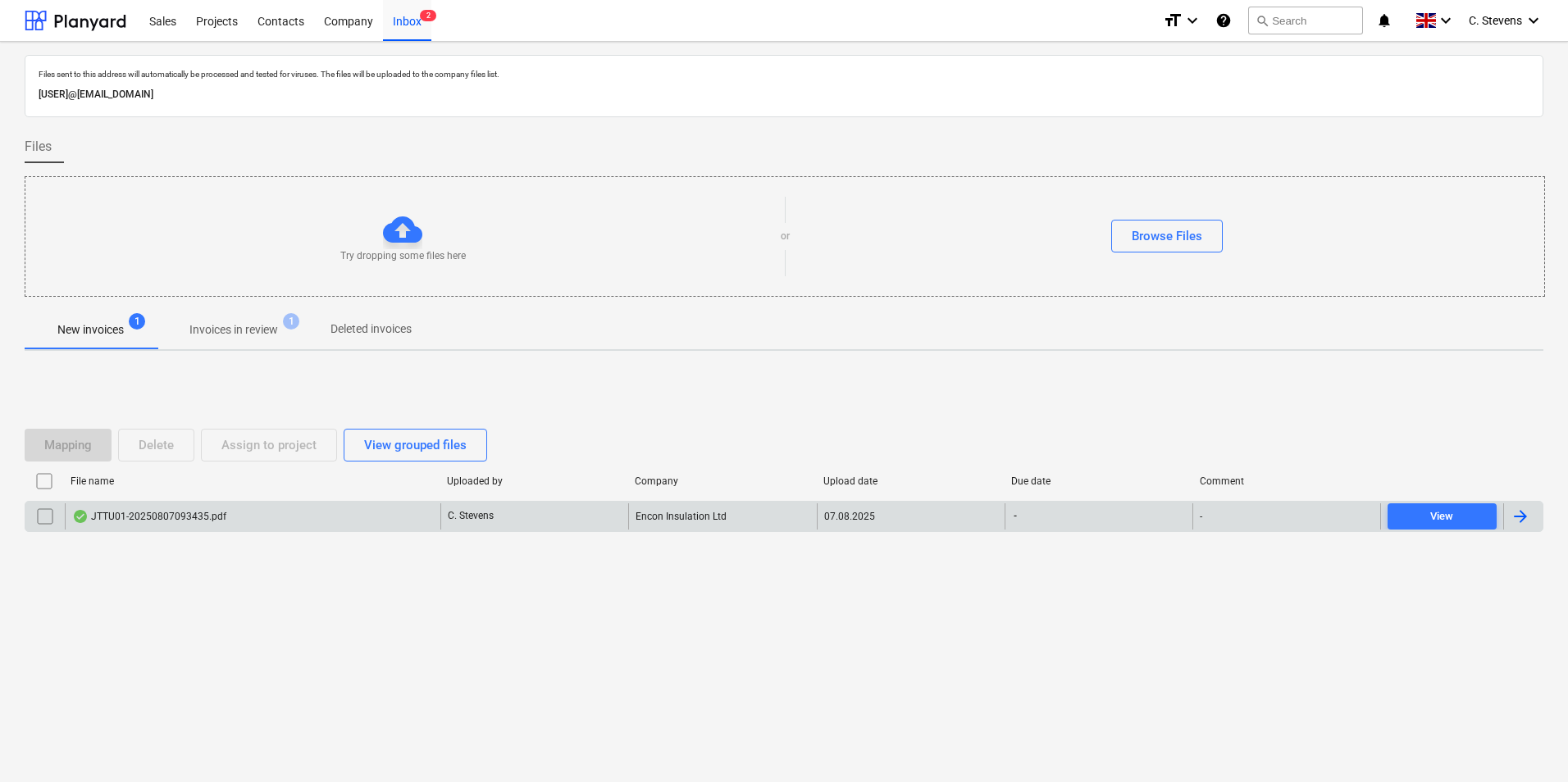 click on "JTTU01-20250807093435.pdf" at bounding box center [253, 516] 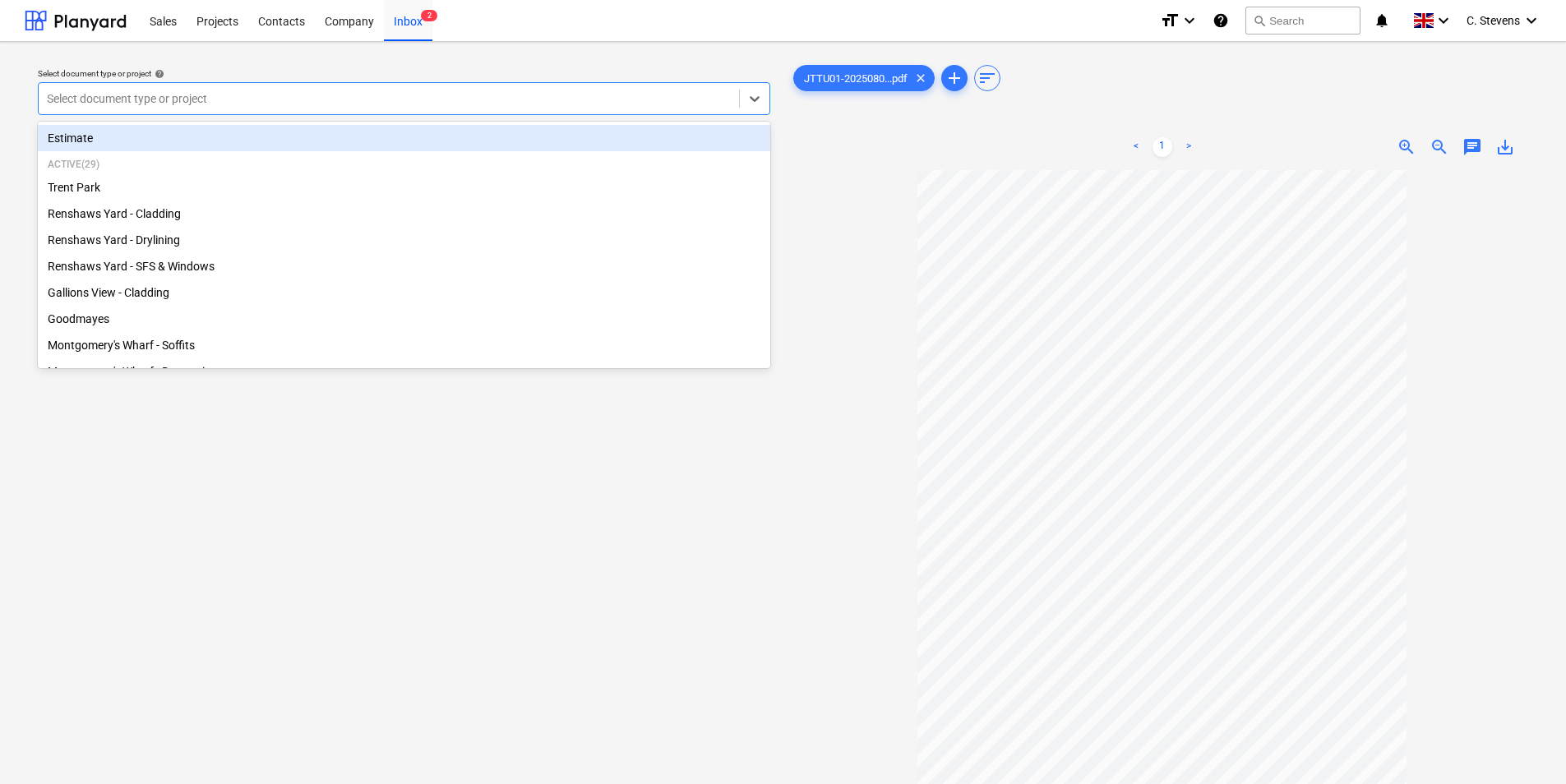 click at bounding box center [389, 99] 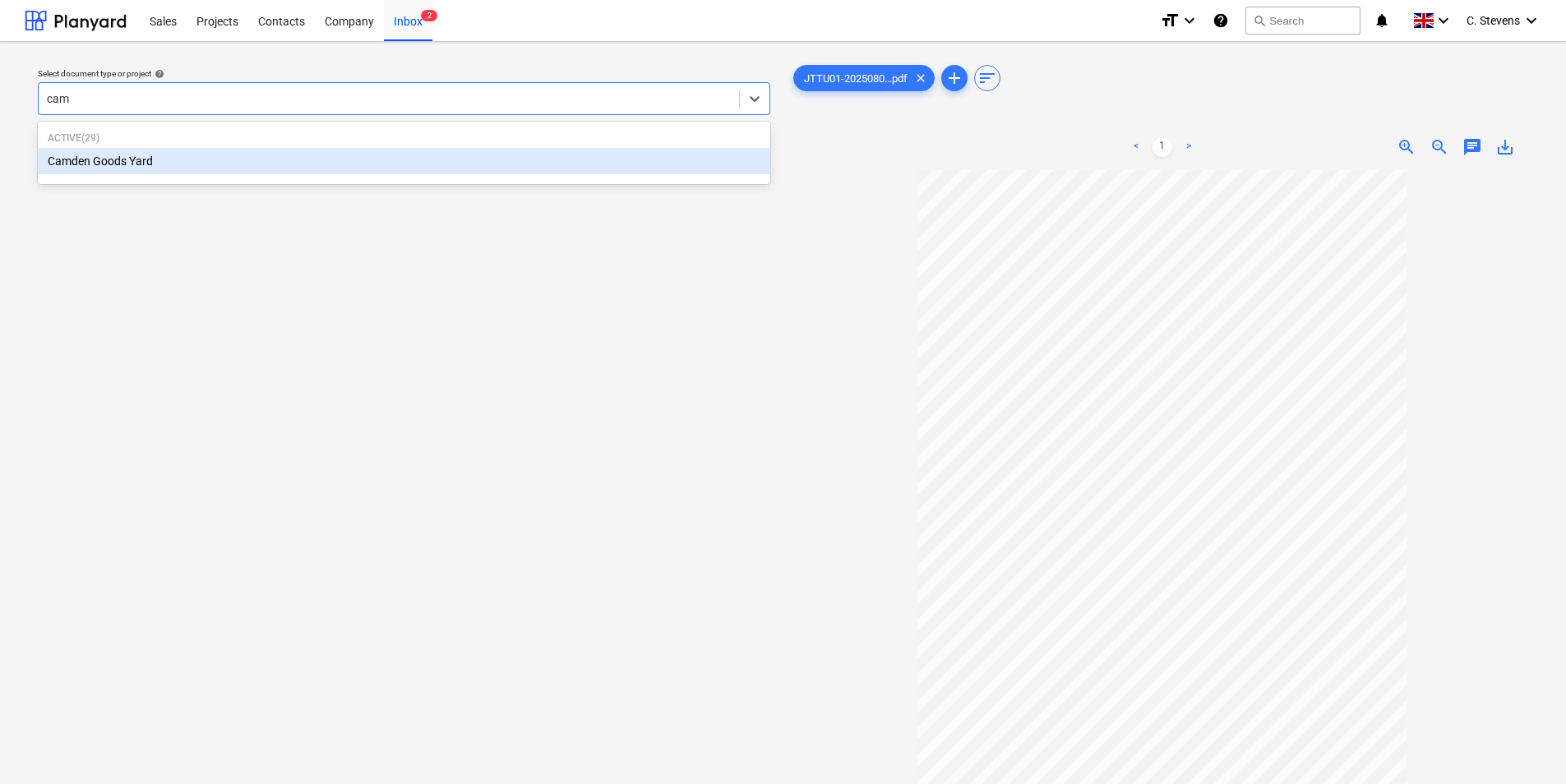 type on "camd" 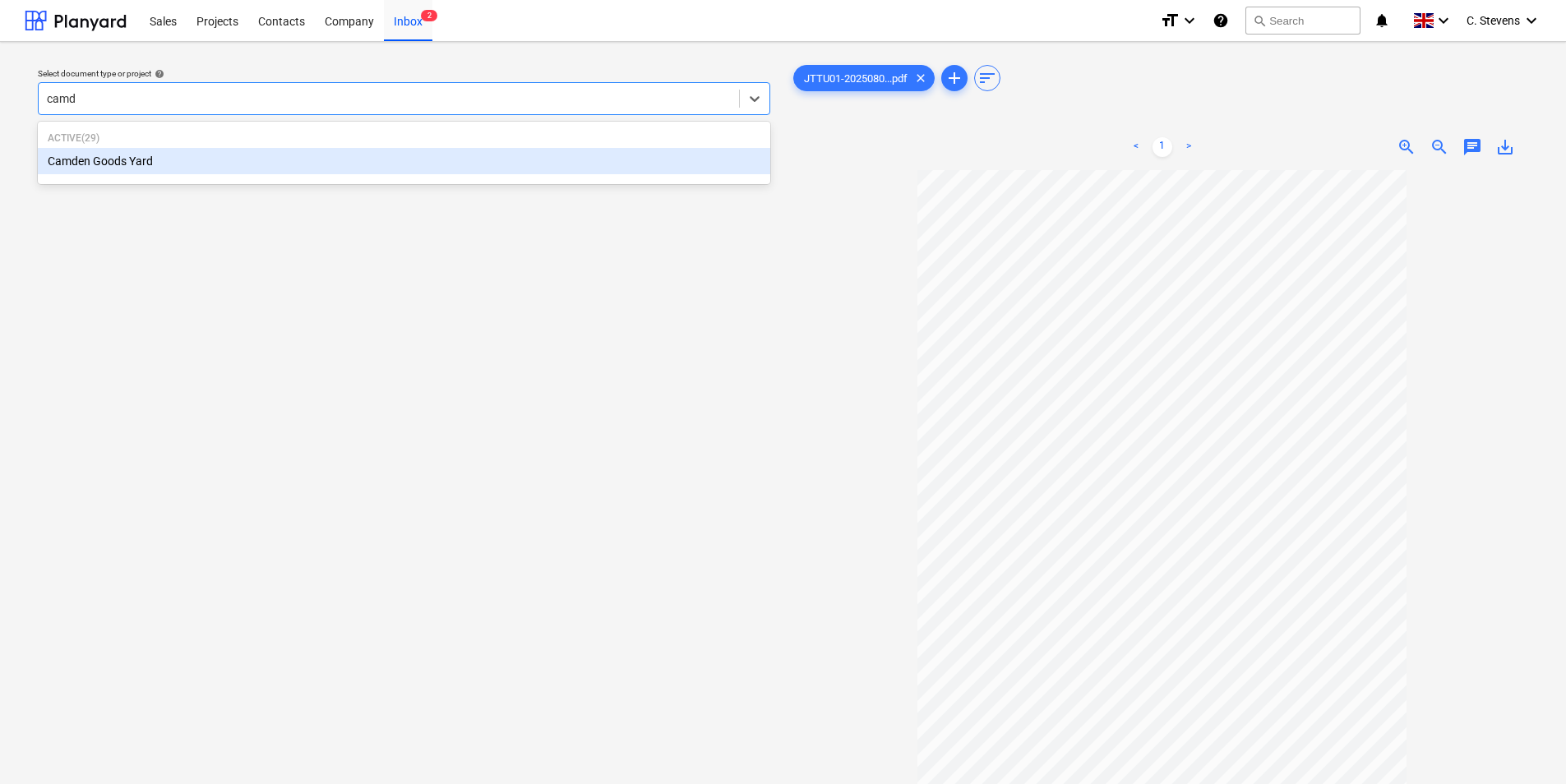 type 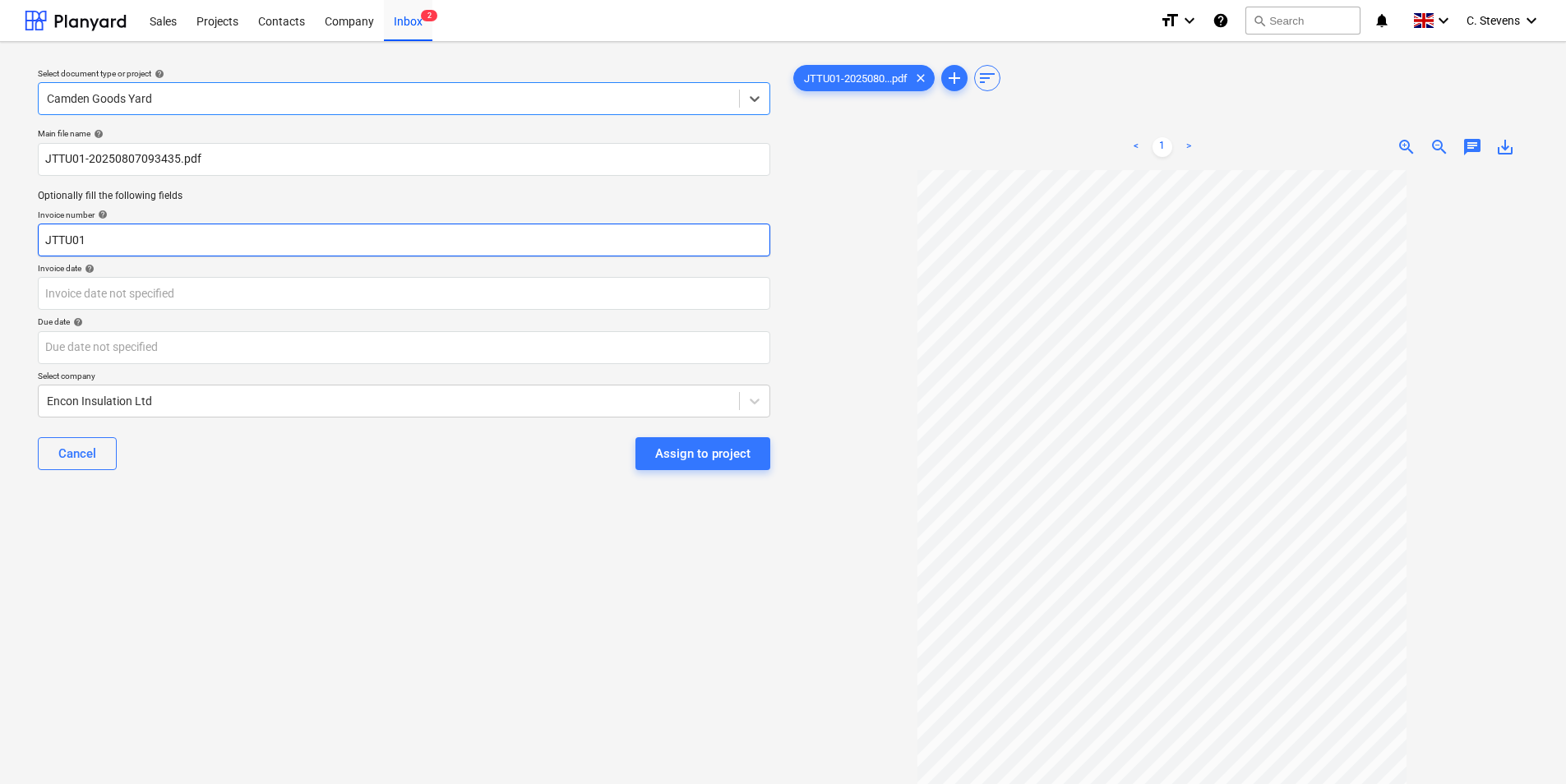 click on "JTTU01" at bounding box center [404, 240] 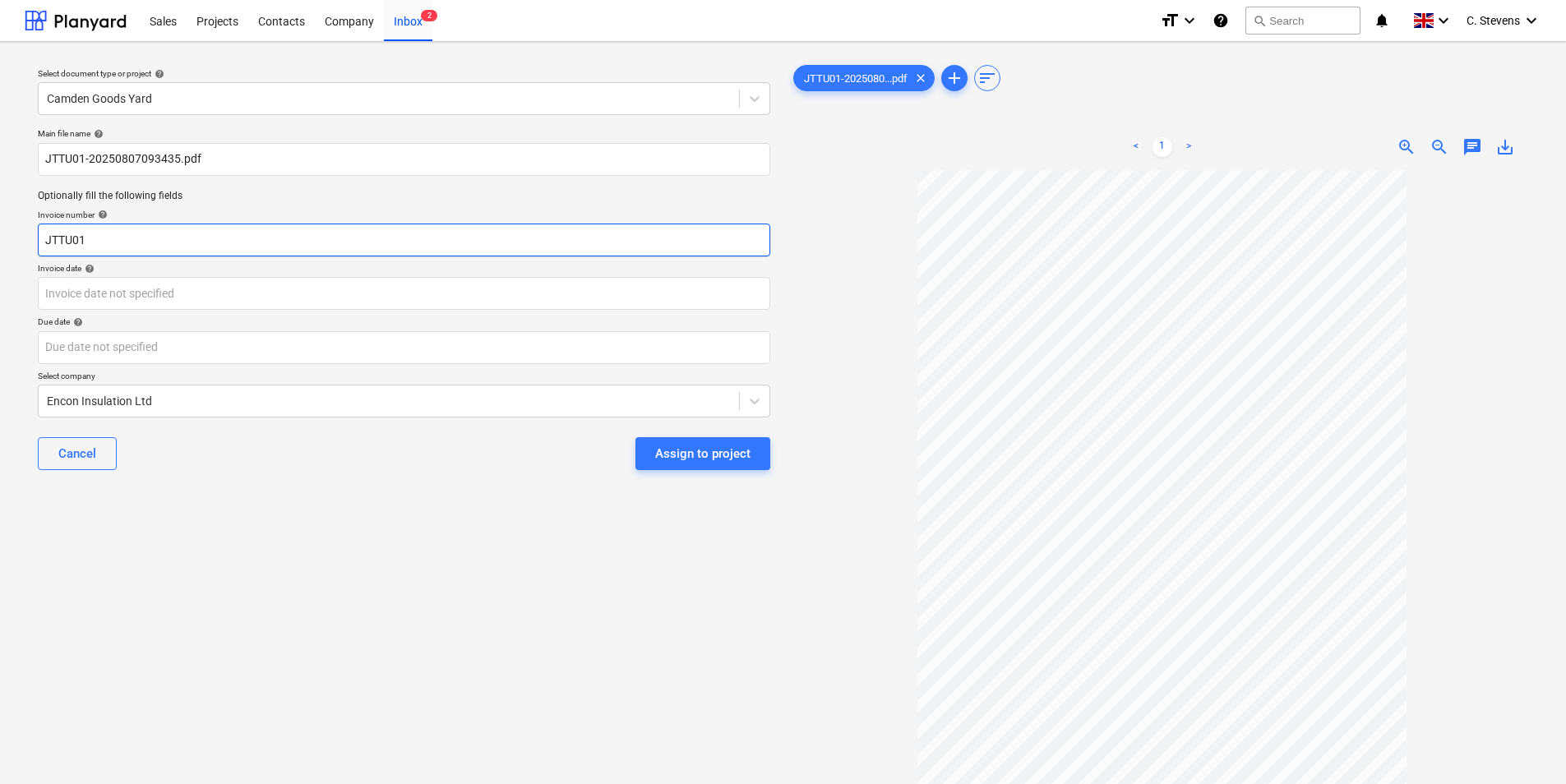 click on "JTTU01" at bounding box center (404, 240) 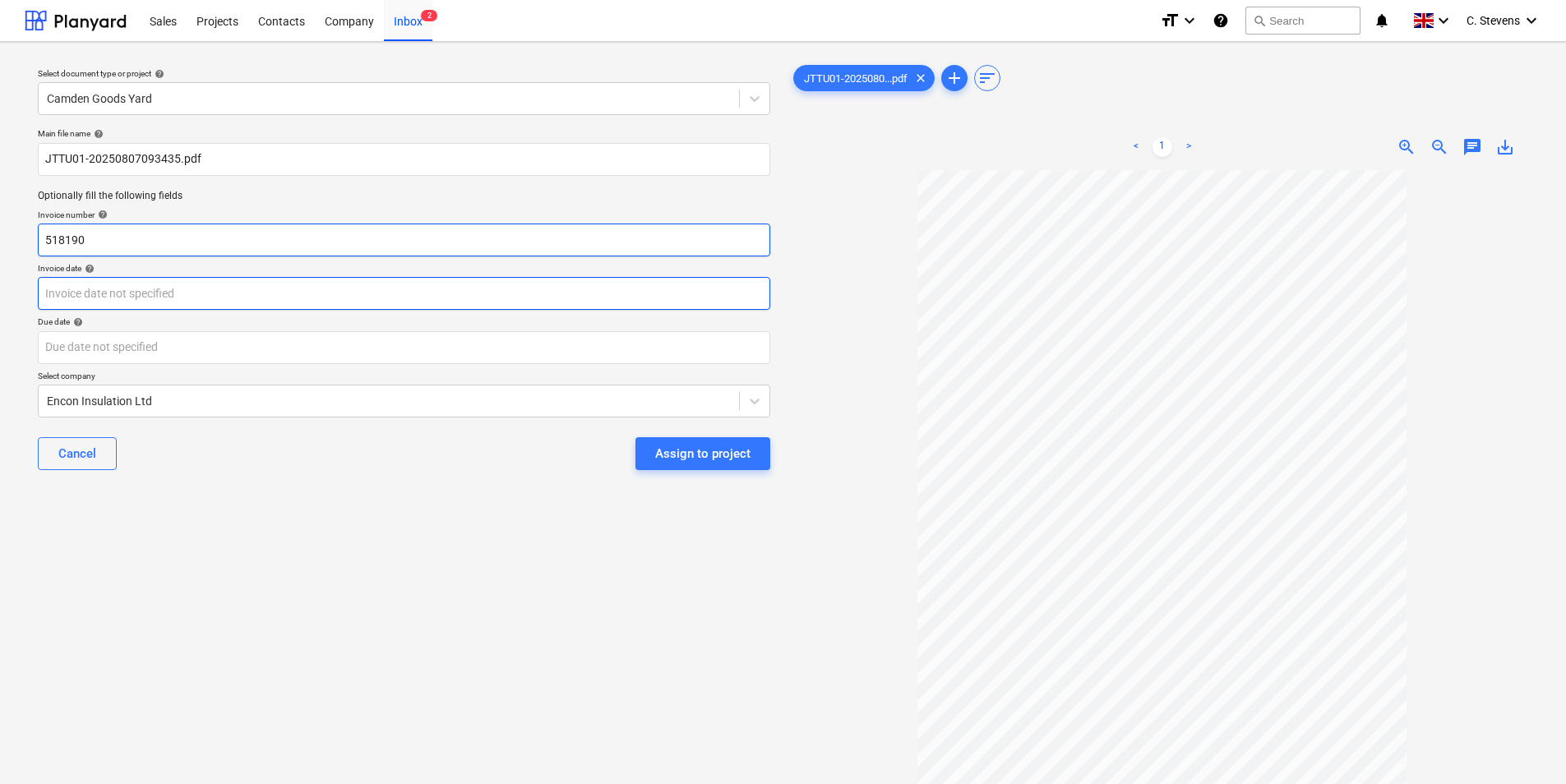 type on "518190" 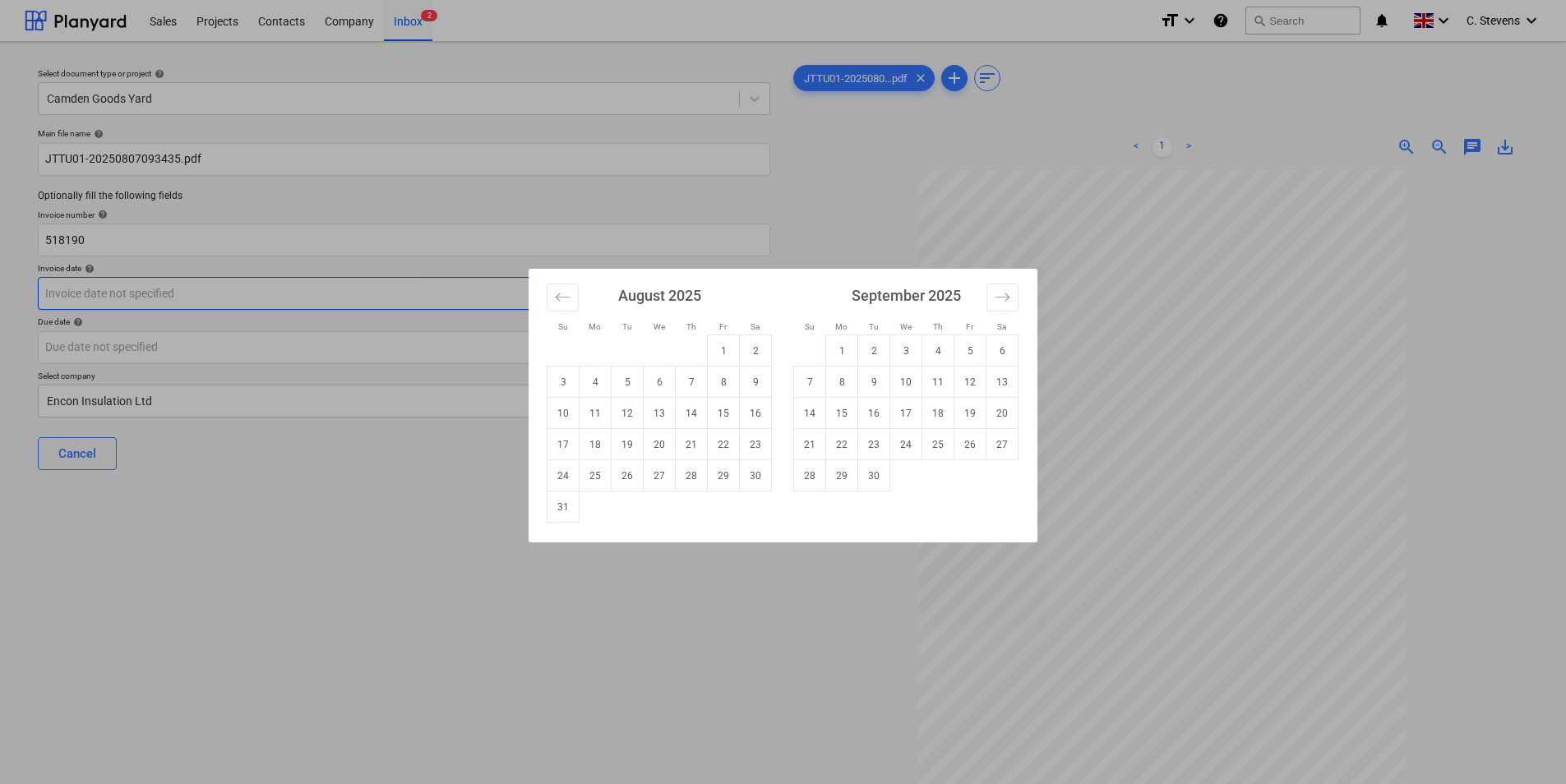 click on "Sales Projects Contacts Company Inbox 2 format_size keyboard_arrow_down help search Search notifications 0 keyboard_arrow_down C. Stevens keyboard_arrow_down Select document type or project help Camden Goods Yard Main file name help JTTU01-20250807093435.pdf Optionally fill the following fields Invoice number help 518190 Invoice date help Press the down arrow key to interact with the calendar and
select a date. Press the question mark key to get the keyboard shortcuts for changing dates. Due date help Press the down arrow key to interact with the calendar and
select a date. Press the question mark key to get the keyboard shortcuts for changing dates. Select company Encon Insulation Ltd   Cancel Assign to project JTTU01-2025080...pdf clear add sort < 1 > zoom_in zoom_out chat 0 save_alt
Su Mo Tu We Th Fr Sa Su Mo Tu We Th Fr Sa July 2025 1 2 3 4 5 6 7 8 9 10 11 12 13 14 15 16 17 18 19 20 21 22 23 24 25 26 27 28 29 30 31 August 2025 1 2 3 4 5 6 7 8 9 10 11 12 13 14 15 16 17 18 19 20 21 22" at bounding box center (783, 392) 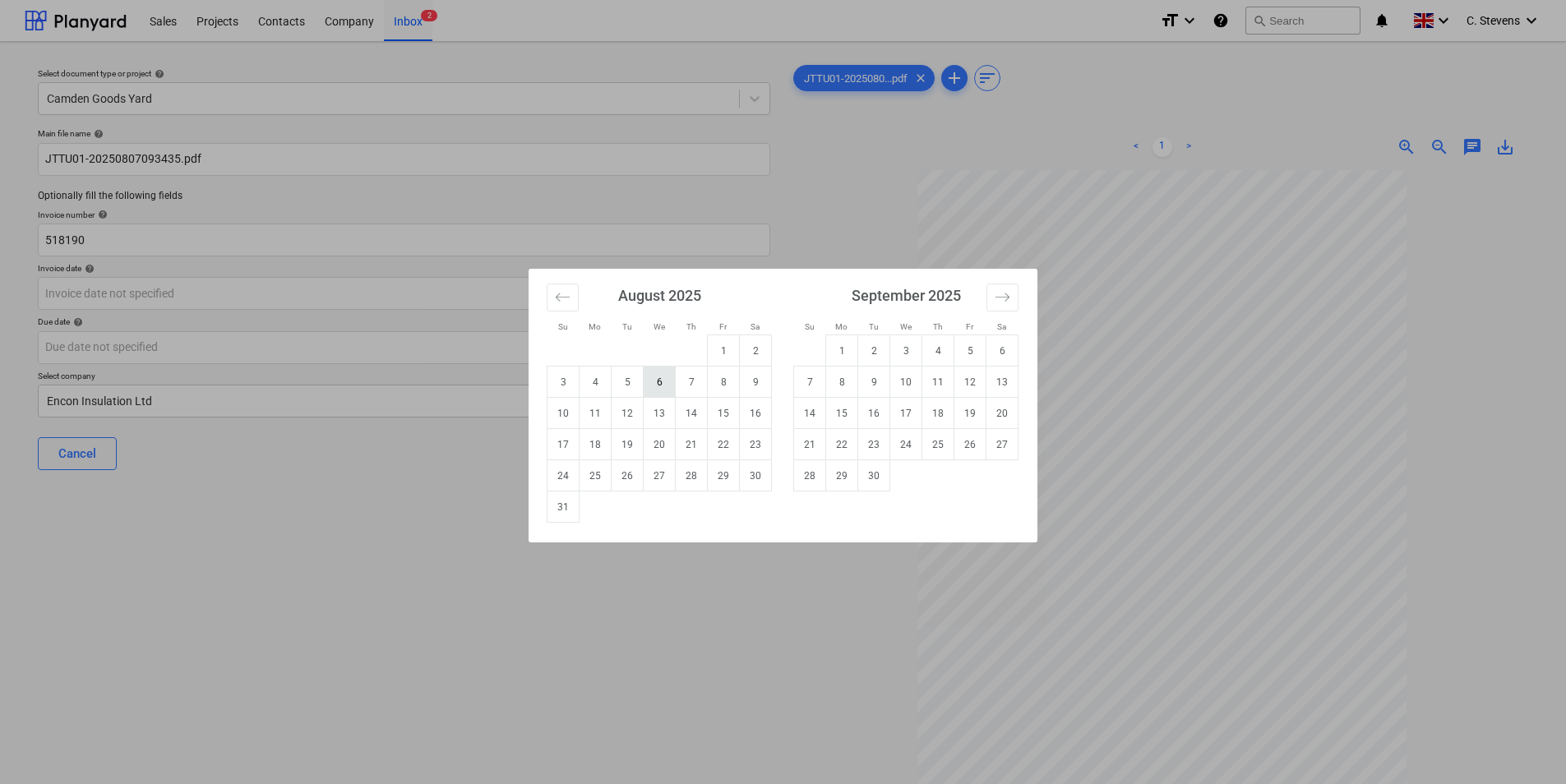 click on "6" at bounding box center [659, 382] 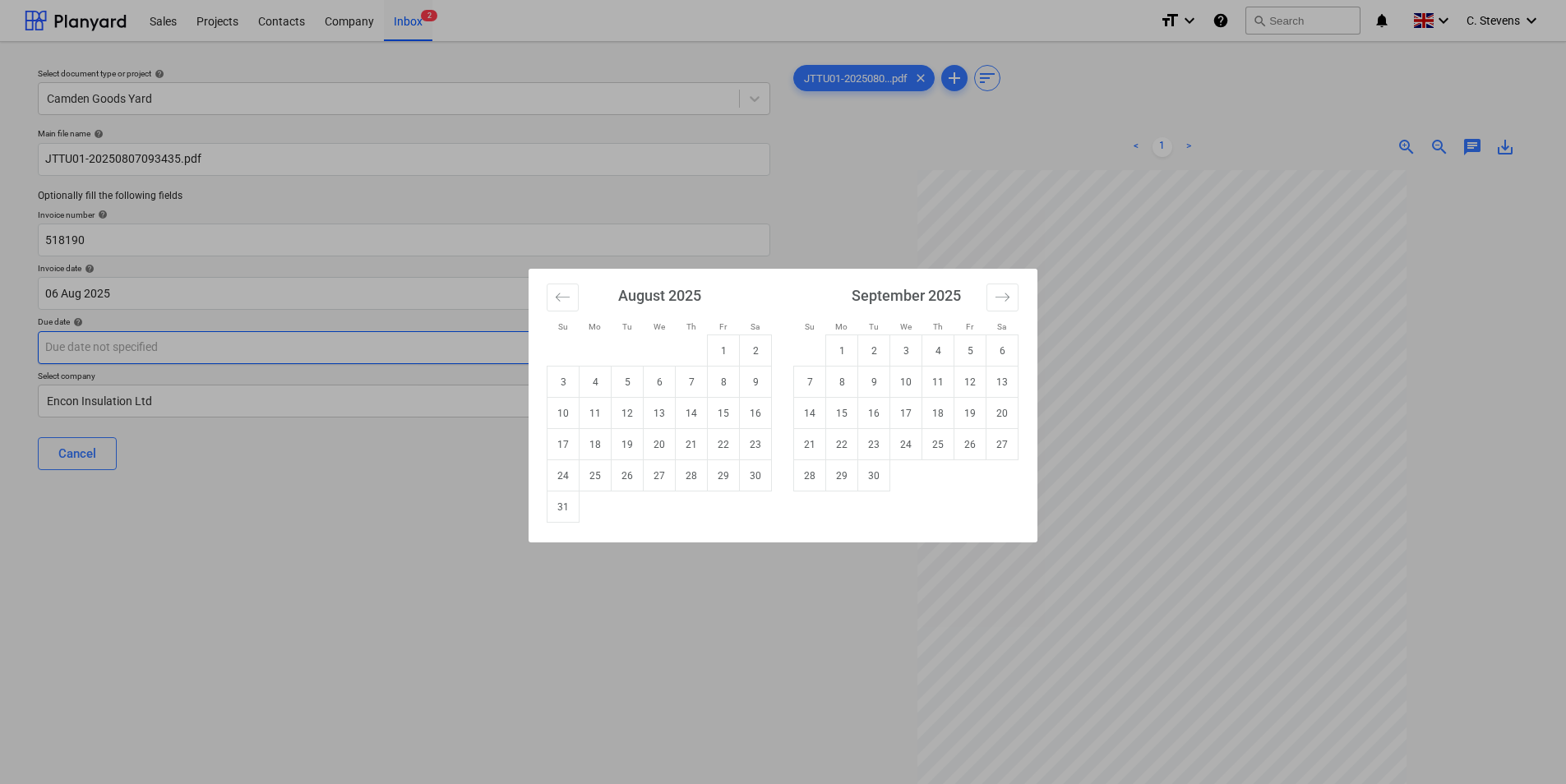click on "Sales Projects Contacts Company Inbox 2 format_size keyboard_arrow_down help search Search notifications 0 keyboard_arrow_down C. Stevens keyboard_arrow_down Select document type or project help Camden Goods Yard Main file name help JTTU01-20250807093435.pdf Optionally fill the following fields Invoice number help 518190 Invoice date help 06 Aug 2025 06.08.2025 Press the down arrow key to interact with the calendar and
select a date. Press the question mark key to get the keyboard shortcuts for changing dates. Due date help Press the down arrow key to interact with the calendar and
select a date. Press the question mark key to get the keyboard shortcuts for changing dates. Select company Encon Insulation Ltd   Cancel Assign to project JTTU01-2025080...pdf clear add sort < 1 > zoom_in zoom_out chat 0 save_alt
Su Mo Tu We Th Fr Sa Su Mo Tu We Th Fr Sa July 2025 1 2 3 4 5 6 7 8 9 10 11 12 13 14 15 16 17 18 19 20 21 22 23 24 25 26 27 28 29 30 31 August 2025 1 2 3 4 5 6 7 8 9 10 11 12 13 14 1" at bounding box center (783, 392) 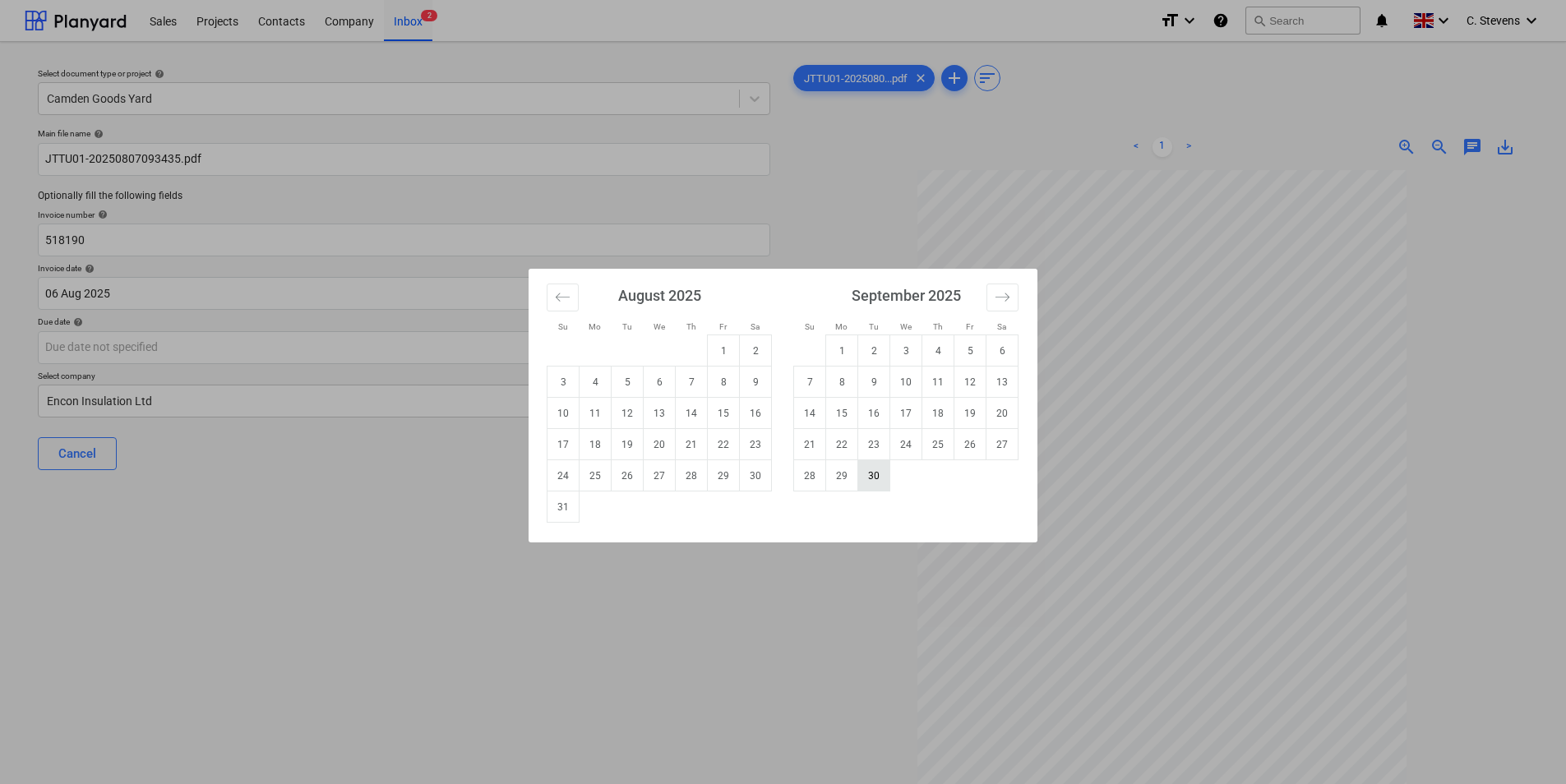 click on "30" at bounding box center [874, 476] 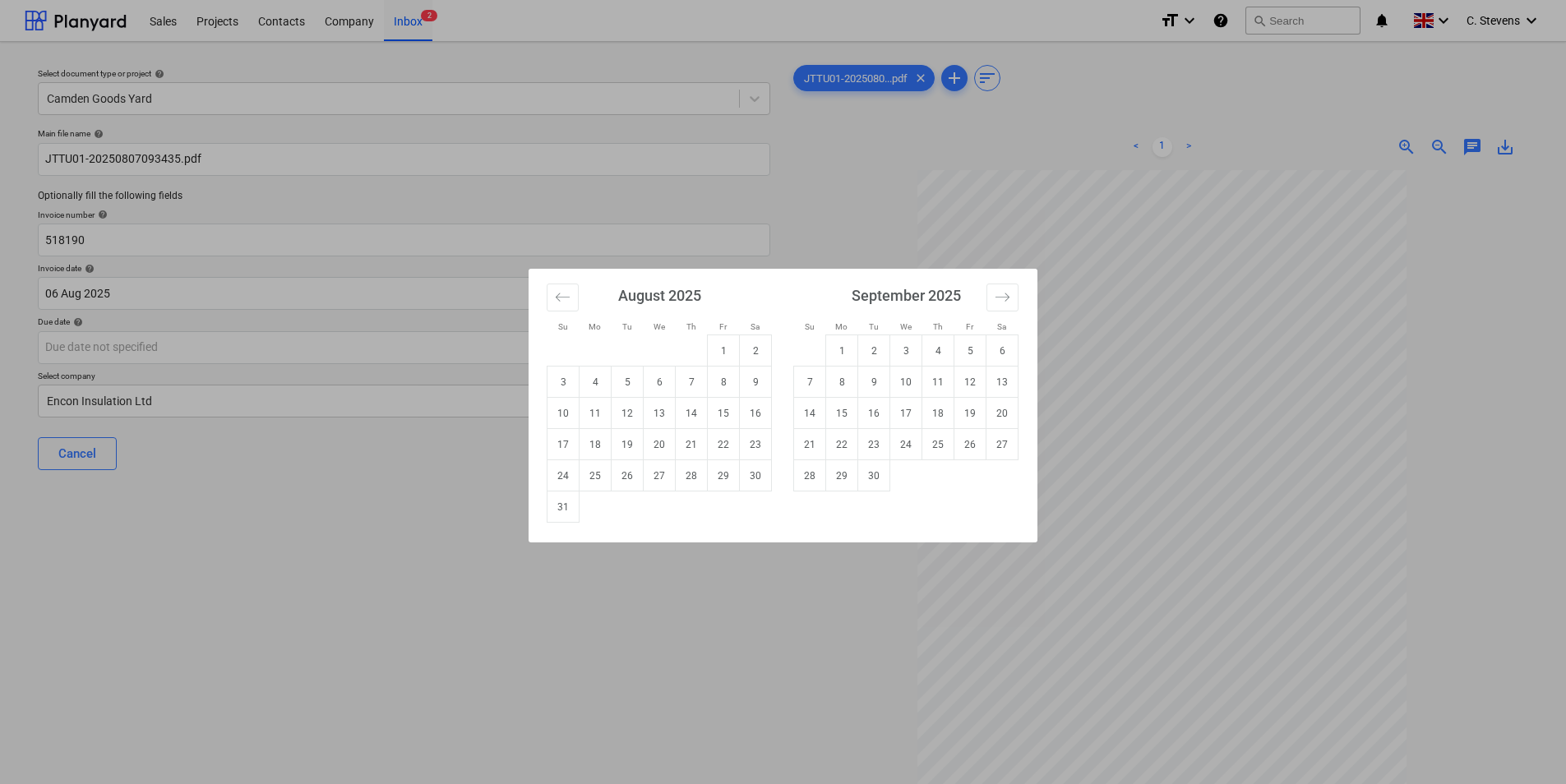 type on "30 Sep 2025" 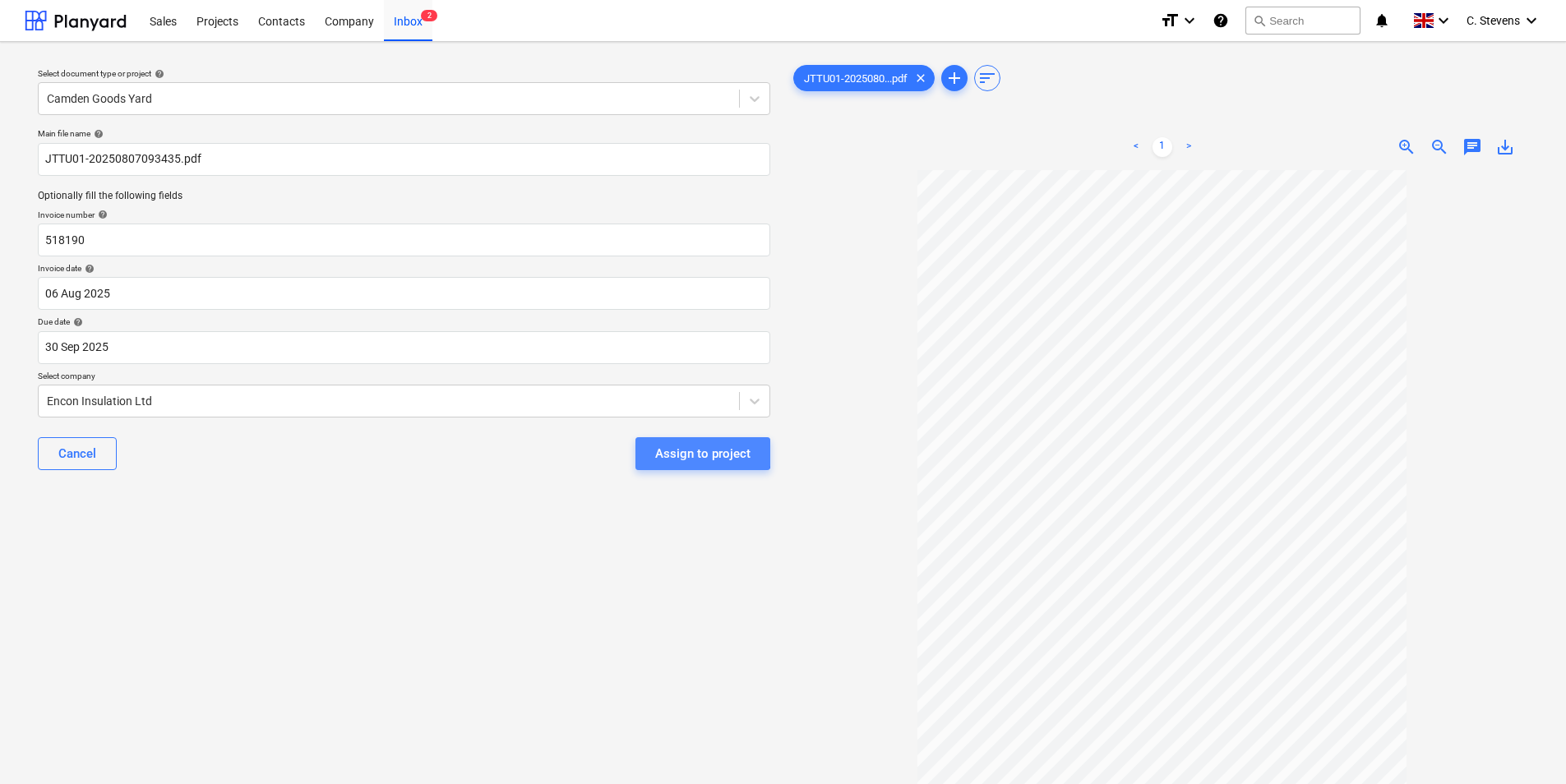 click on "Assign to project" at bounding box center [703, 454] 